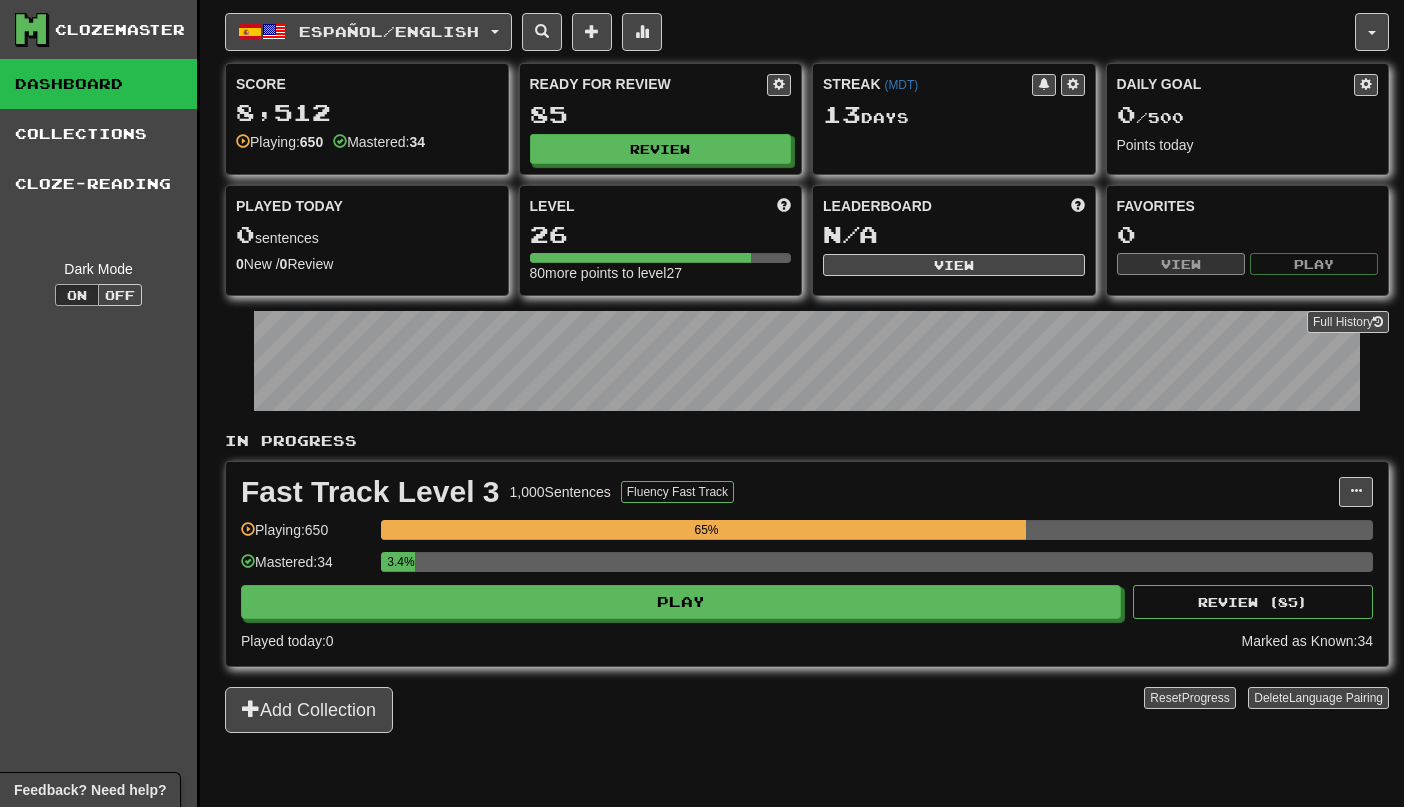 scroll, scrollTop: 0, scrollLeft: 0, axis: both 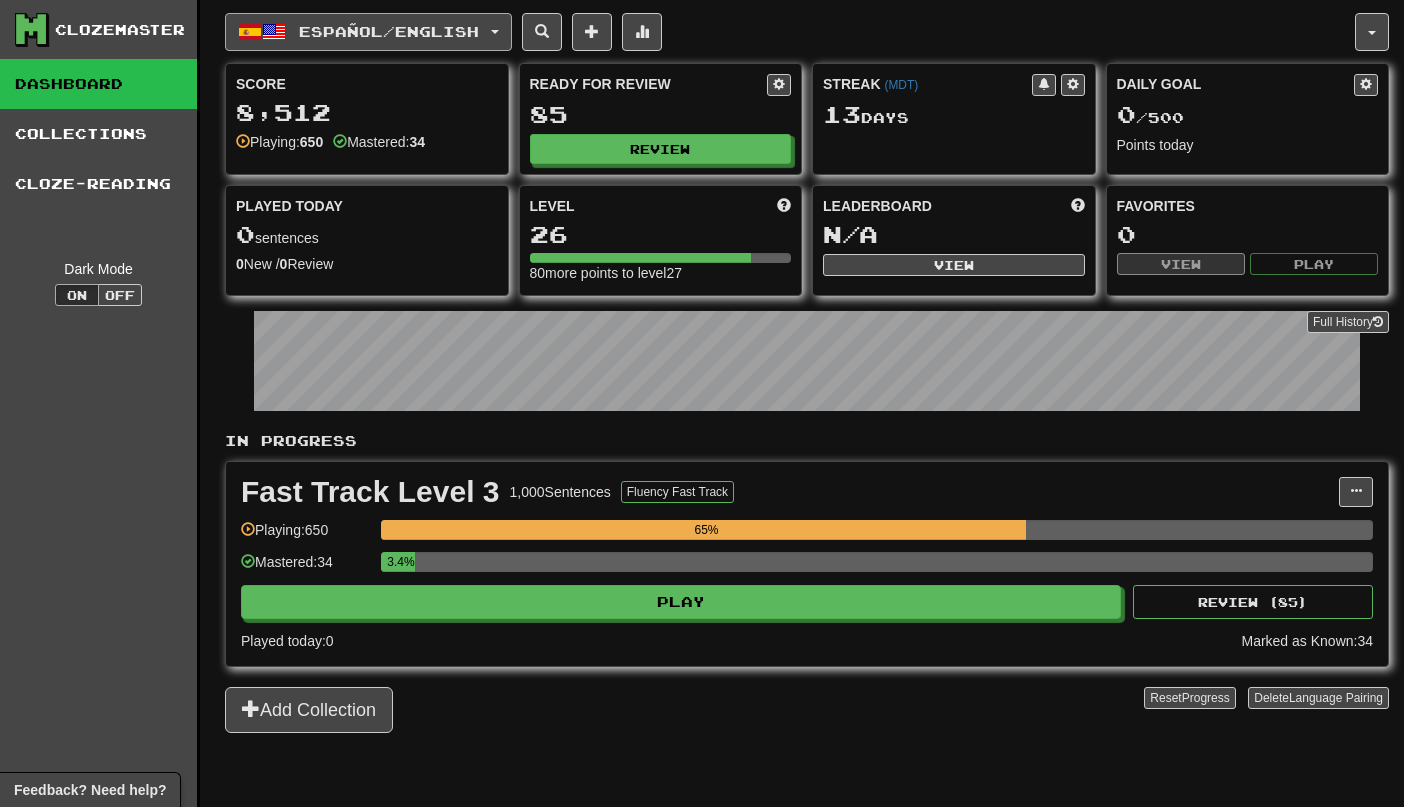 click on "Español  /  English" at bounding box center [368, 32] 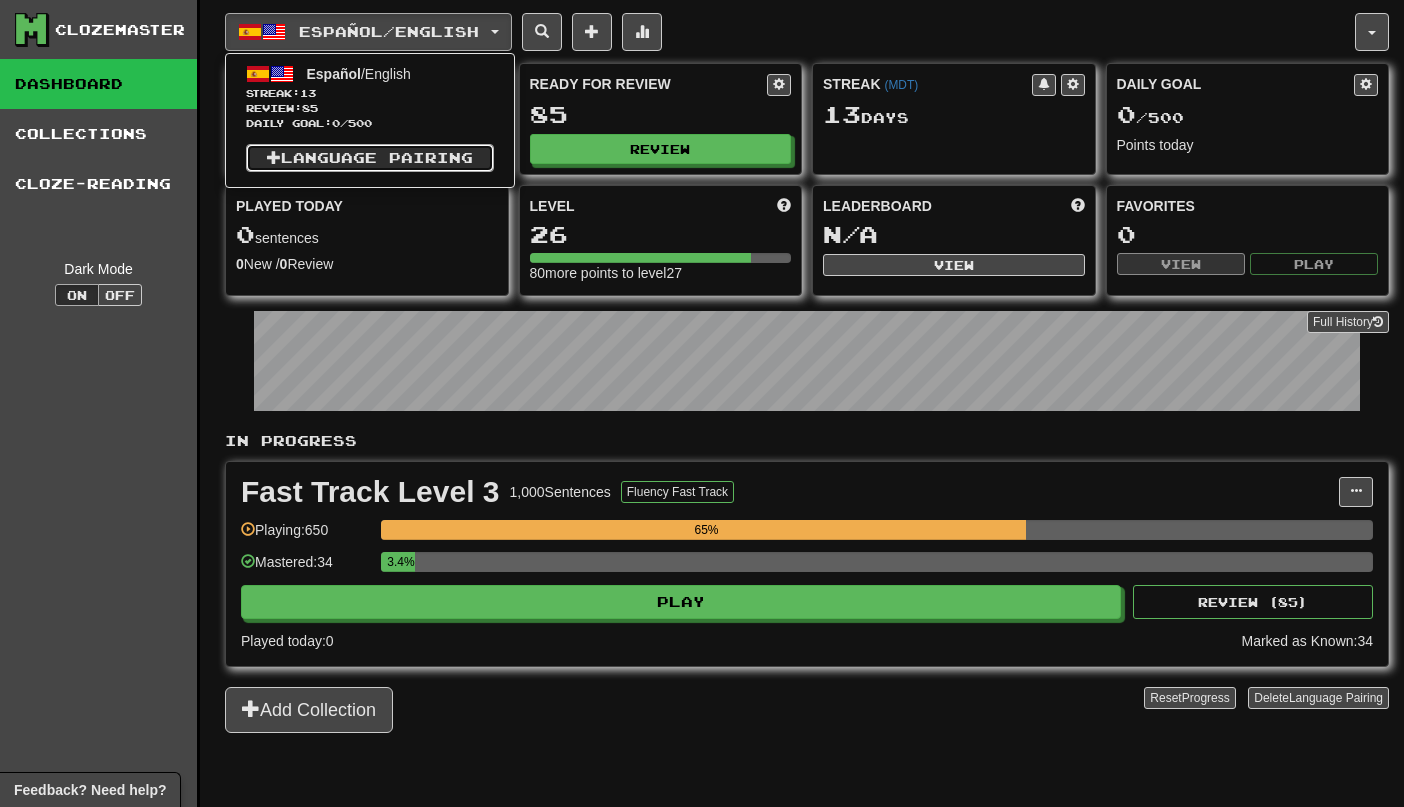 click on "Language Pairing" at bounding box center [370, 158] 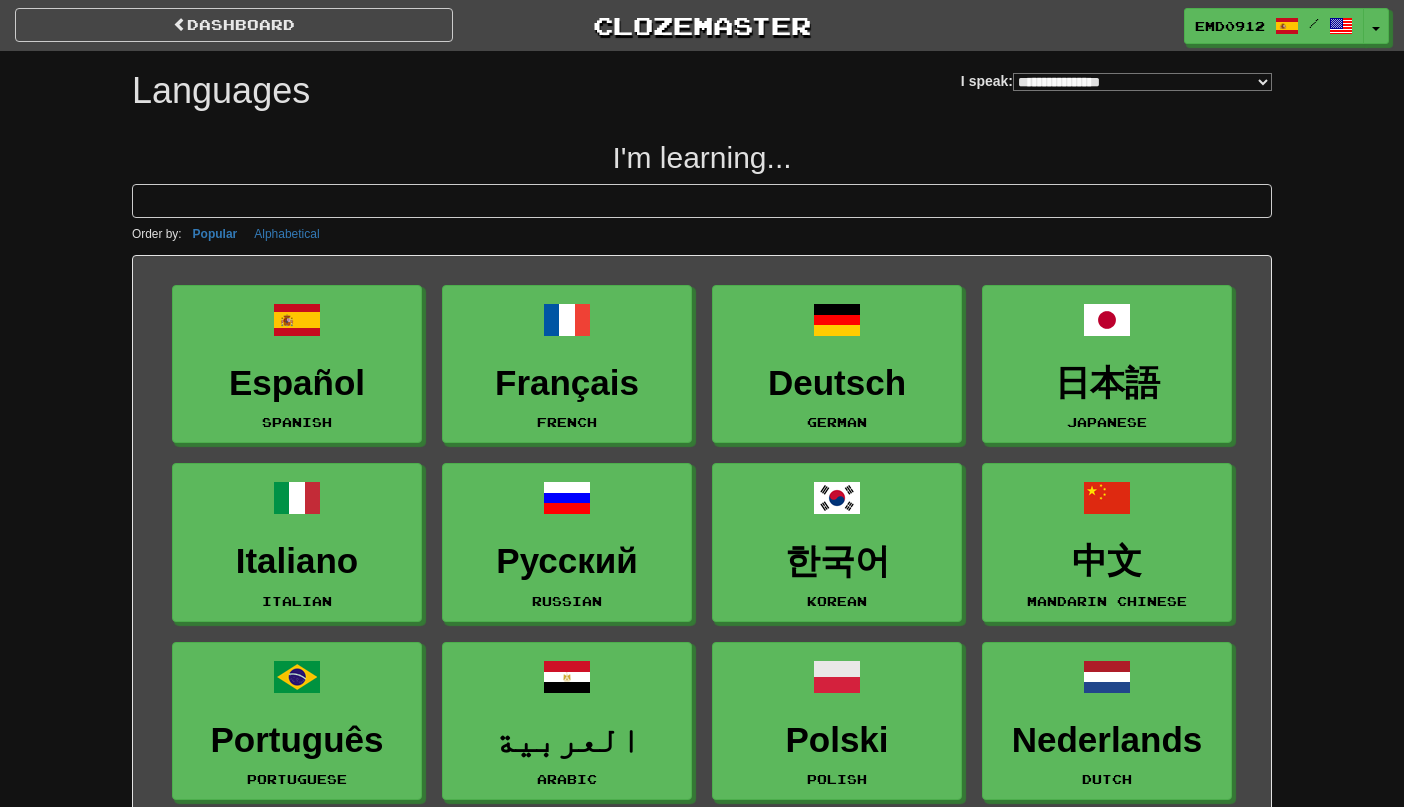 select on "*******" 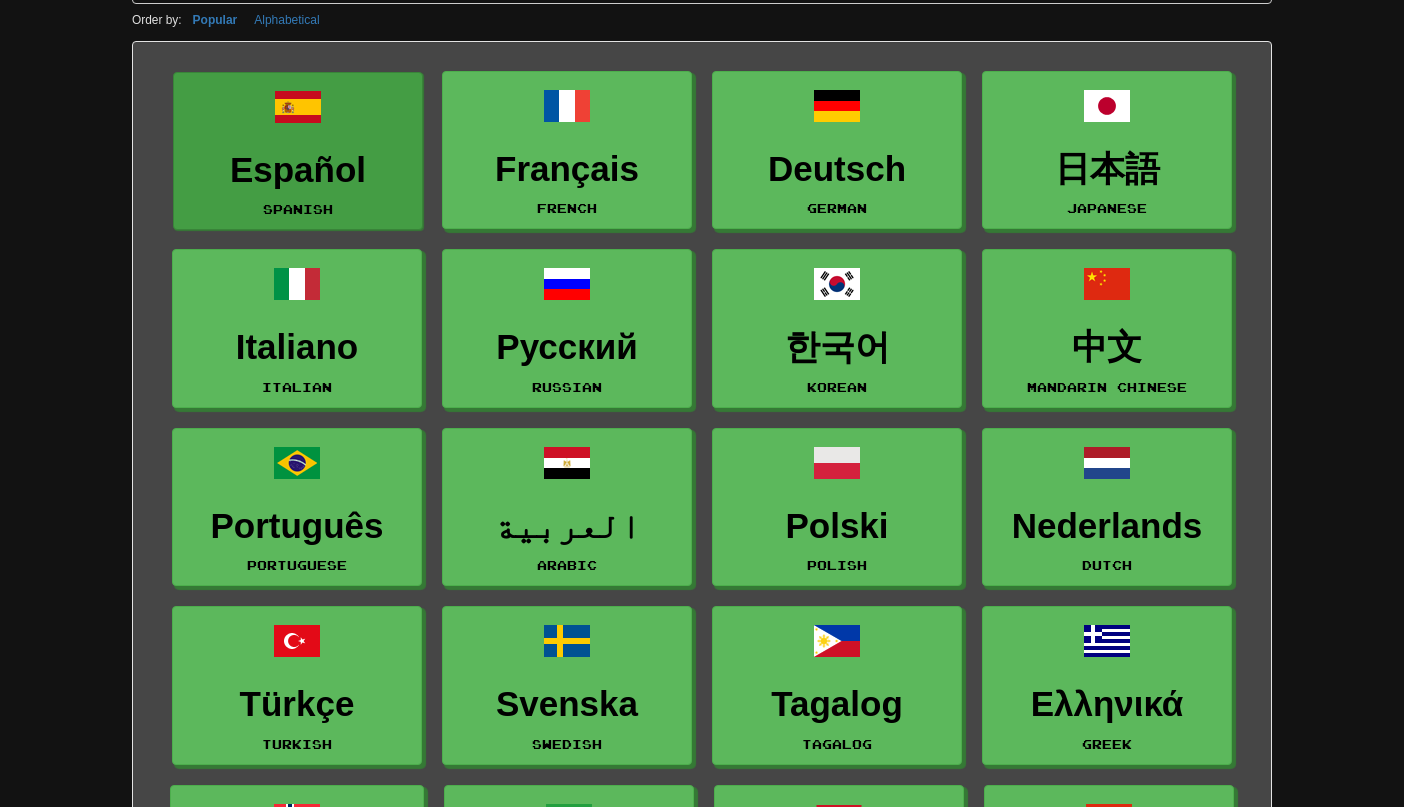 scroll, scrollTop: 215, scrollLeft: 0, axis: vertical 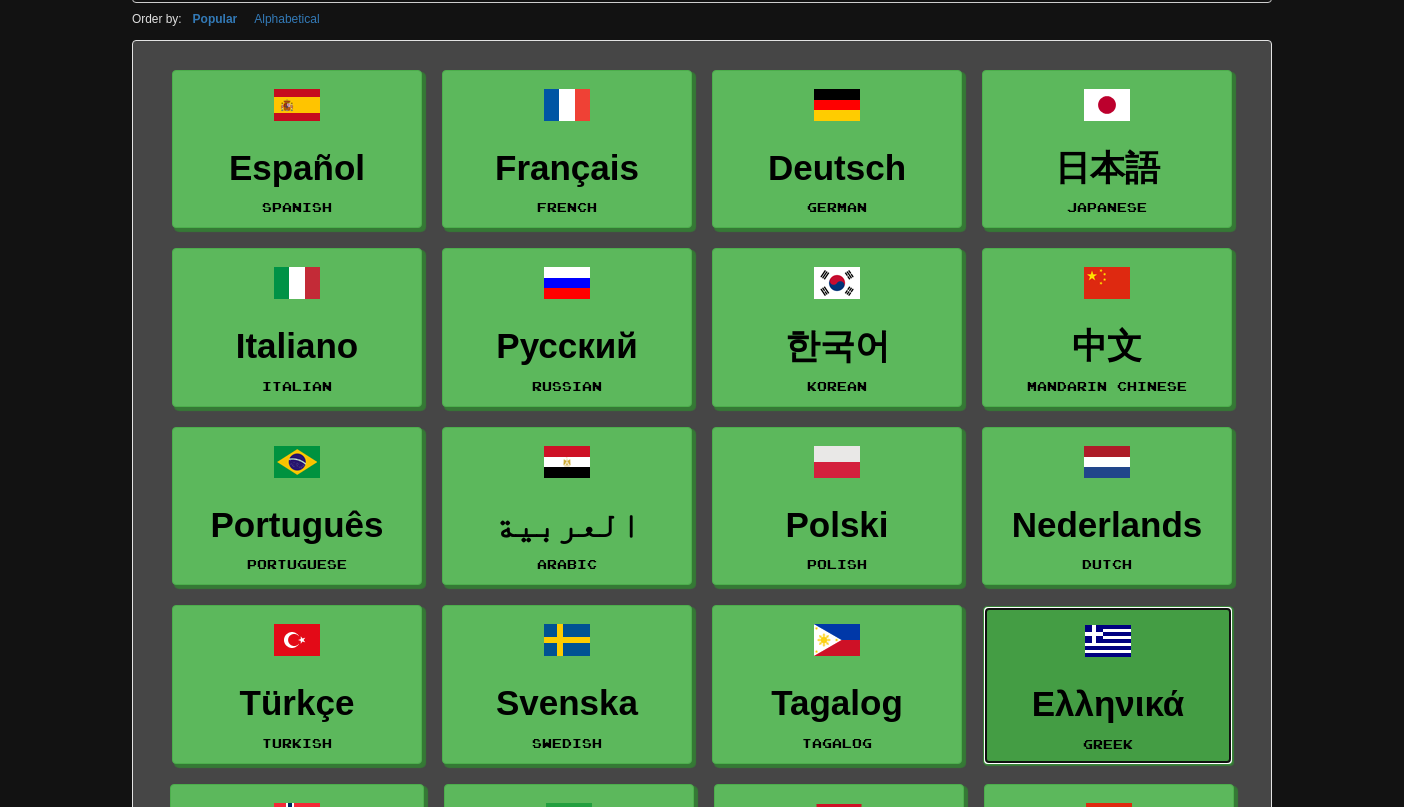 click on "Ελληνικά" at bounding box center [1108, 704] 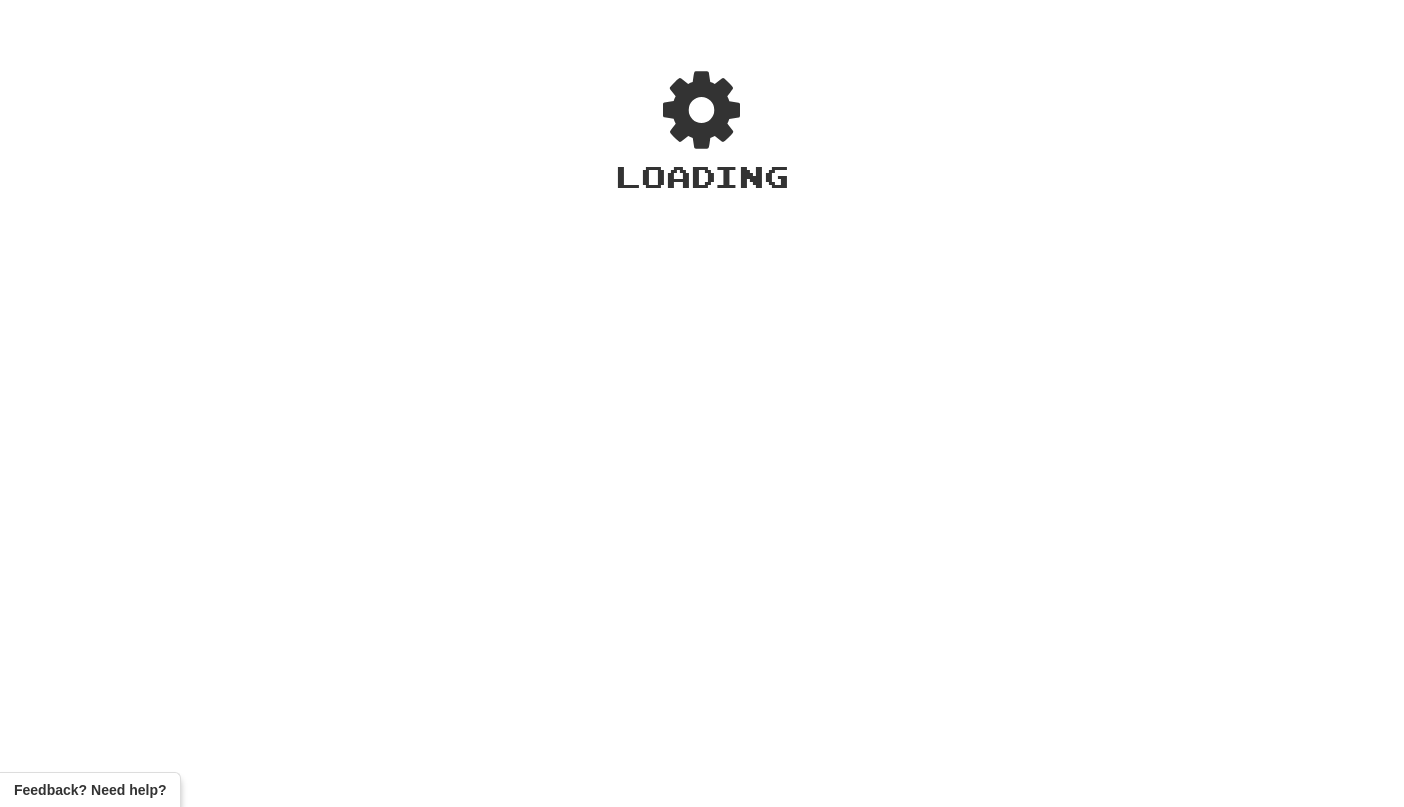 scroll, scrollTop: 0, scrollLeft: 0, axis: both 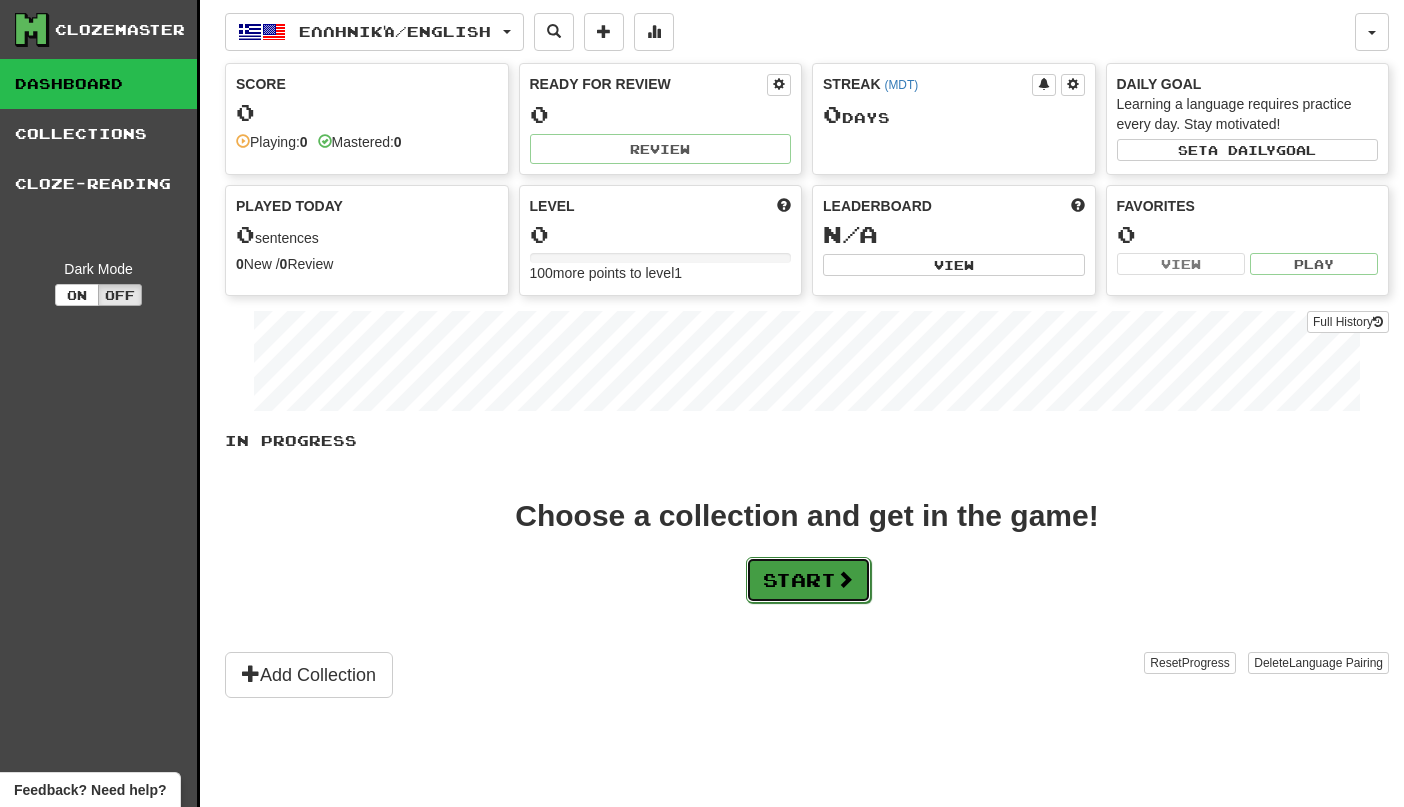 click on "Start" at bounding box center (808, 580) 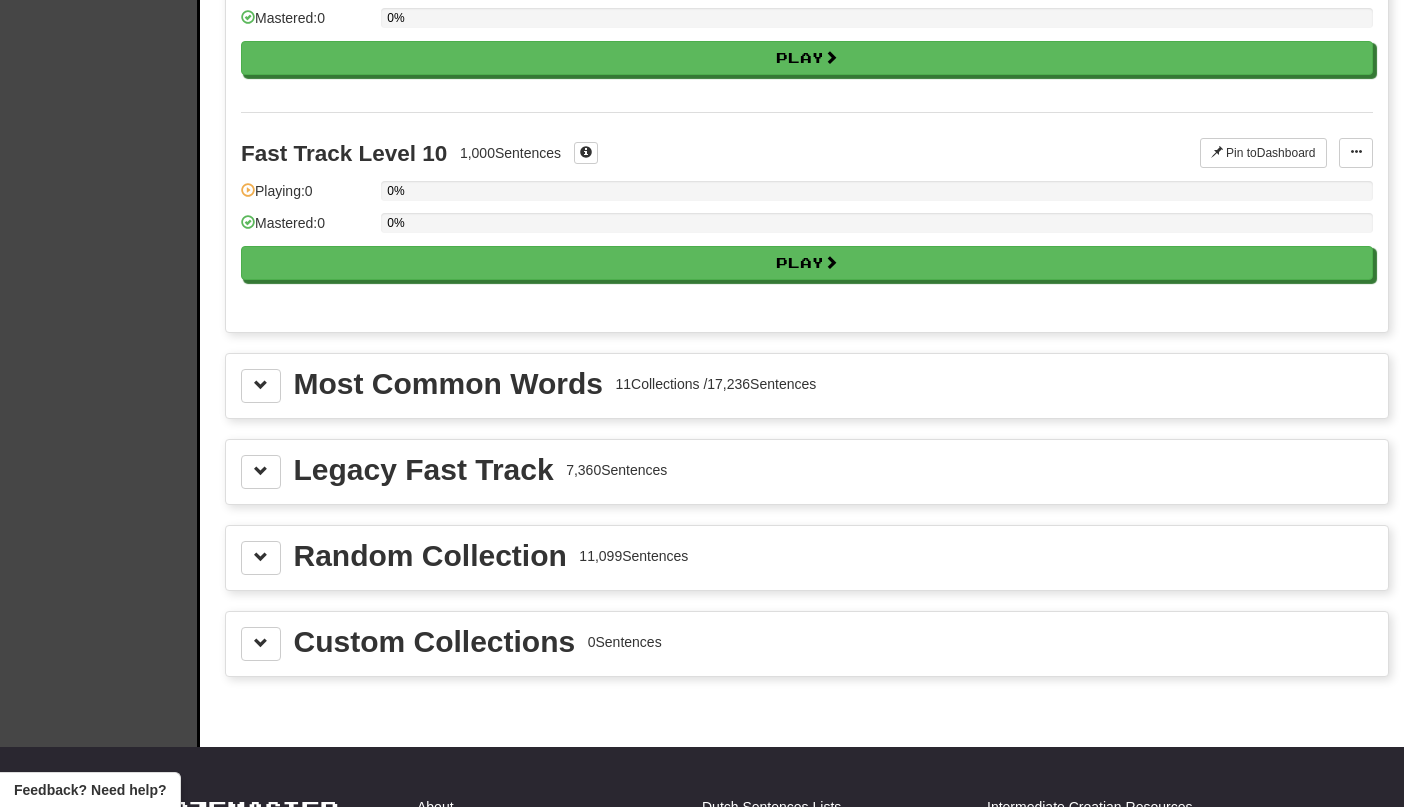 scroll, scrollTop: 1942, scrollLeft: 0, axis: vertical 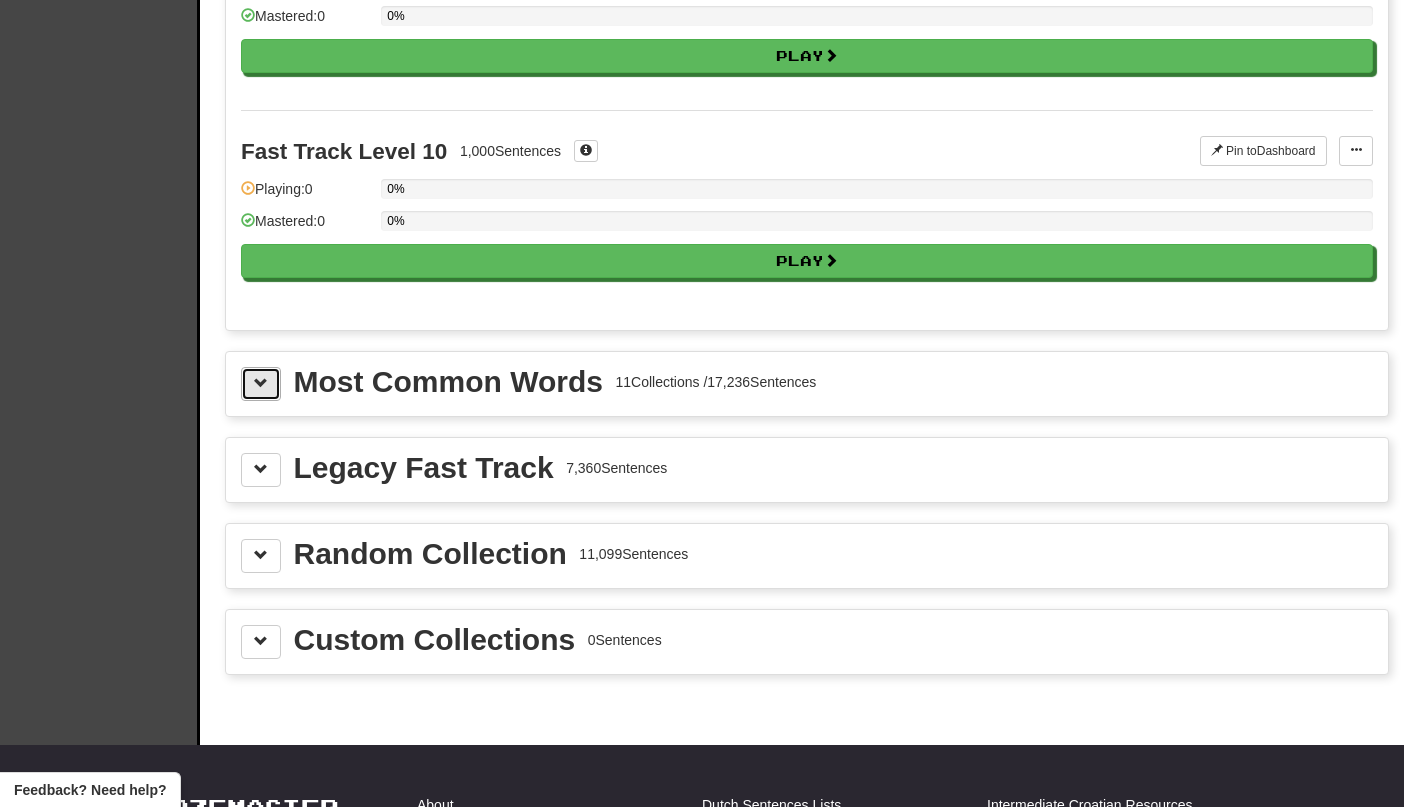 click at bounding box center (261, 383) 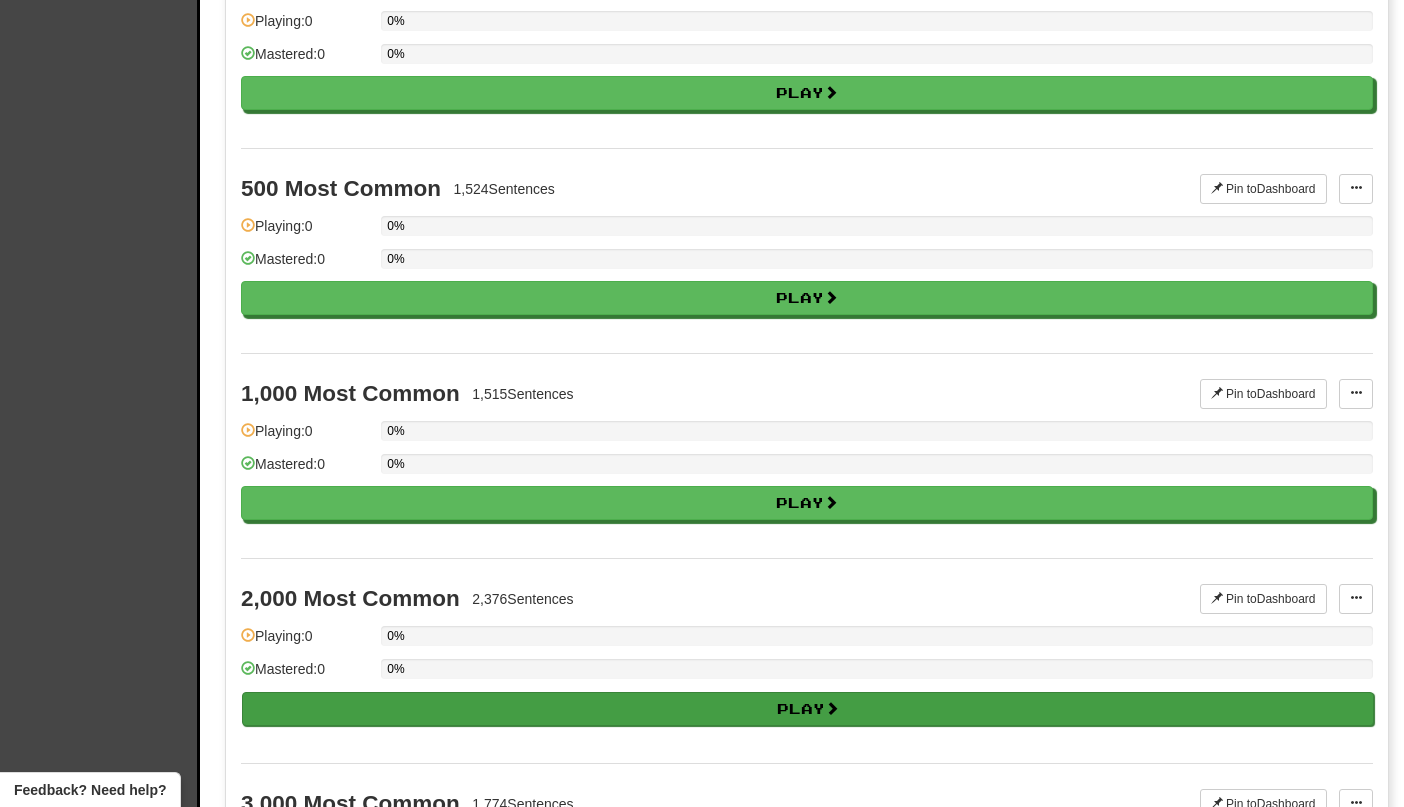 scroll, scrollTop: 2312, scrollLeft: 0, axis: vertical 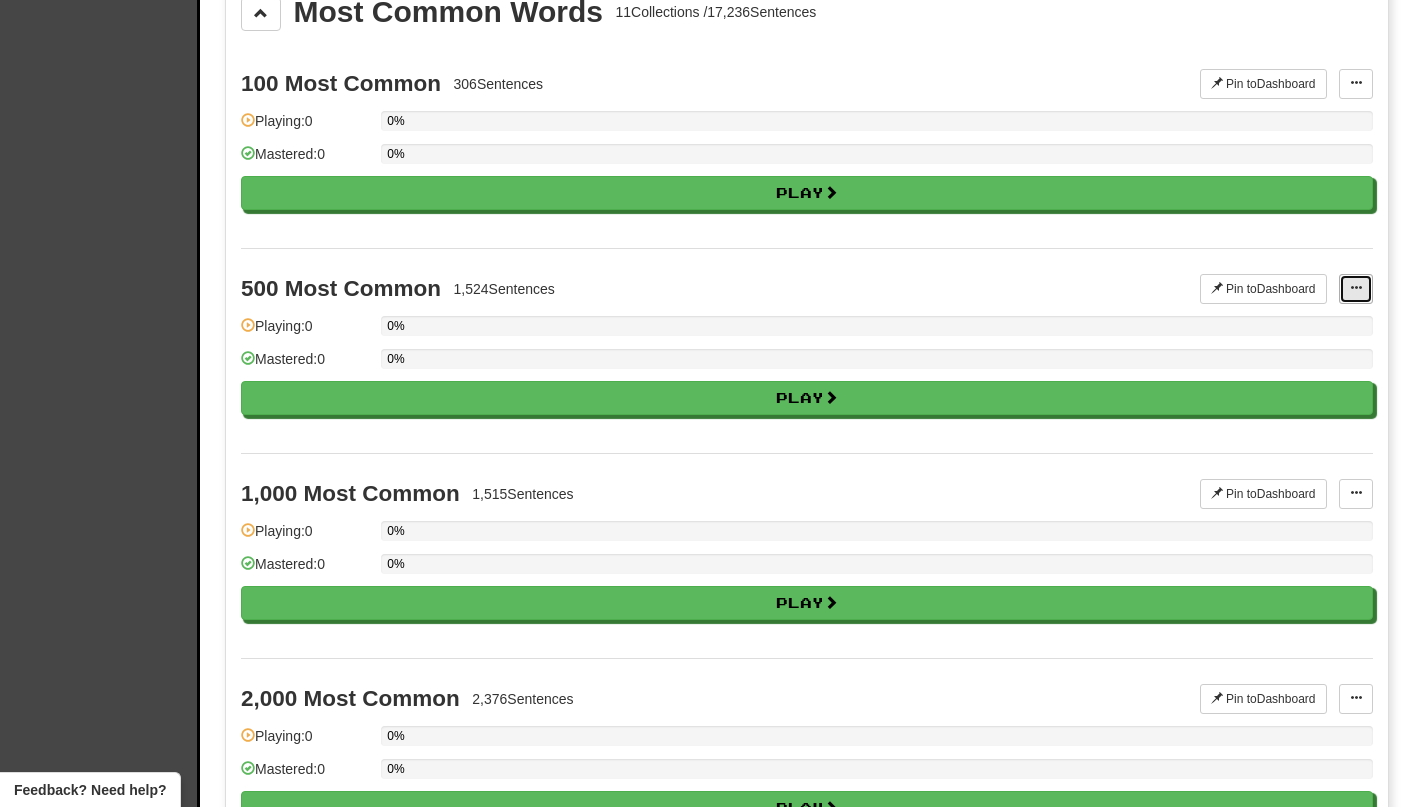 click at bounding box center [1356, 288] 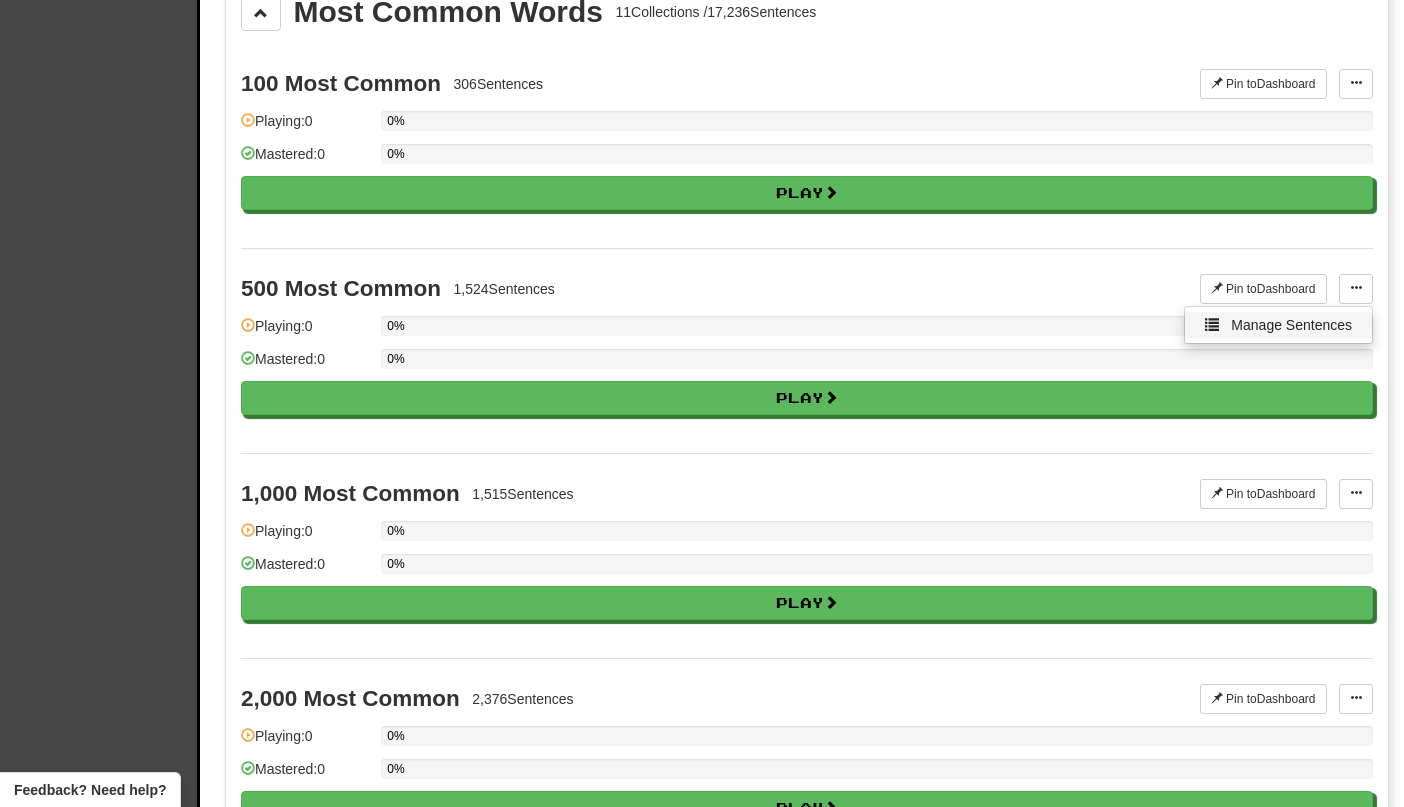 click on "Manage Sentences" at bounding box center [1291, 325] 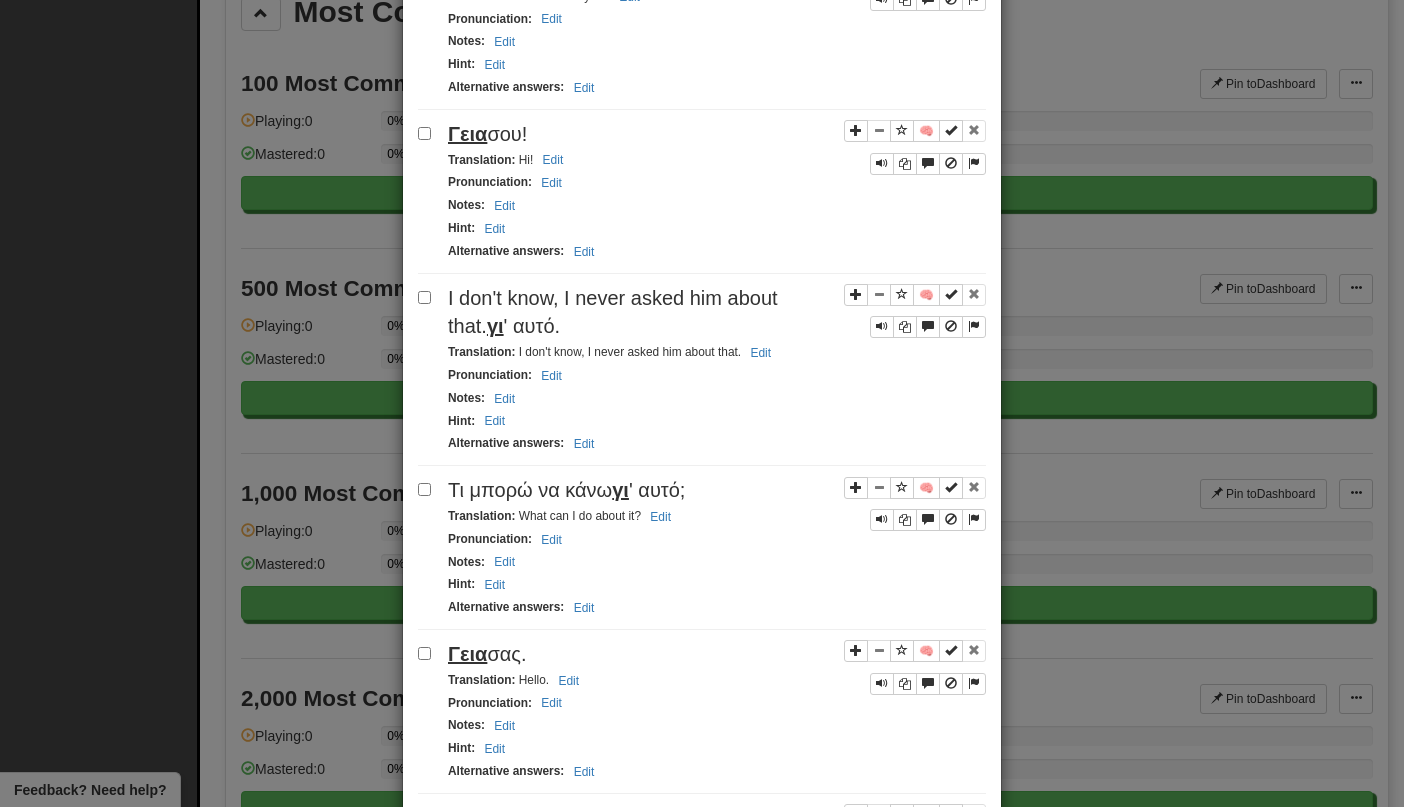 scroll, scrollTop: 543, scrollLeft: 0, axis: vertical 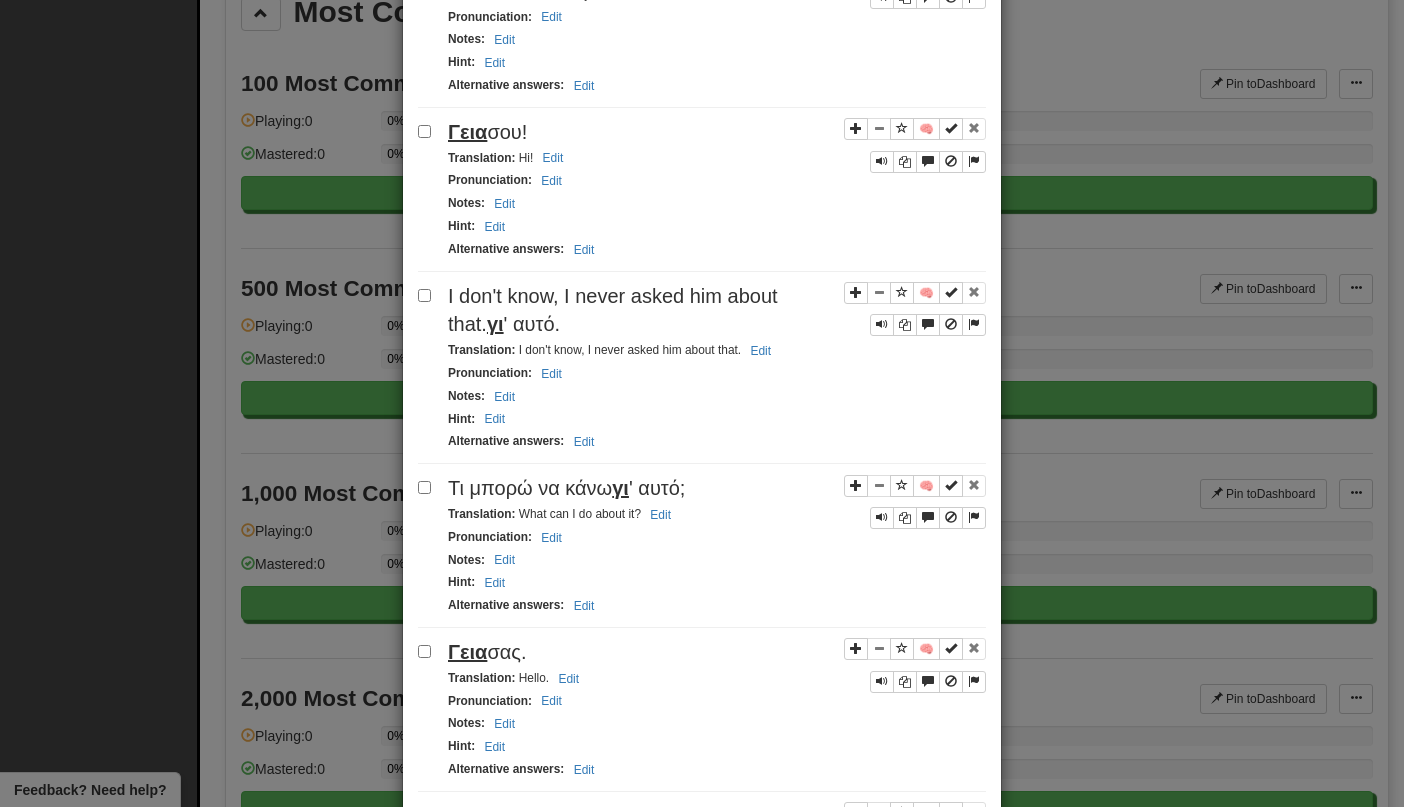 click on "**********" at bounding box center [702, 403] 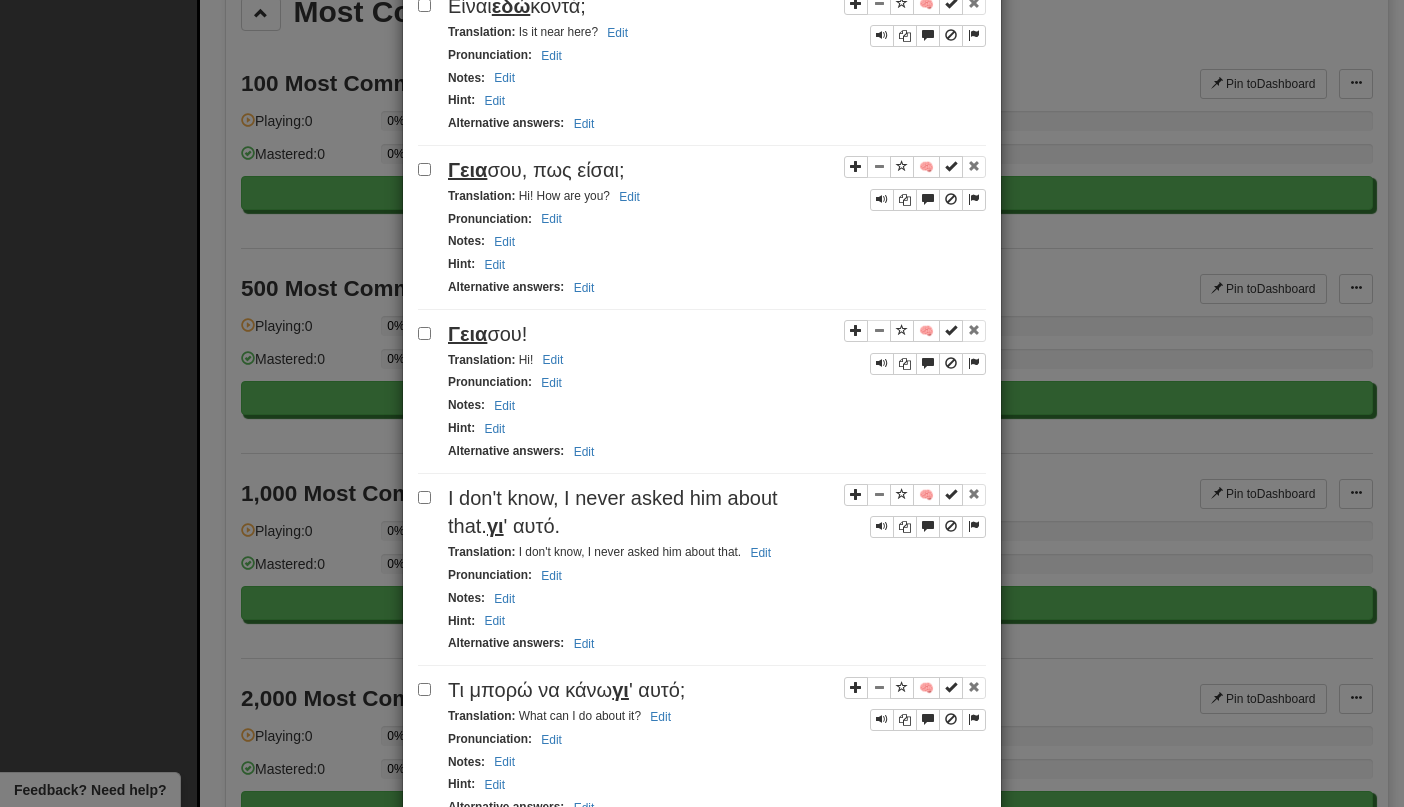 scroll, scrollTop: 0, scrollLeft: 0, axis: both 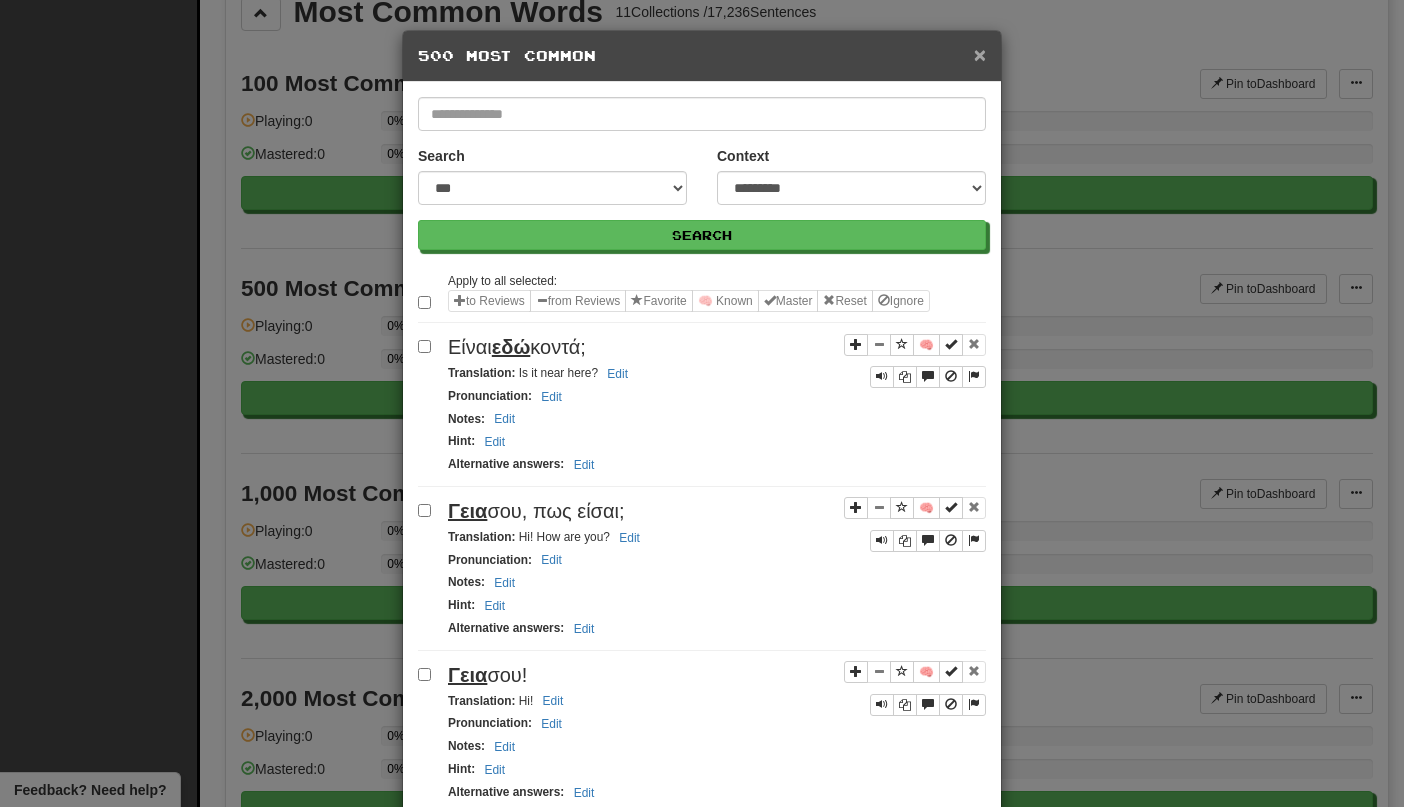 click on "×" at bounding box center (980, 54) 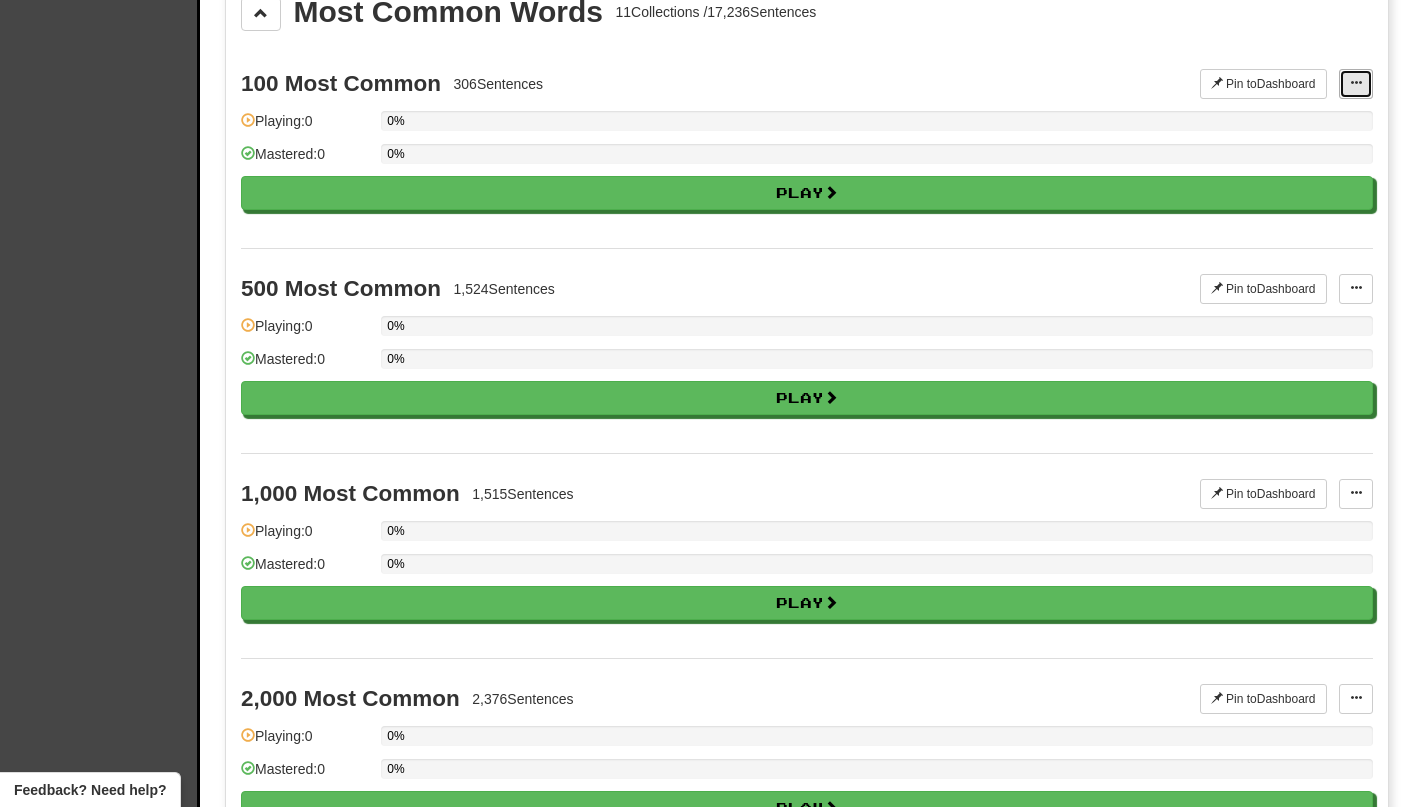 click at bounding box center (1356, 84) 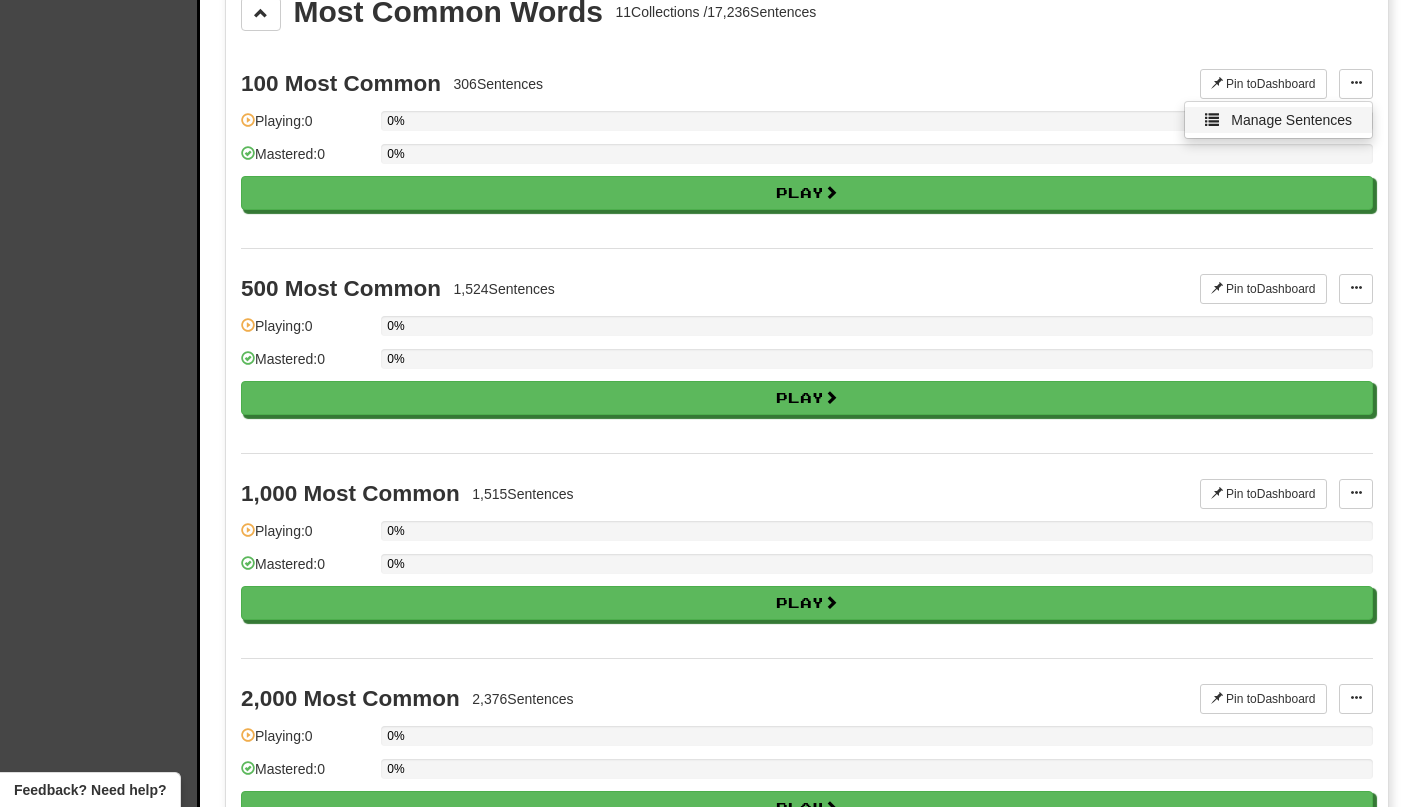 click on "Manage Sentences" at bounding box center (1291, 120) 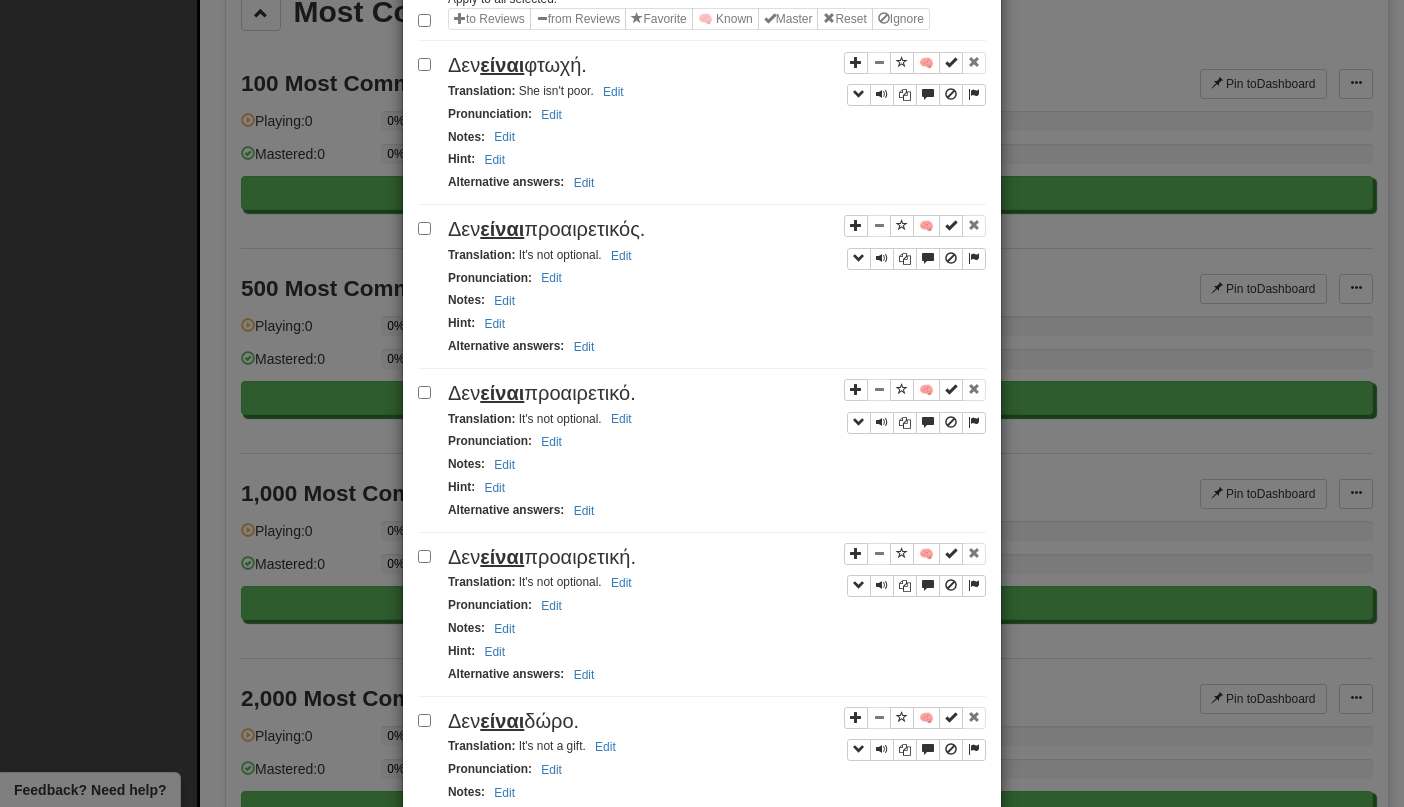 scroll, scrollTop: 462, scrollLeft: 0, axis: vertical 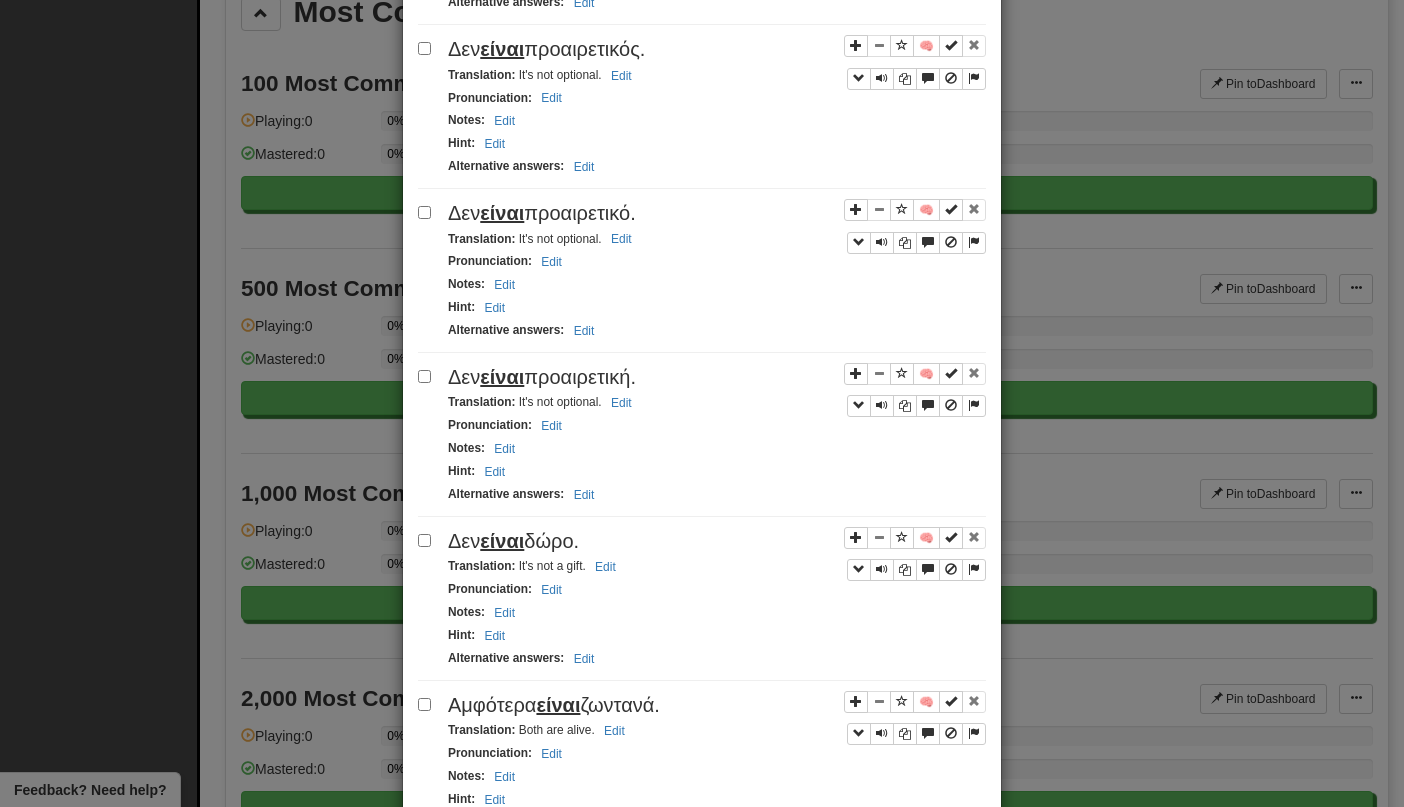 click on "**********" at bounding box center (702, 403) 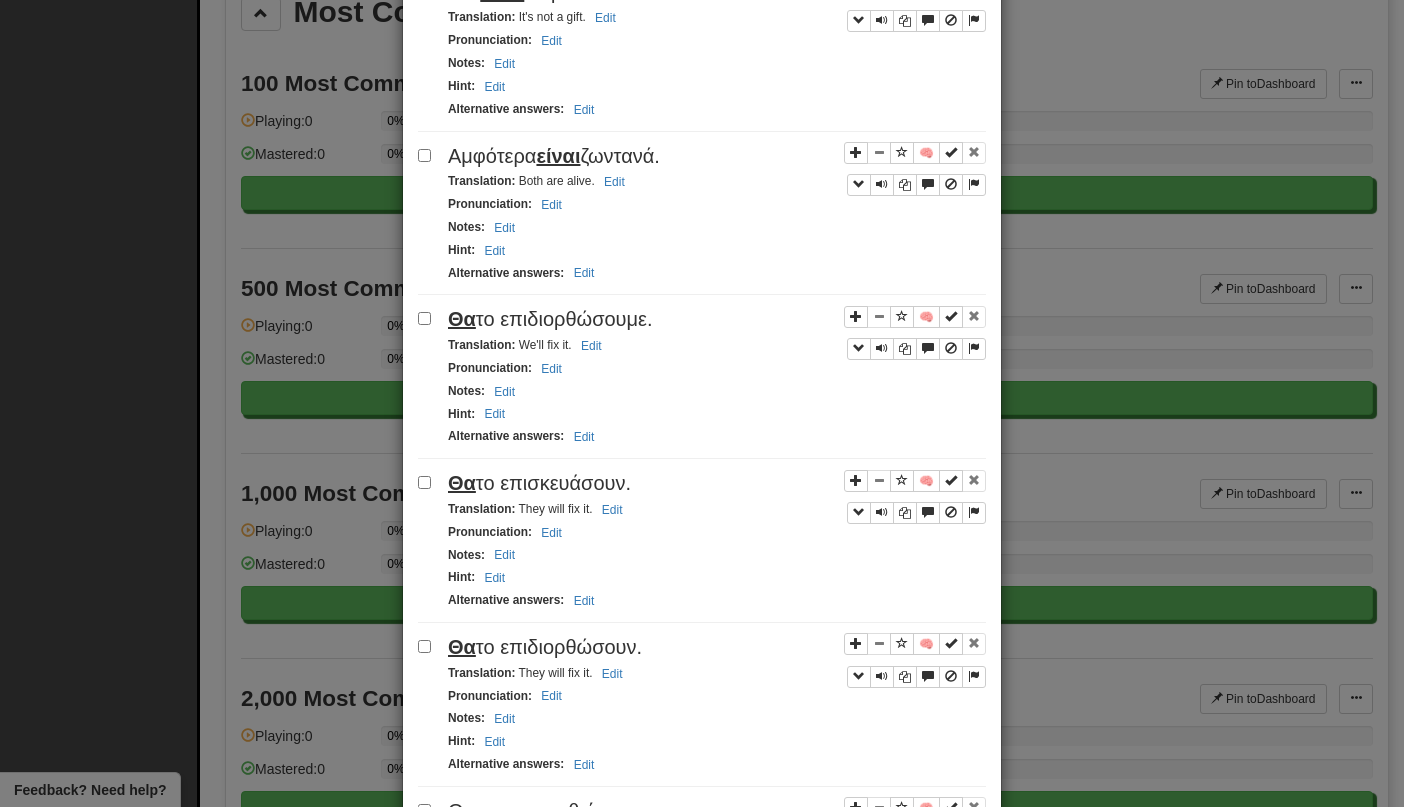 scroll, scrollTop: 0, scrollLeft: 0, axis: both 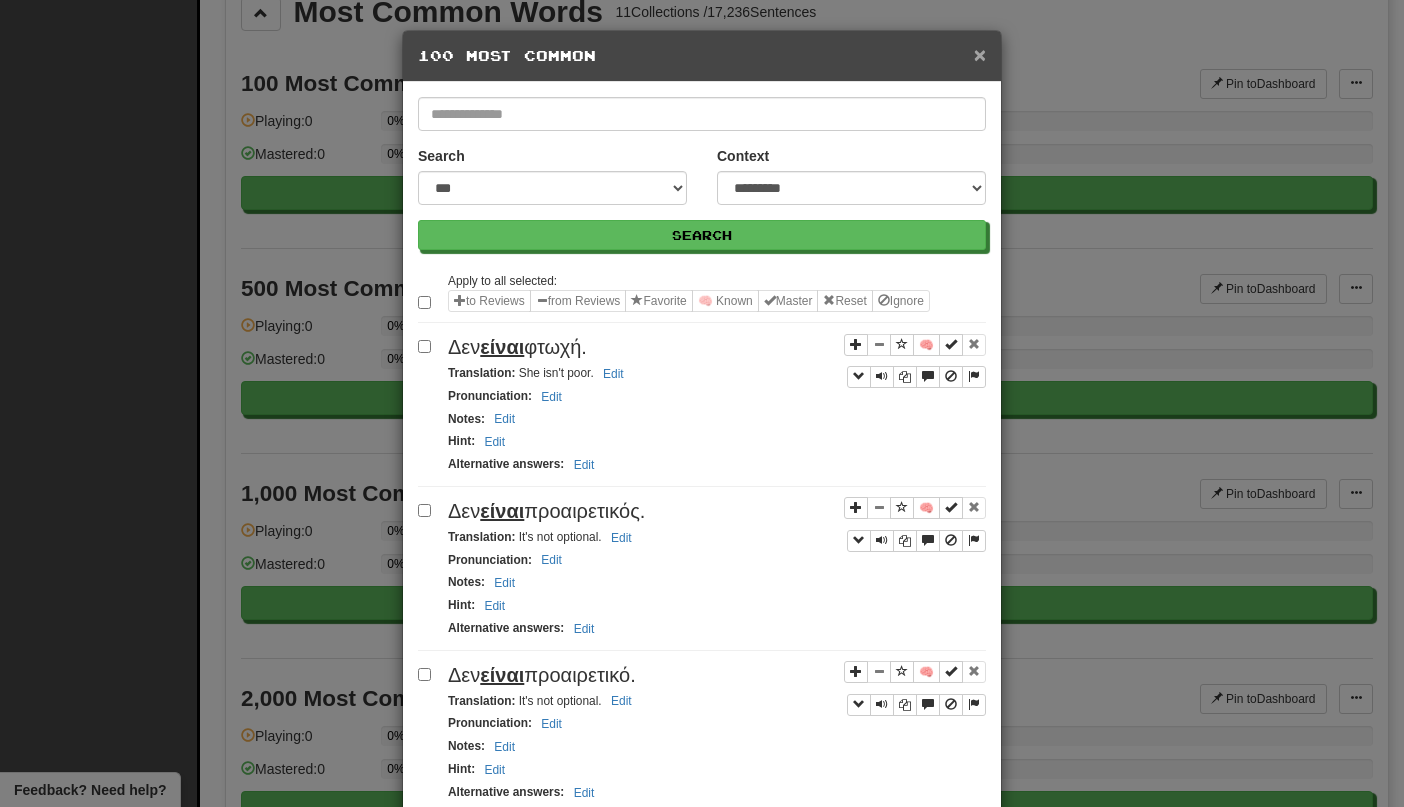 click on "×" at bounding box center [980, 54] 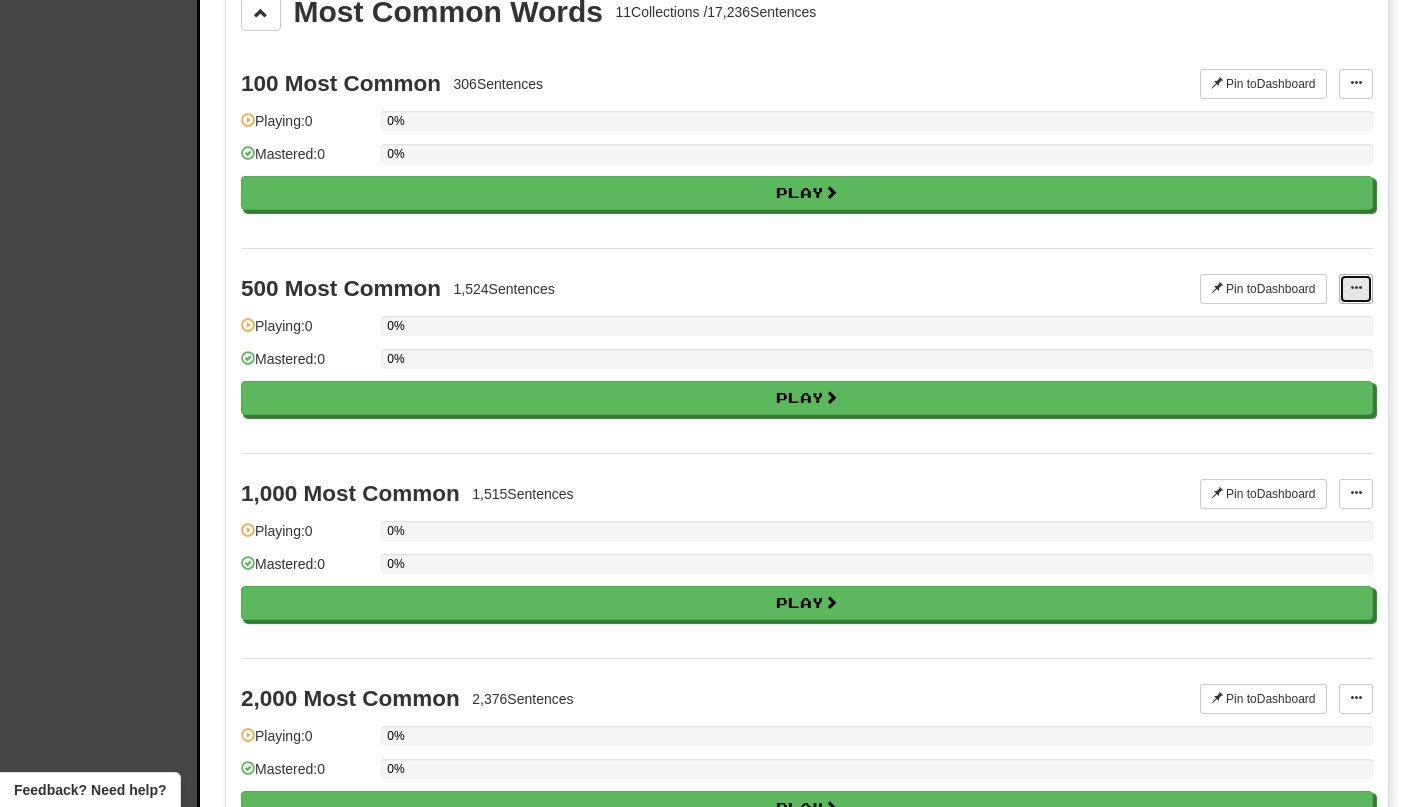 click at bounding box center (1356, 288) 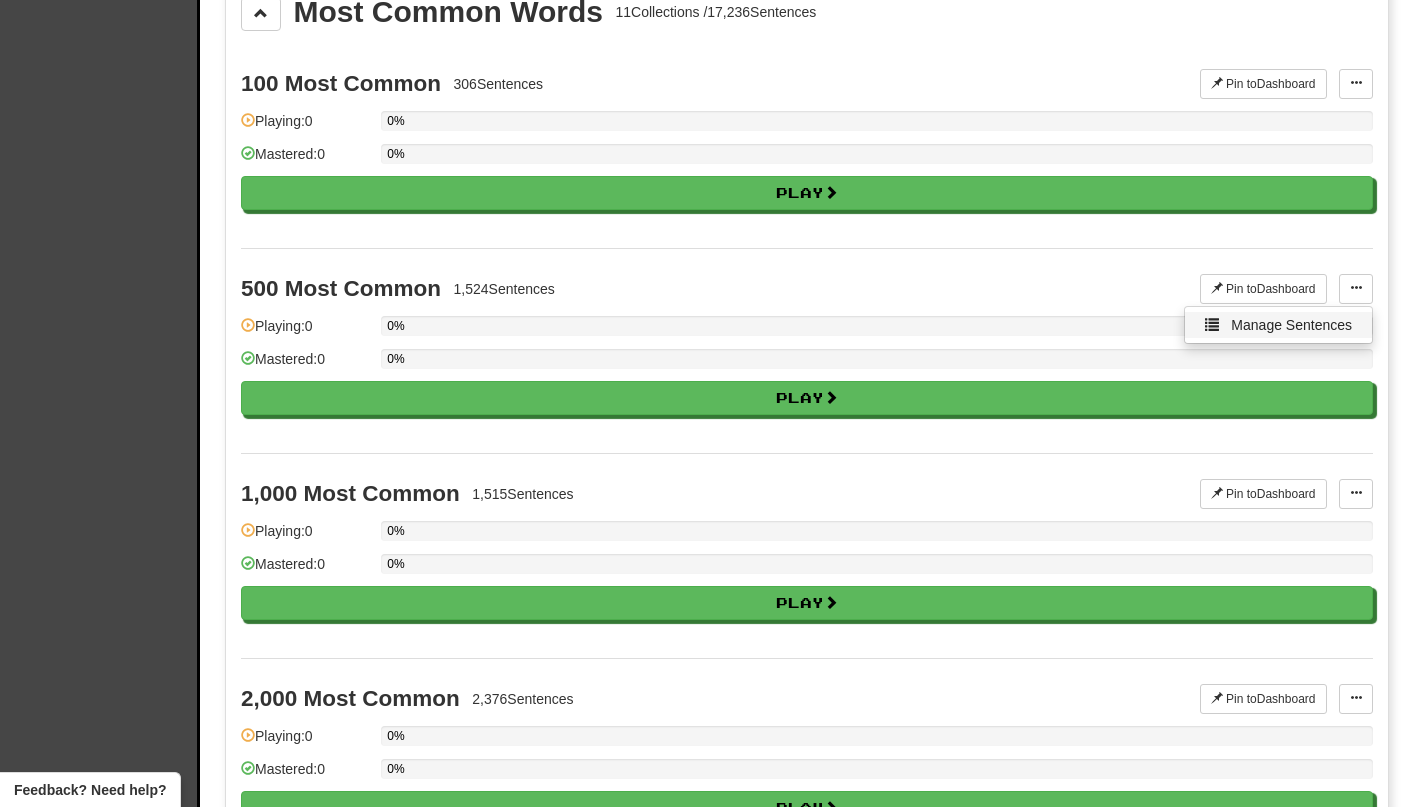 click on "Manage Sentences" at bounding box center (1278, 325) 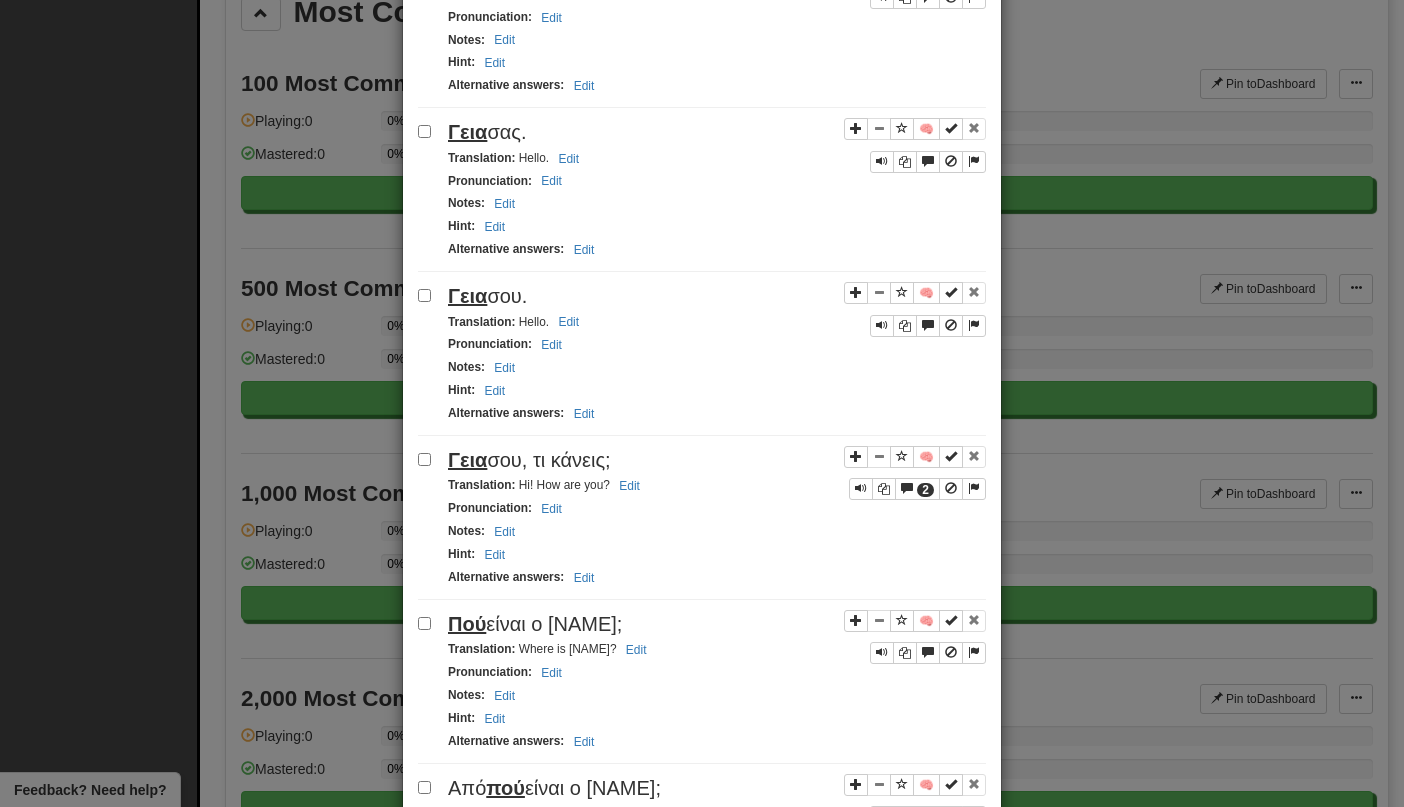 scroll, scrollTop: 0, scrollLeft: 0, axis: both 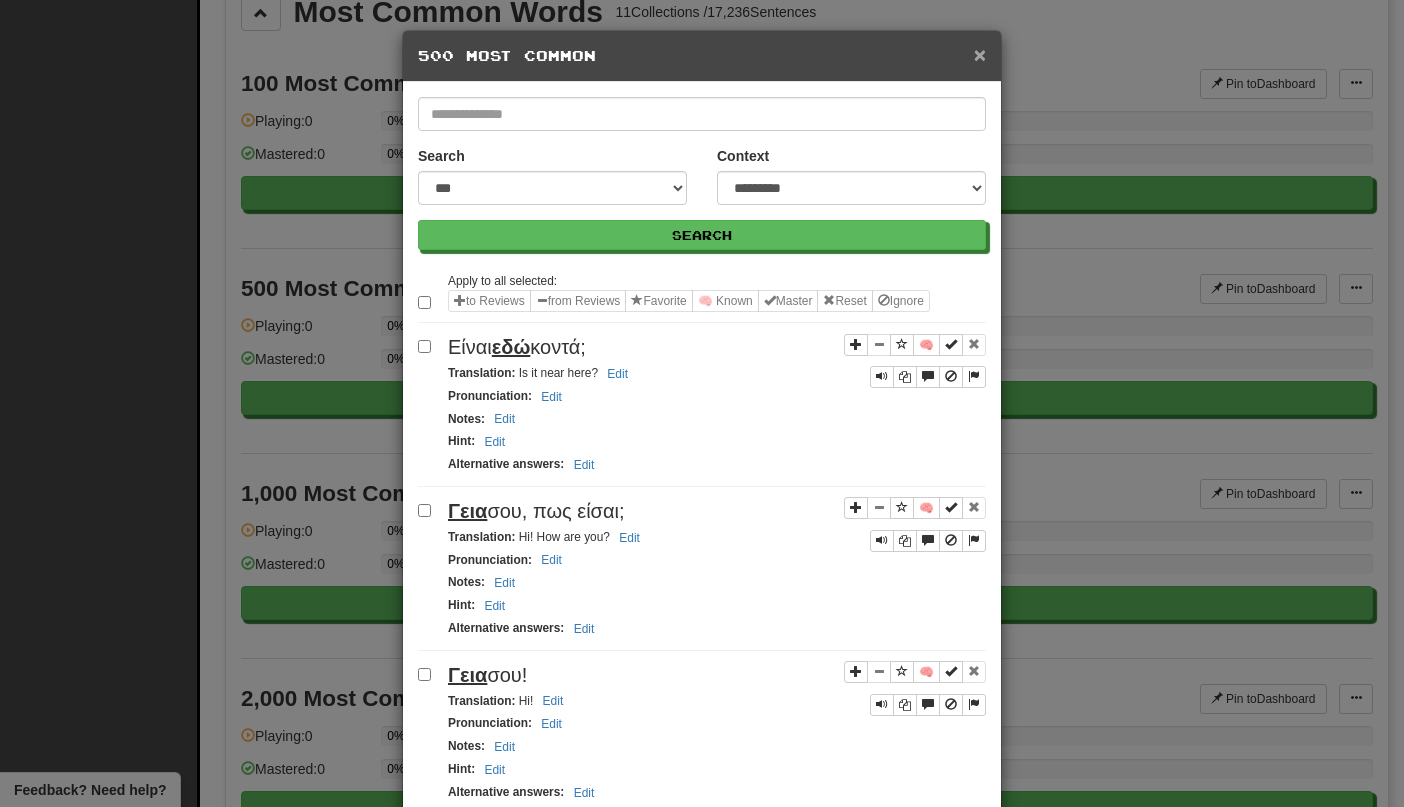 click on "×" at bounding box center [980, 54] 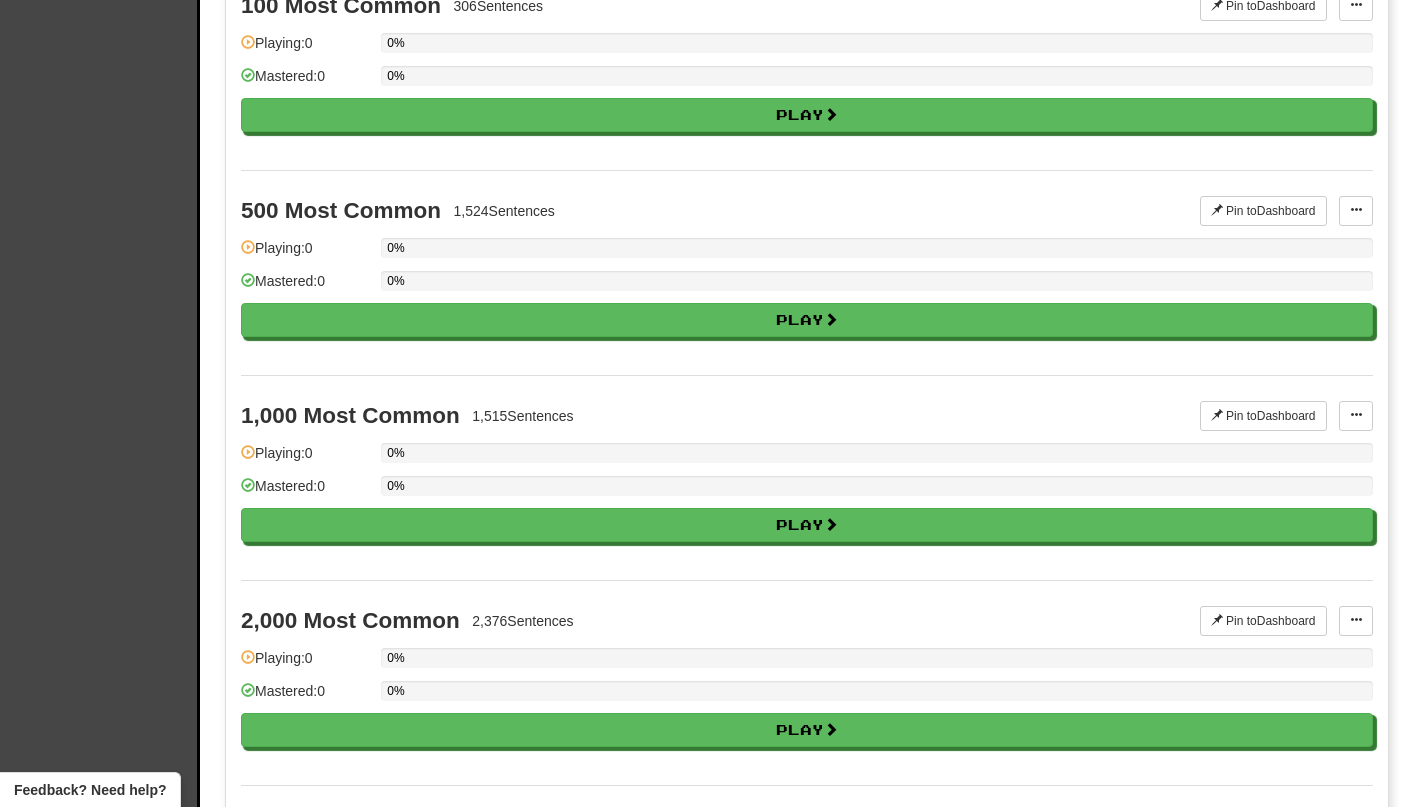 scroll, scrollTop: 2451, scrollLeft: 0, axis: vertical 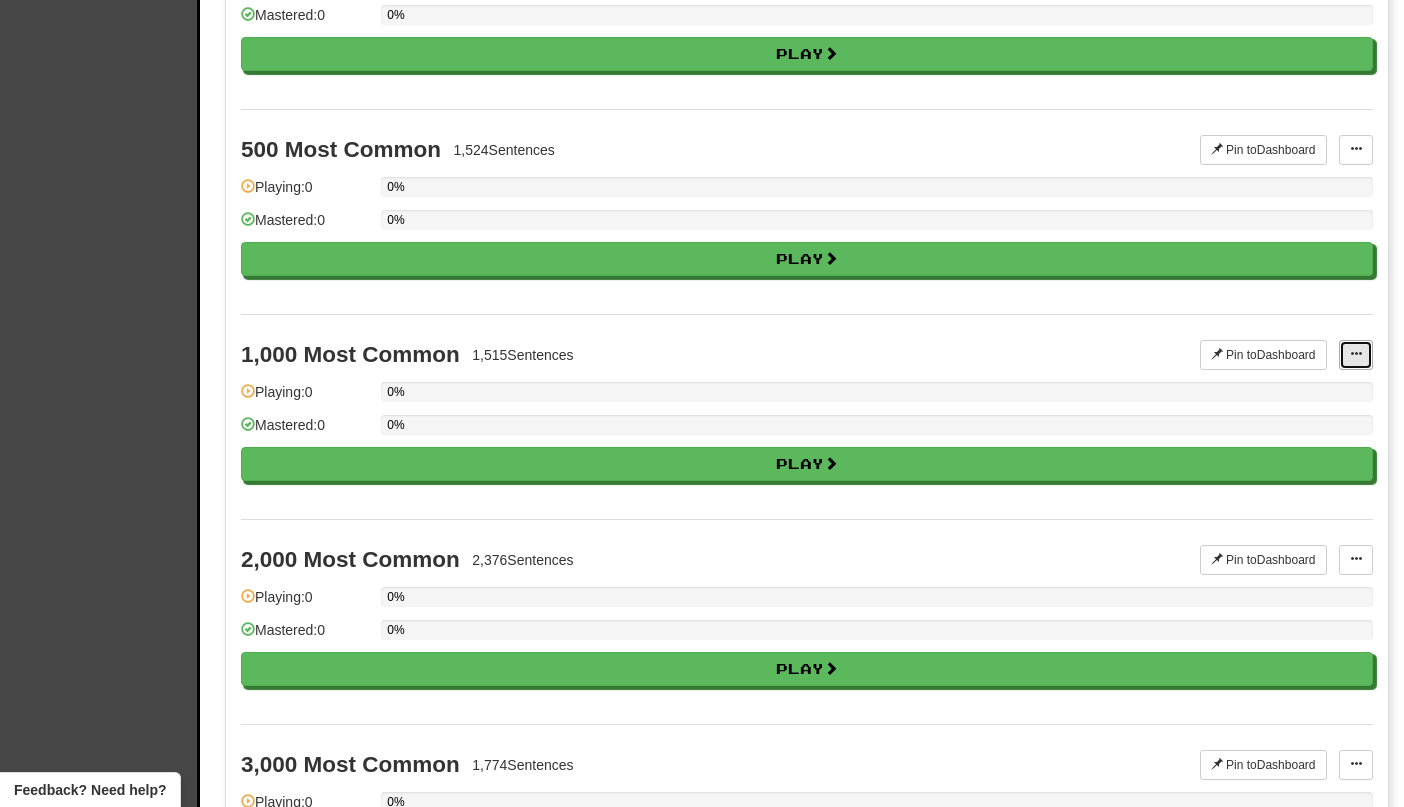 click at bounding box center [1356, 354] 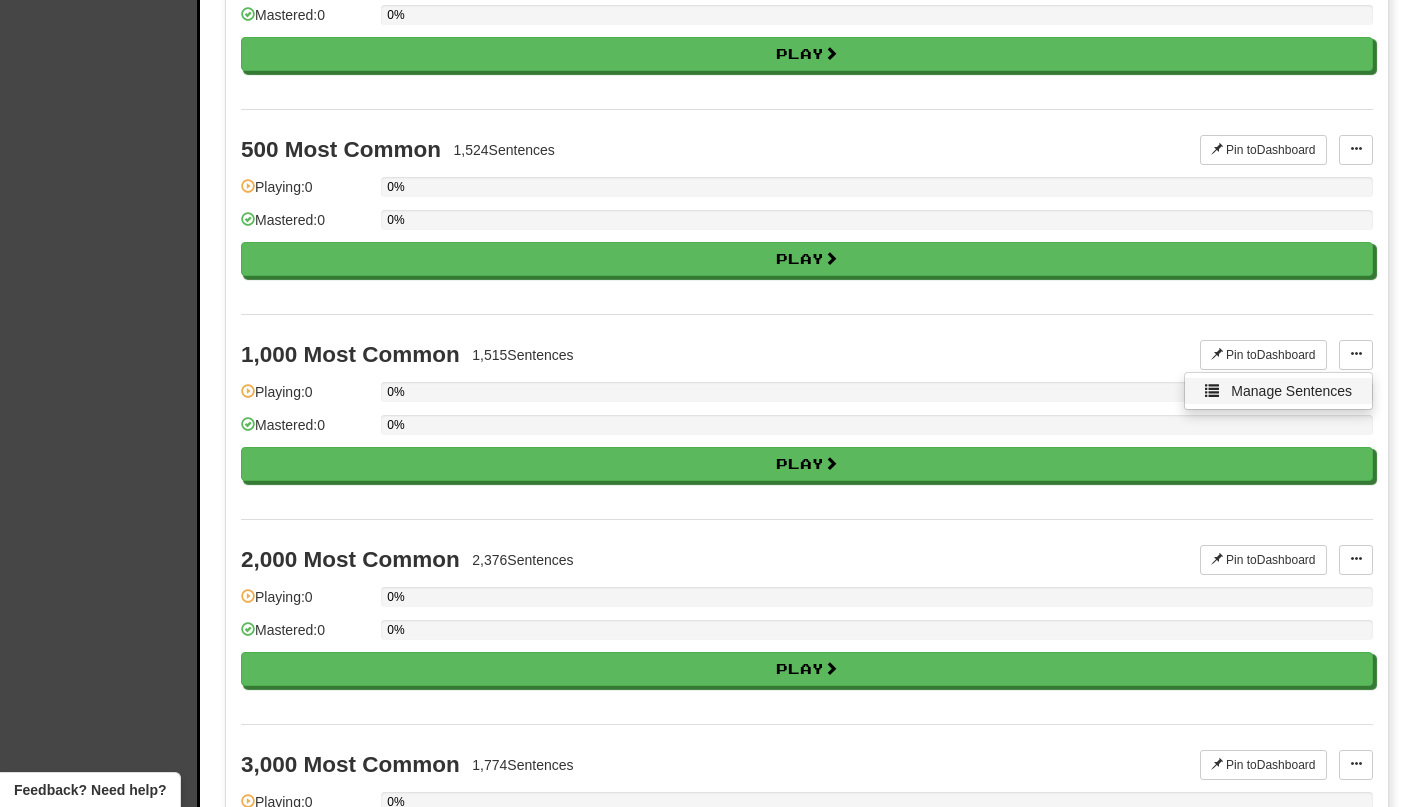 click on "Manage Sentences" at bounding box center (1291, 391) 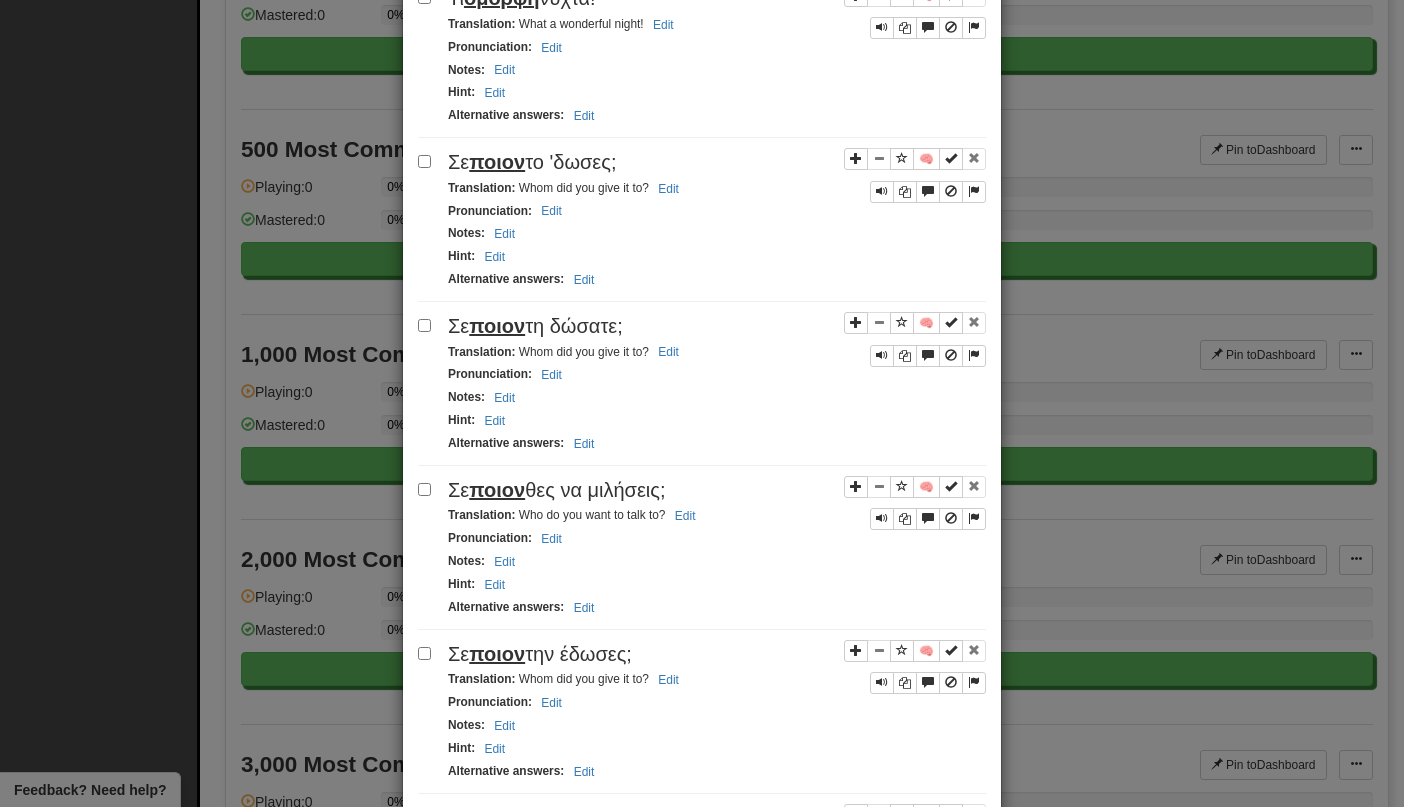 scroll, scrollTop: 0, scrollLeft: 0, axis: both 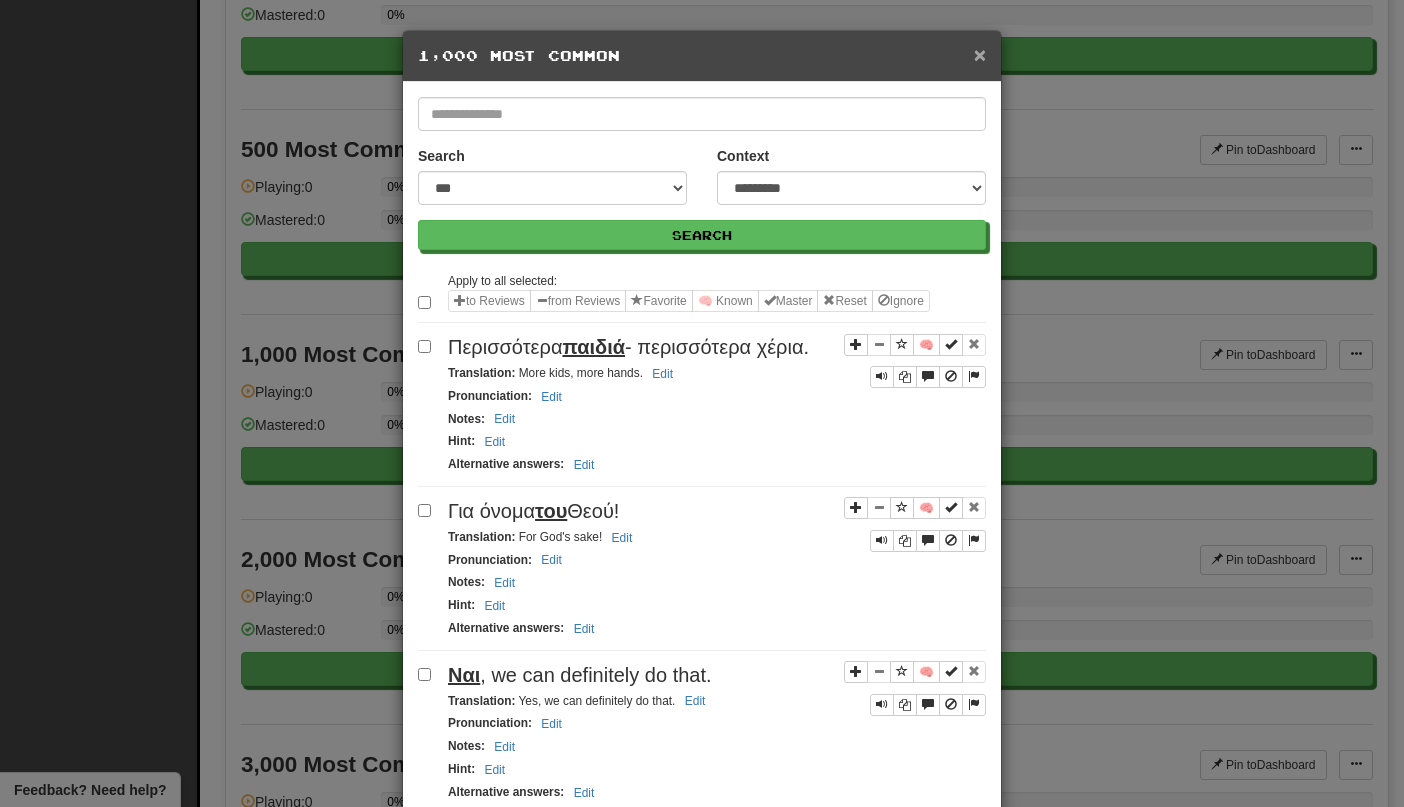click on "×" at bounding box center (980, 54) 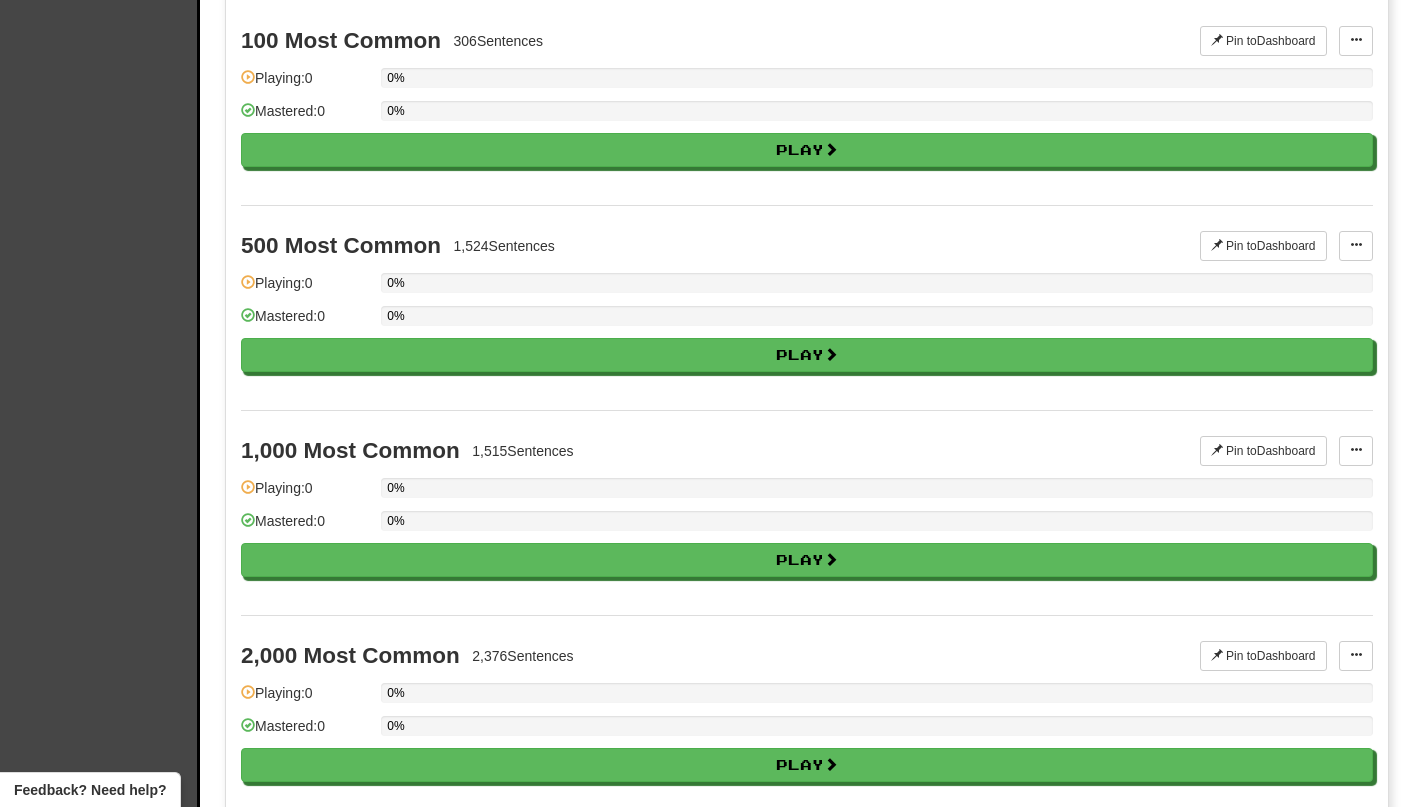 scroll, scrollTop: 2357, scrollLeft: 0, axis: vertical 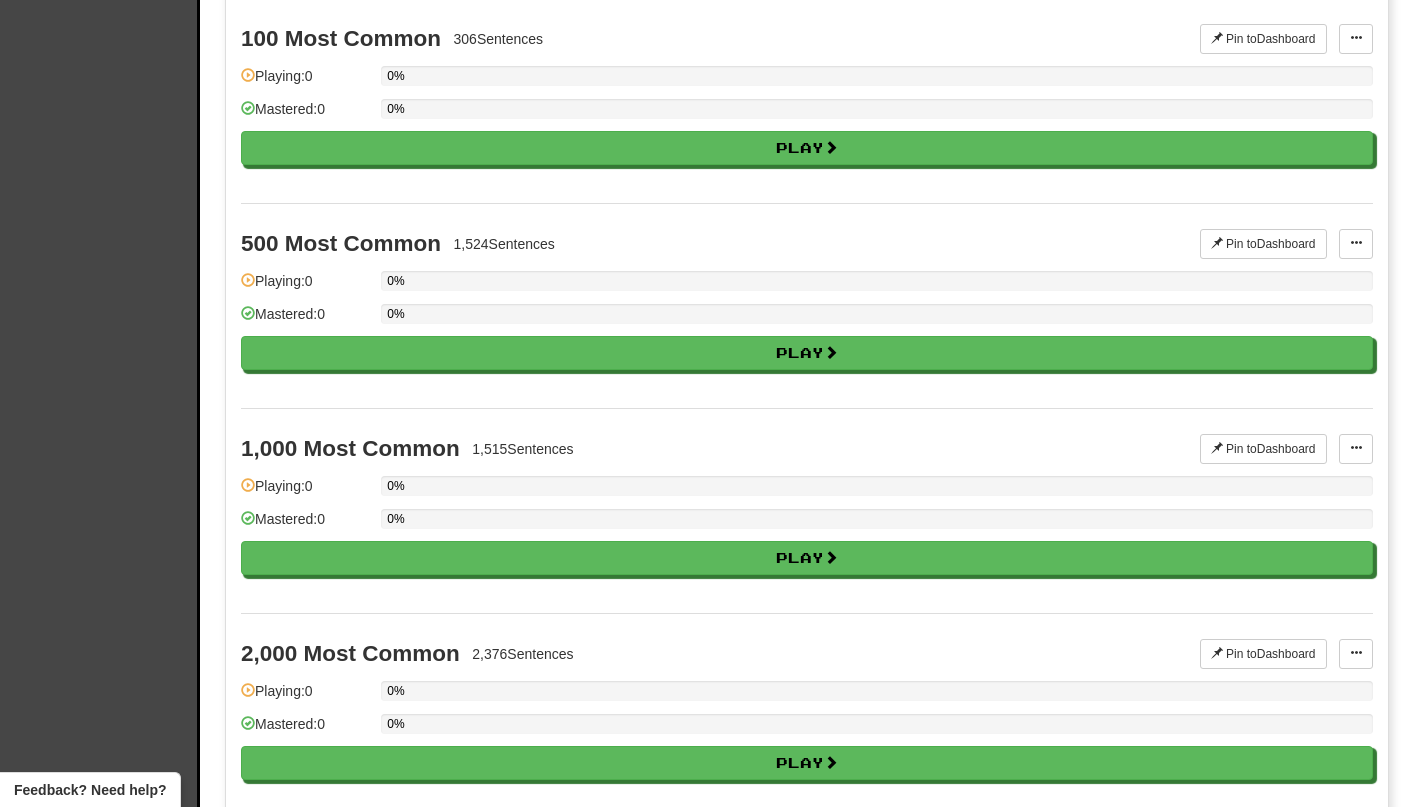 click on "0%" at bounding box center (877, 109) 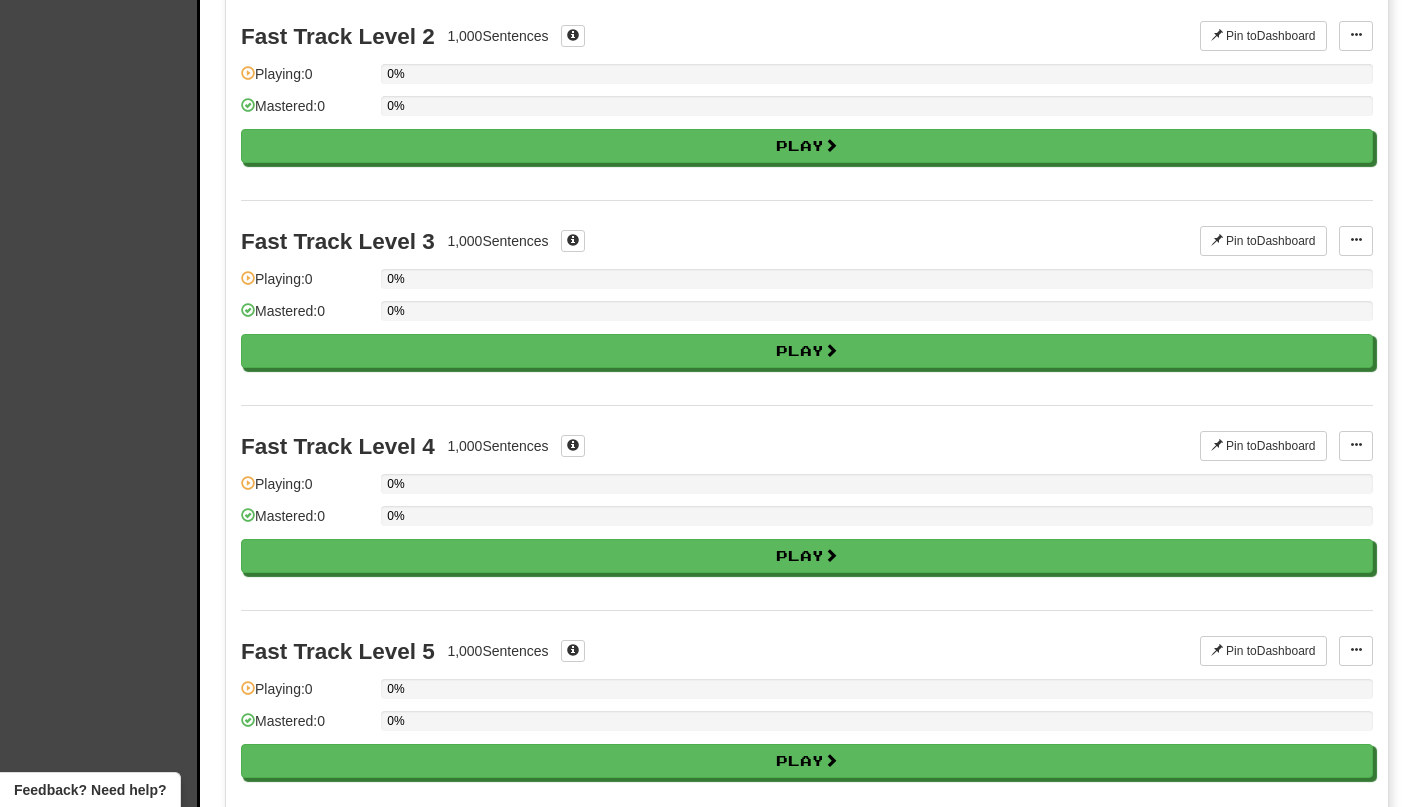 scroll, scrollTop: 0, scrollLeft: 0, axis: both 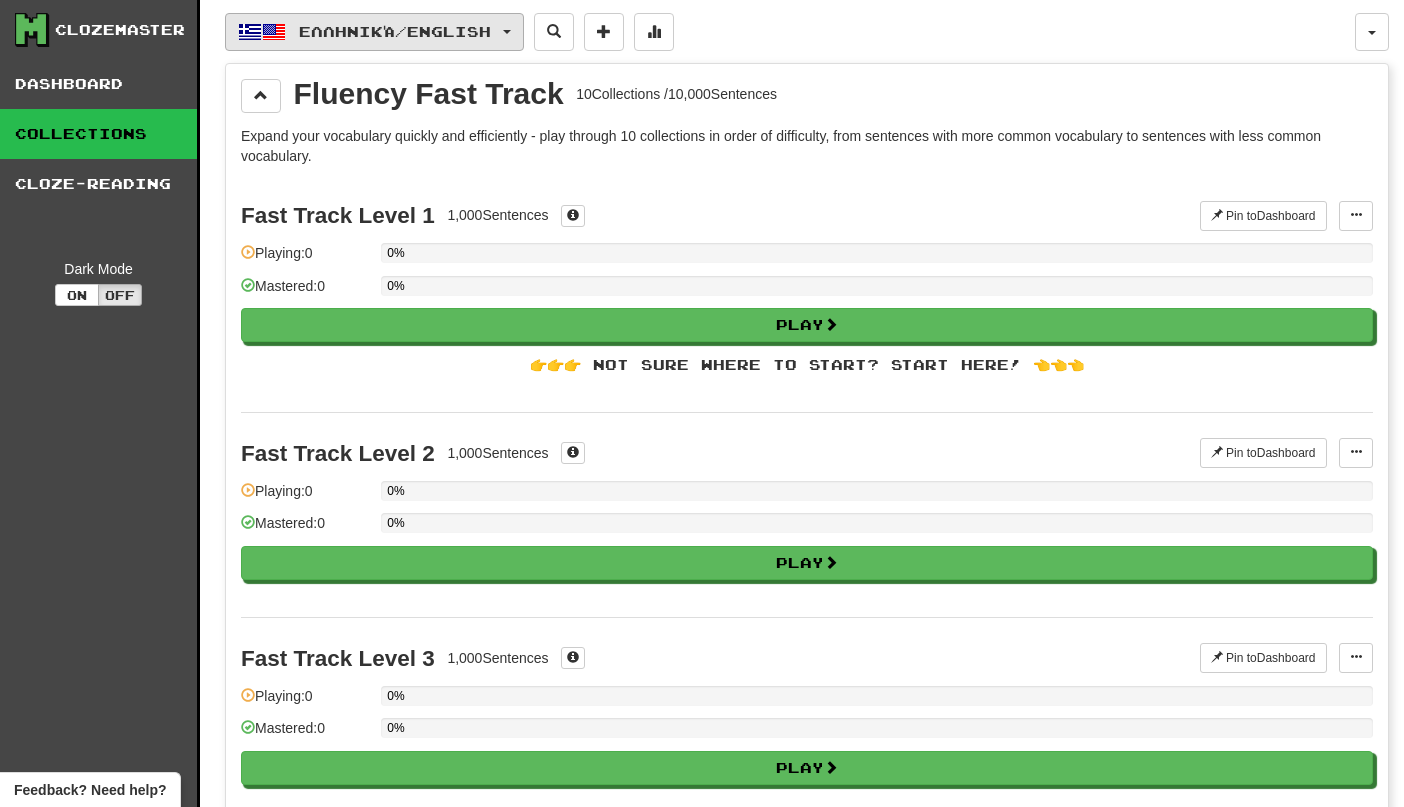 click on "Ελληνικά  /  English" at bounding box center [395, 31] 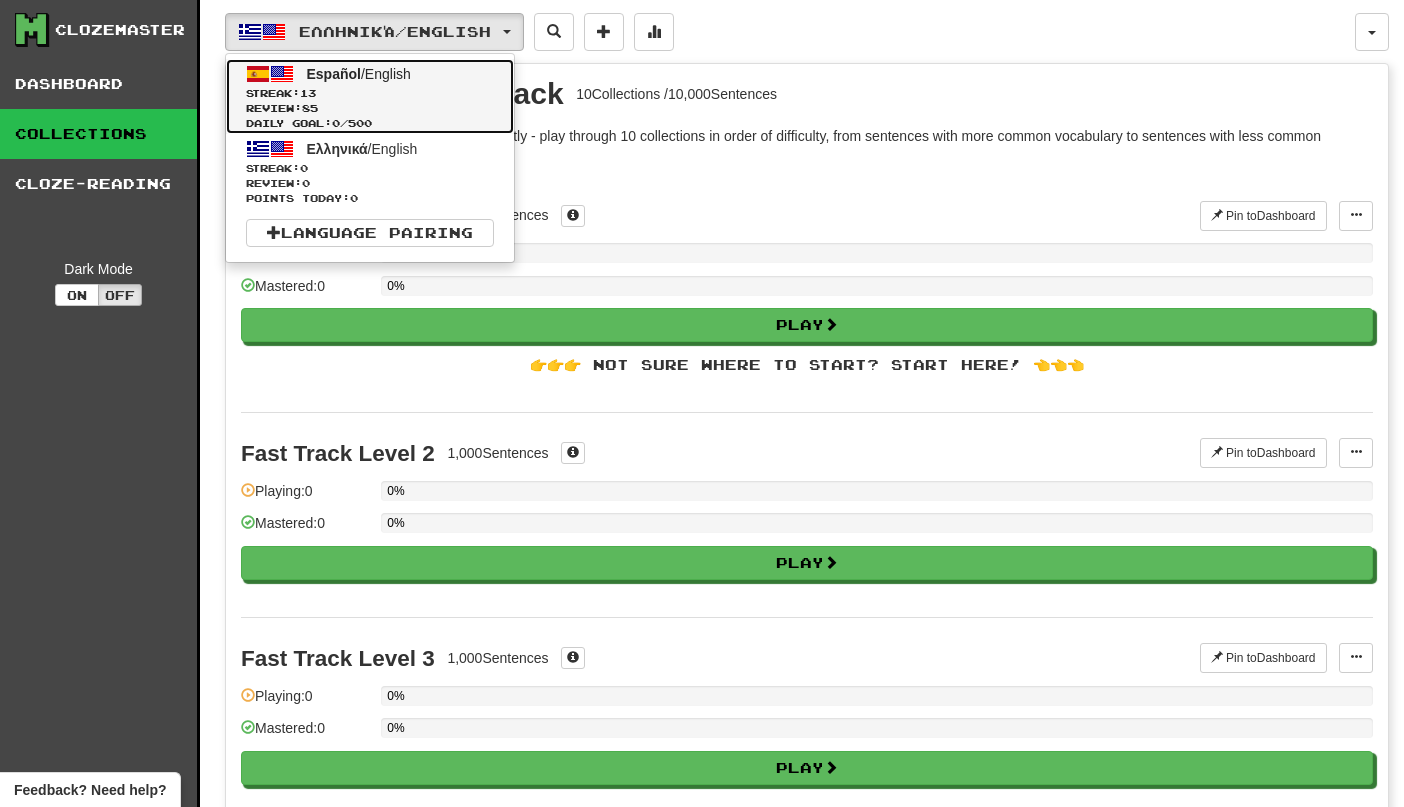 click on "Streak:  13" at bounding box center [370, 93] 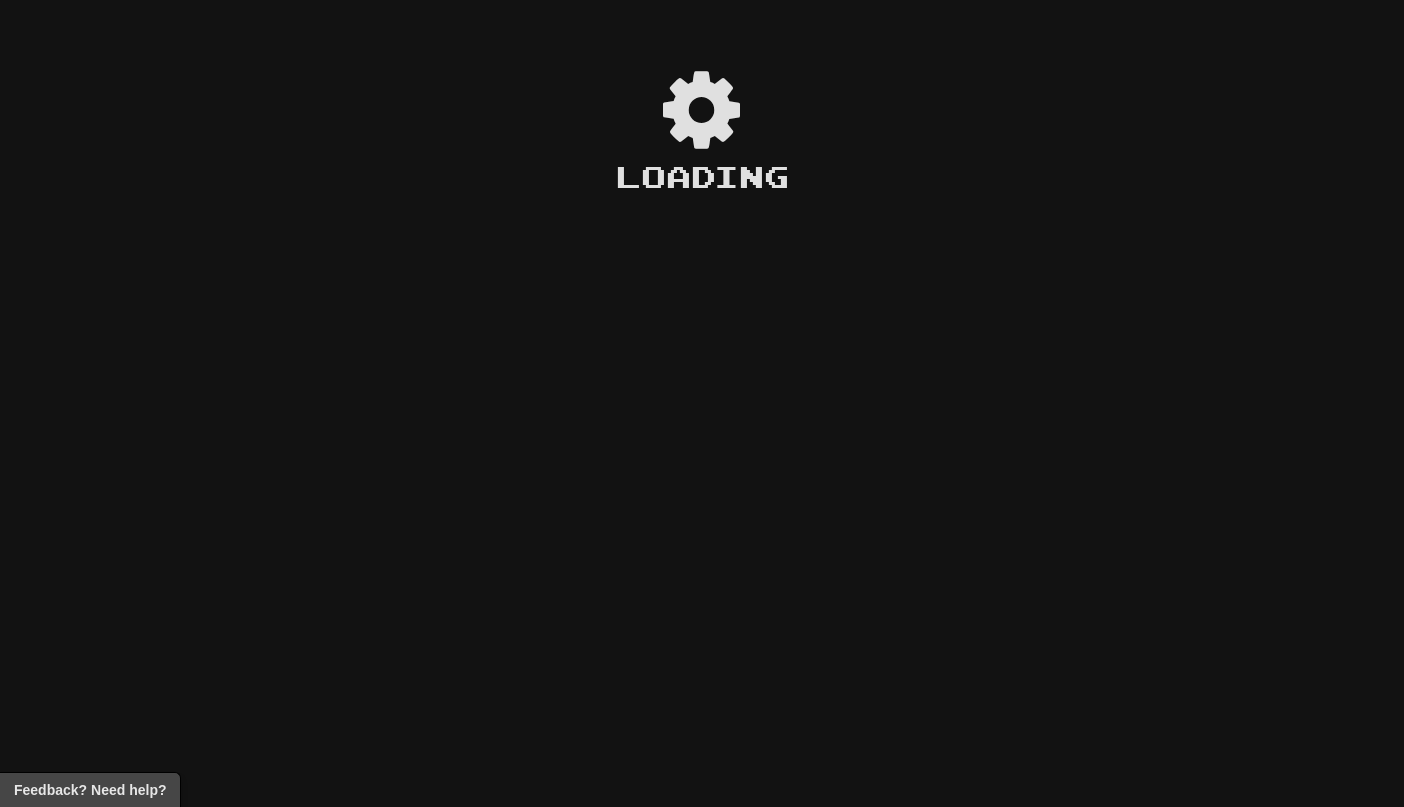 scroll, scrollTop: 0, scrollLeft: 0, axis: both 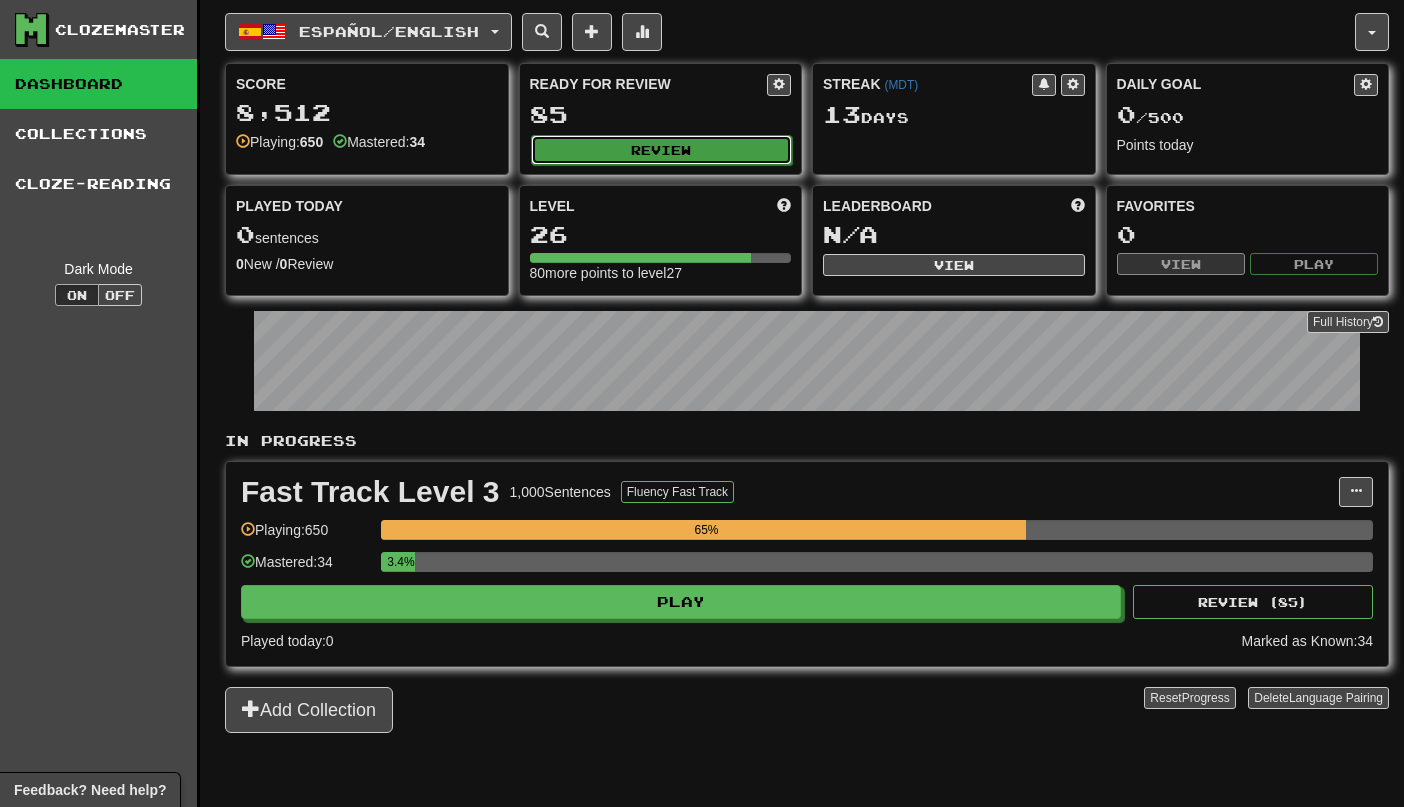click on "Review" at bounding box center [662, 150] 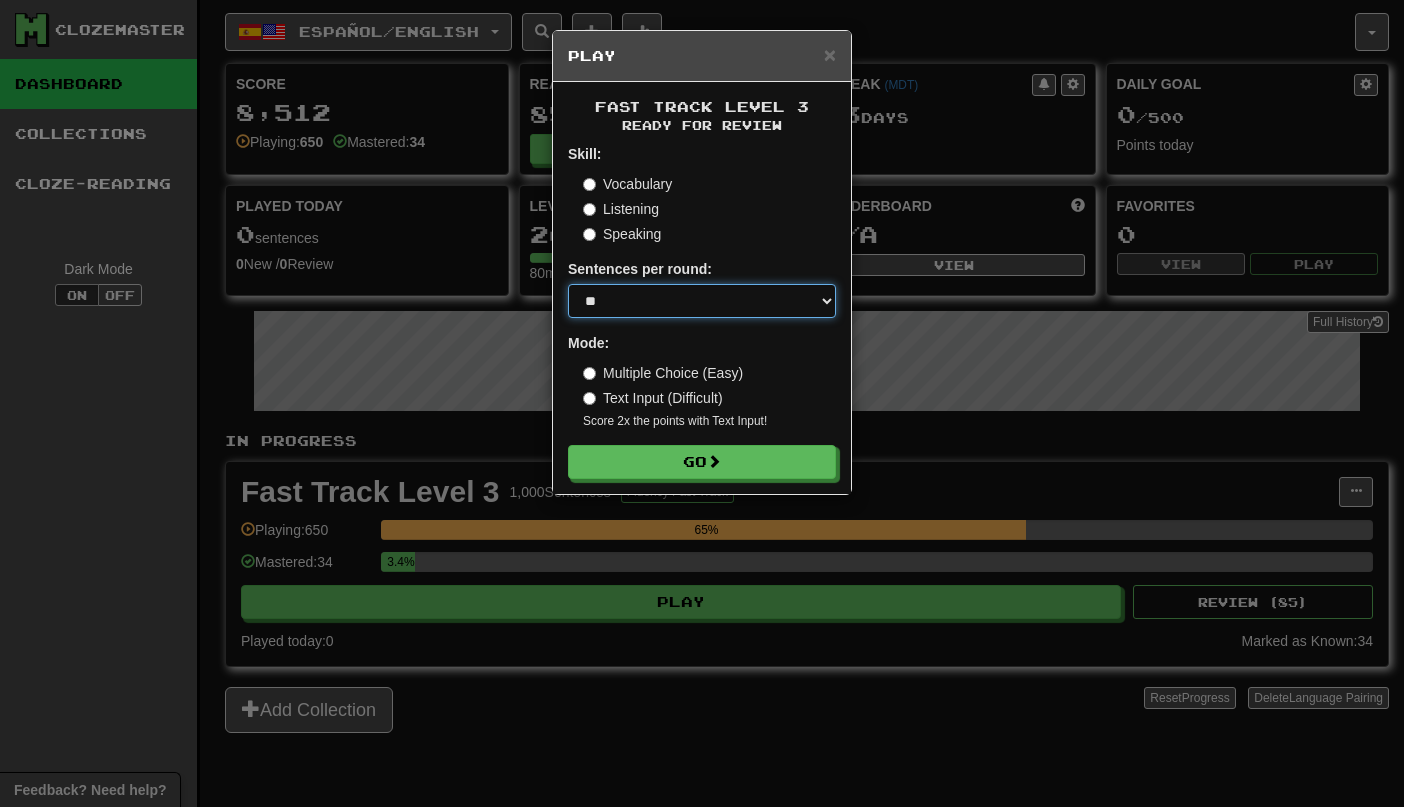 click on "* ** ** ** ** ** *** ********" at bounding box center (702, 301) 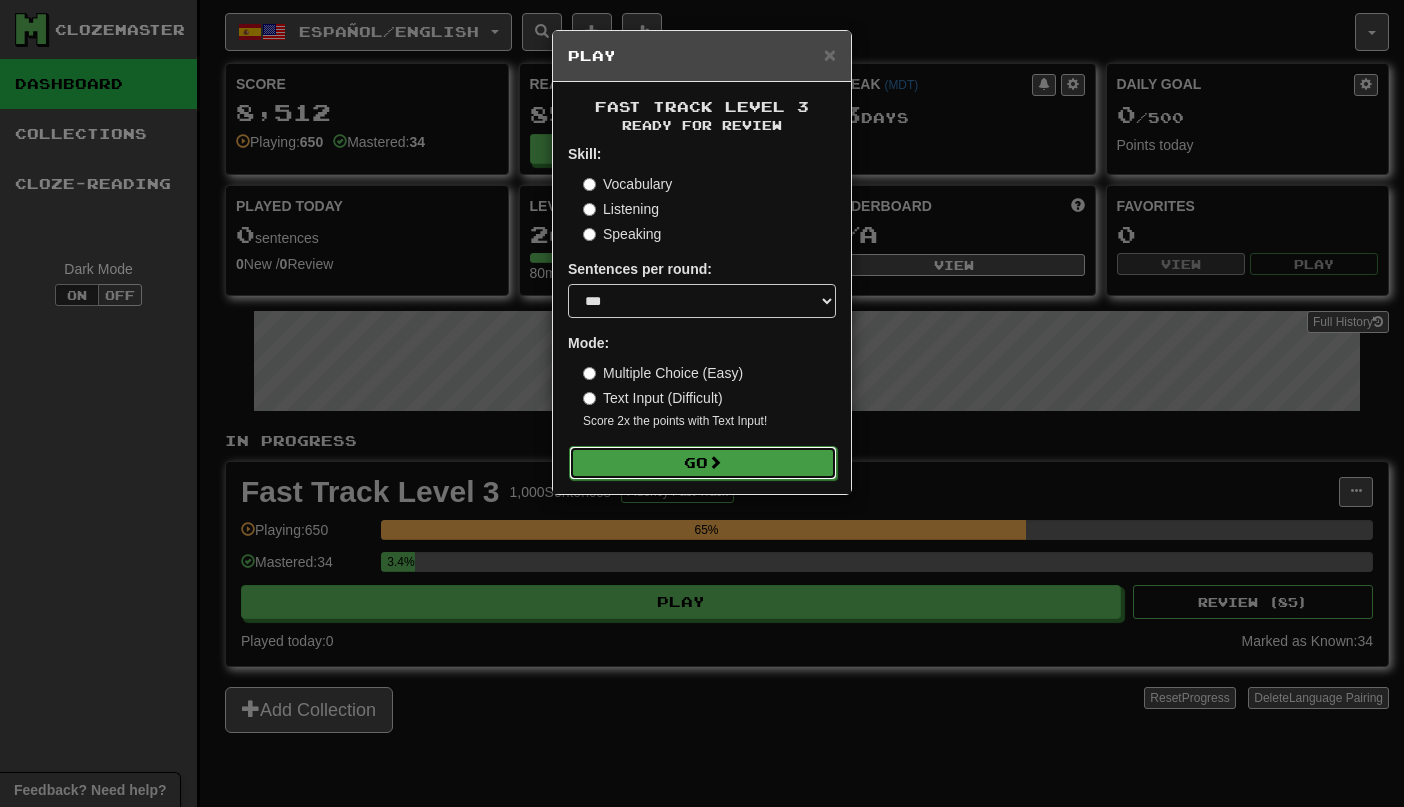 click at bounding box center (715, 462) 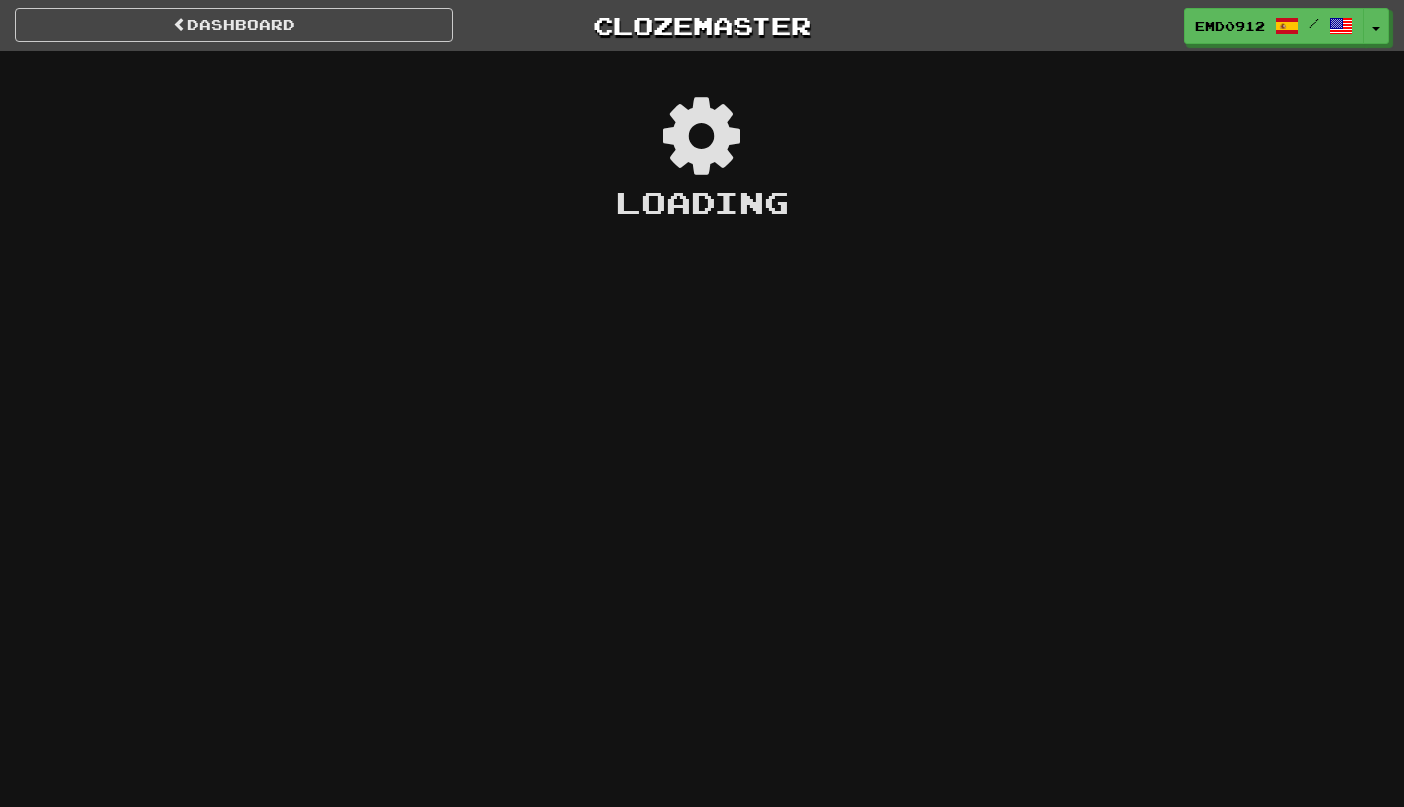 scroll, scrollTop: 0, scrollLeft: 0, axis: both 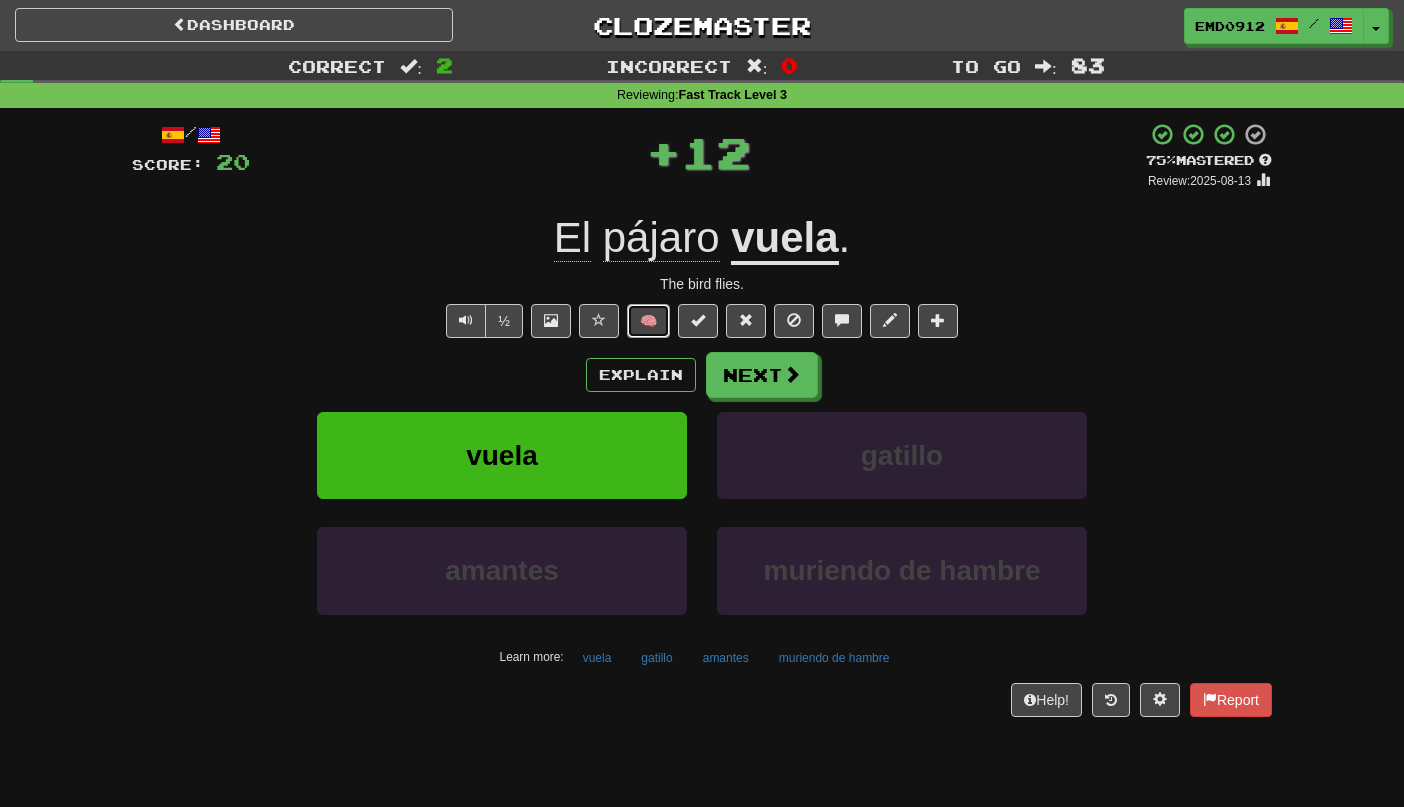 click on "🧠" at bounding box center [648, 321] 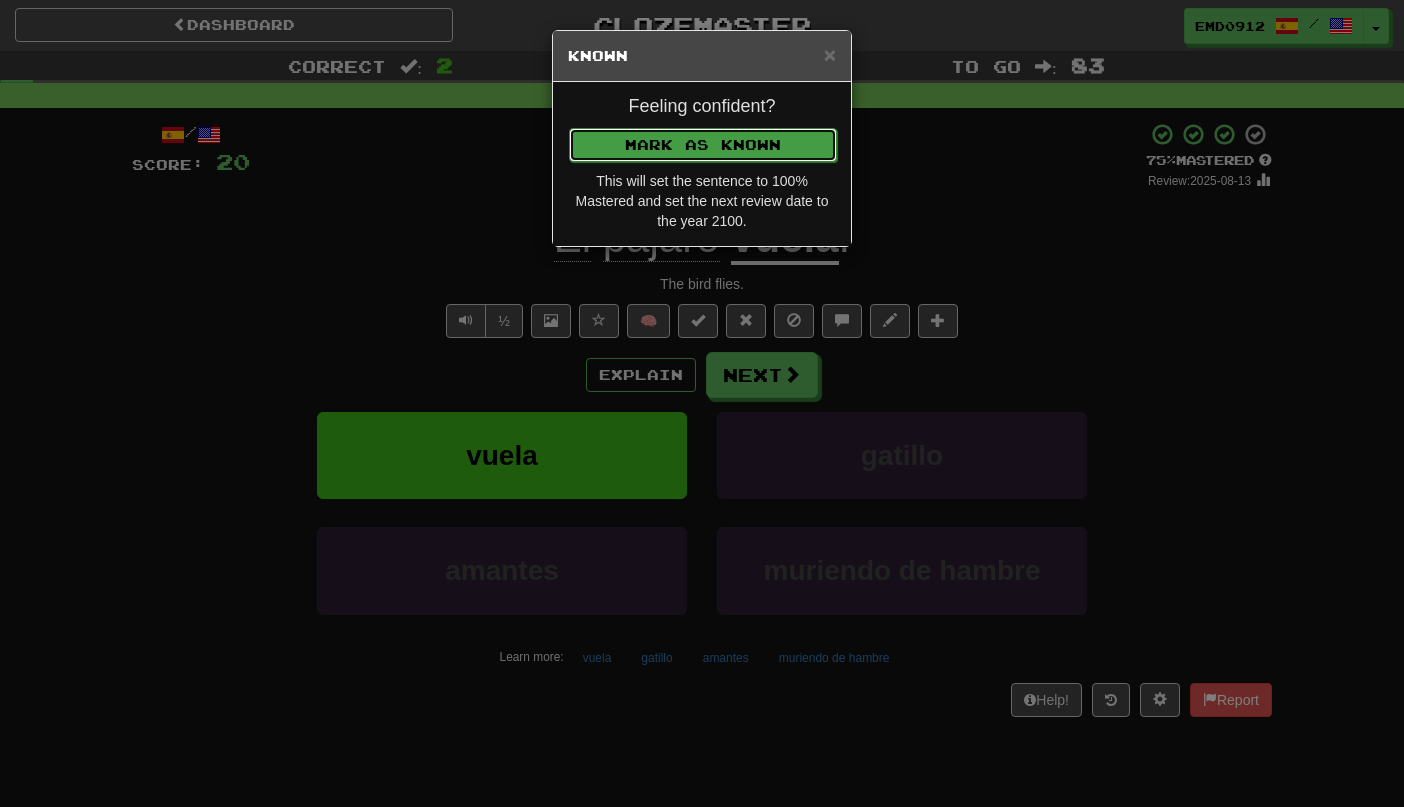 click on "Mark as Known" at bounding box center (703, 145) 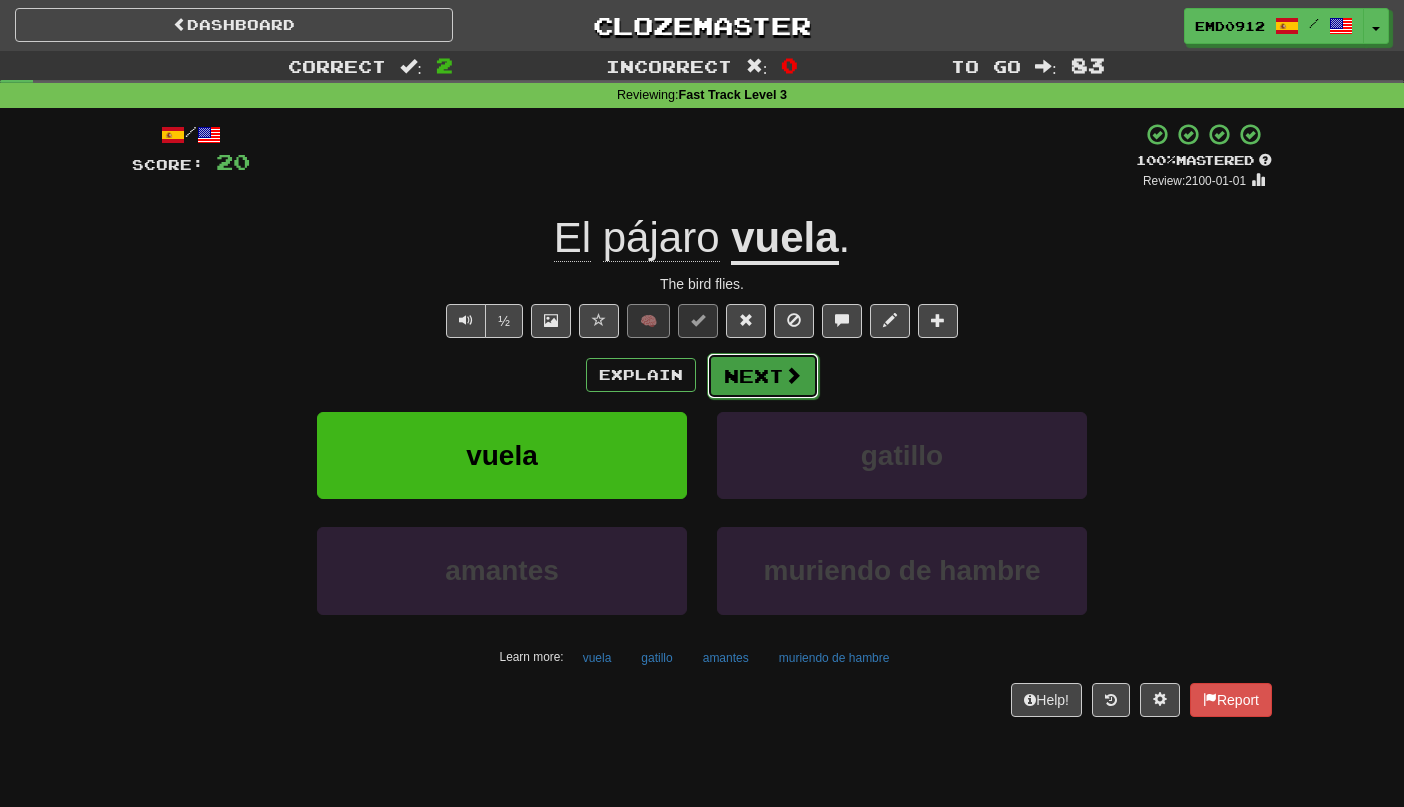 click on "Next" at bounding box center [763, 376] 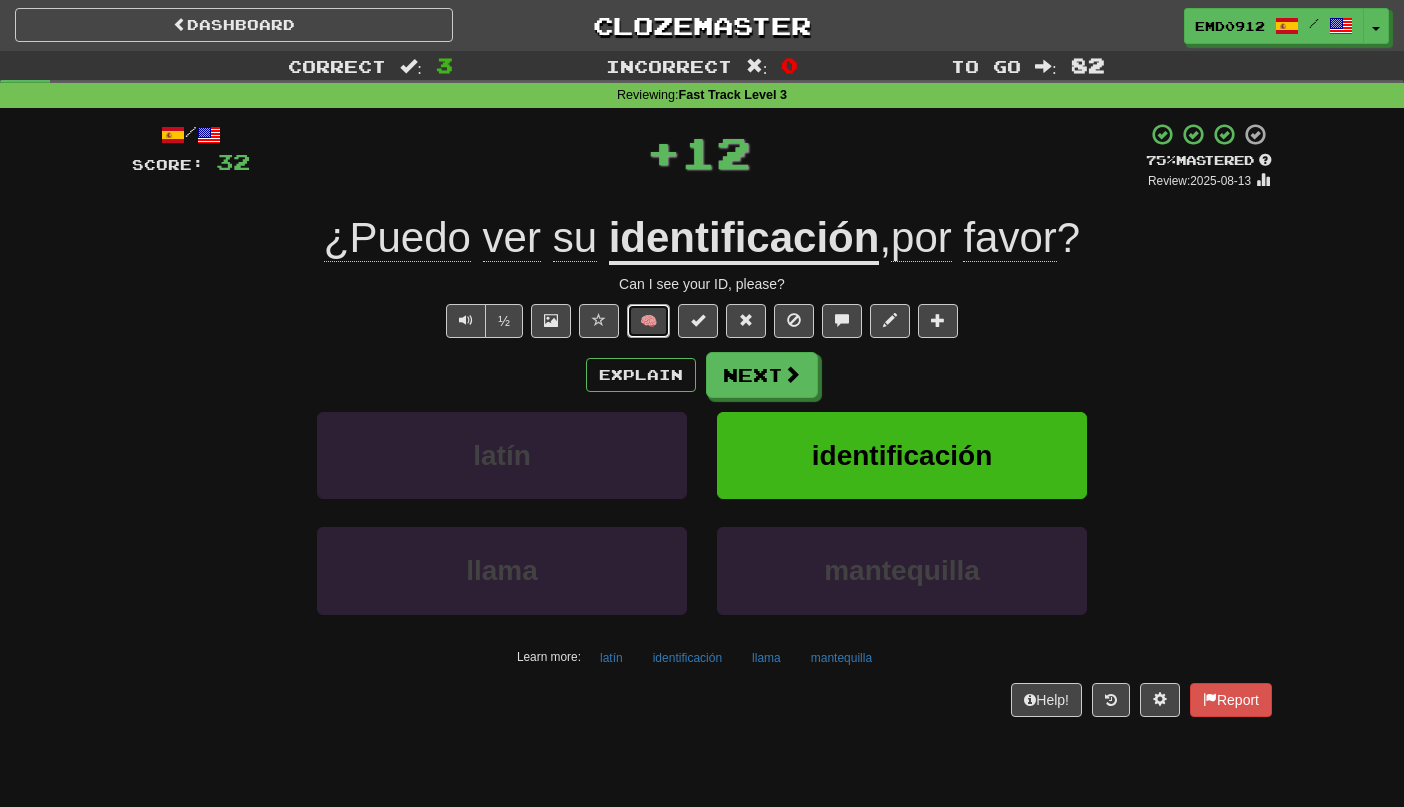 click on "🧠" at bounding box center (648, 321) 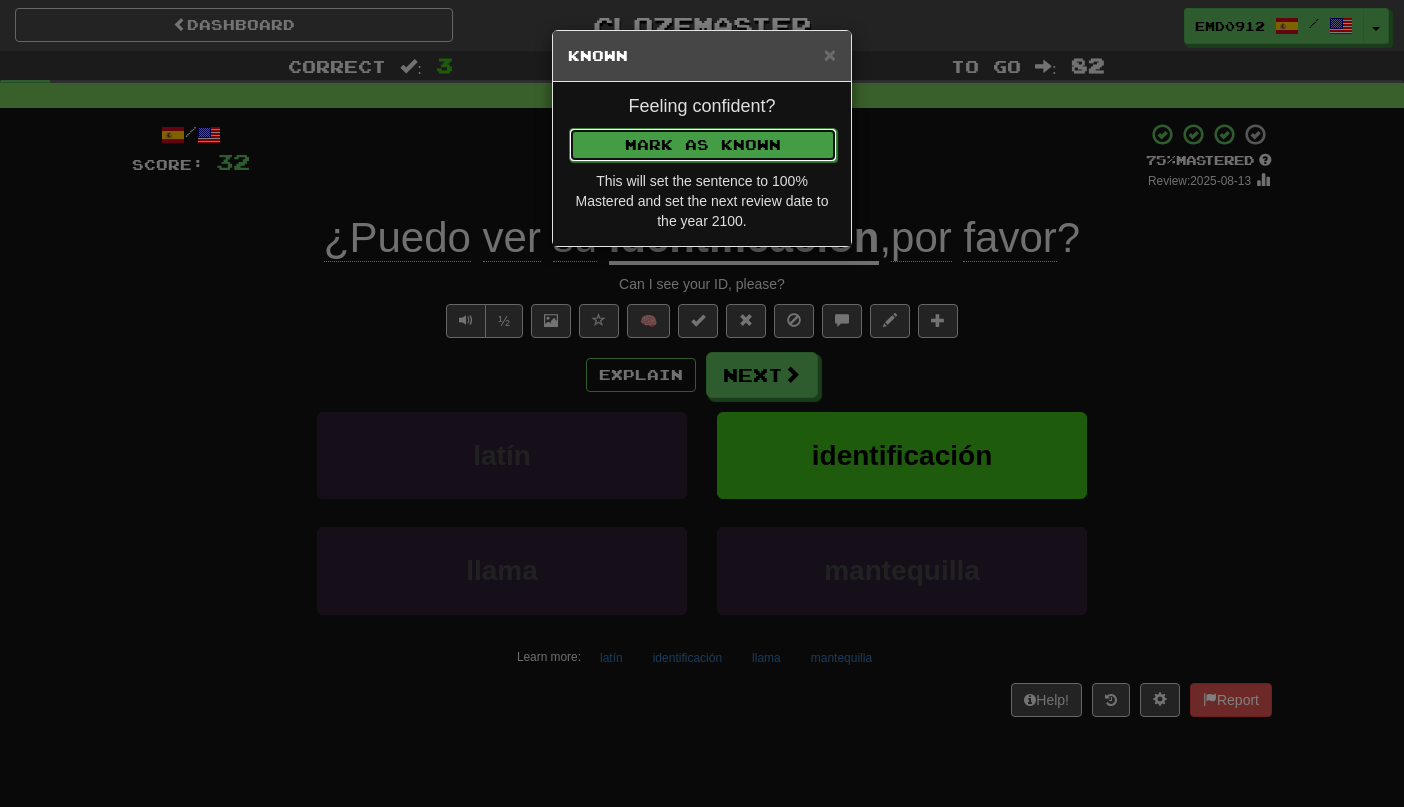 click on "Mark as Known" at bounding box center (703, 145) 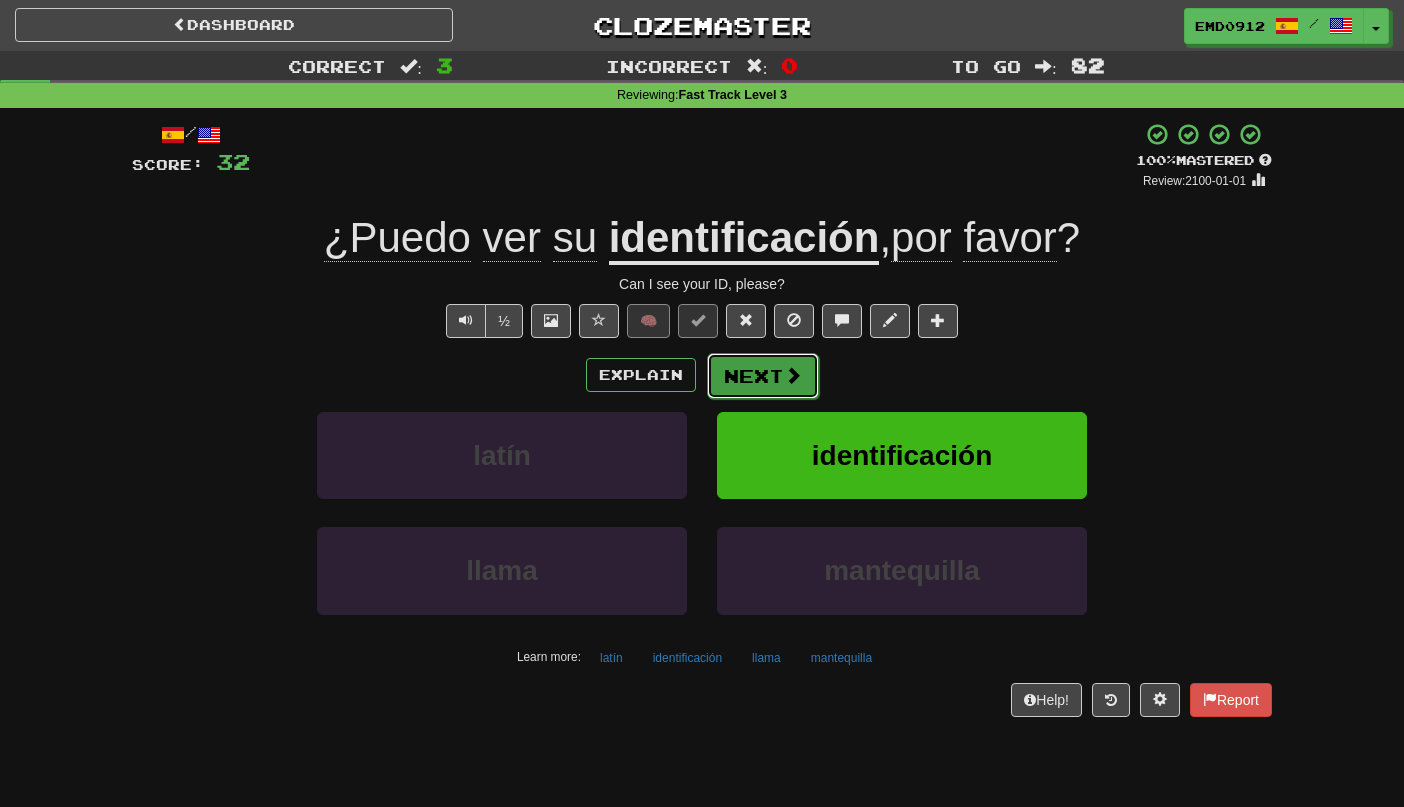 click on "Next" at bounding box center (763, 376) 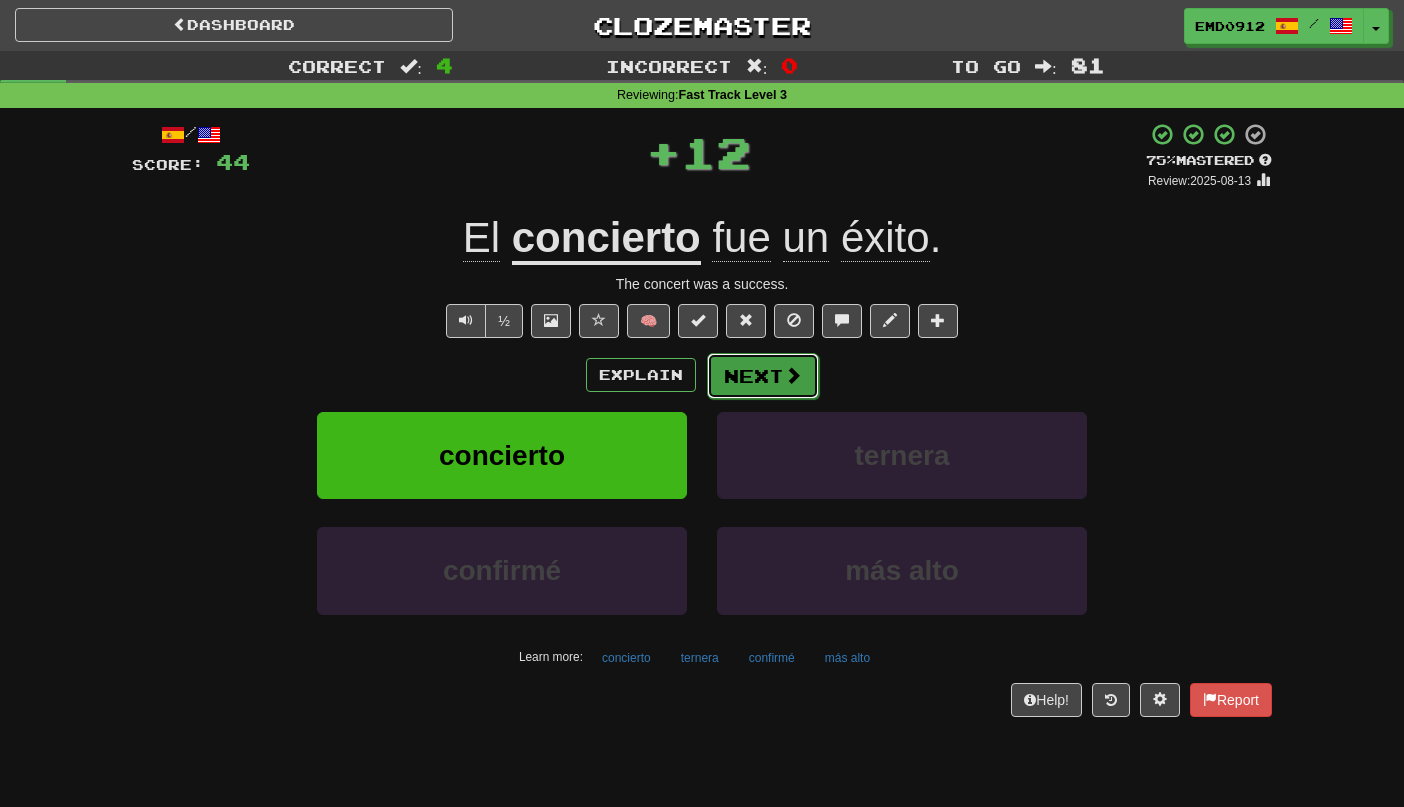 click on "Next" at bounding box center [763, 376] 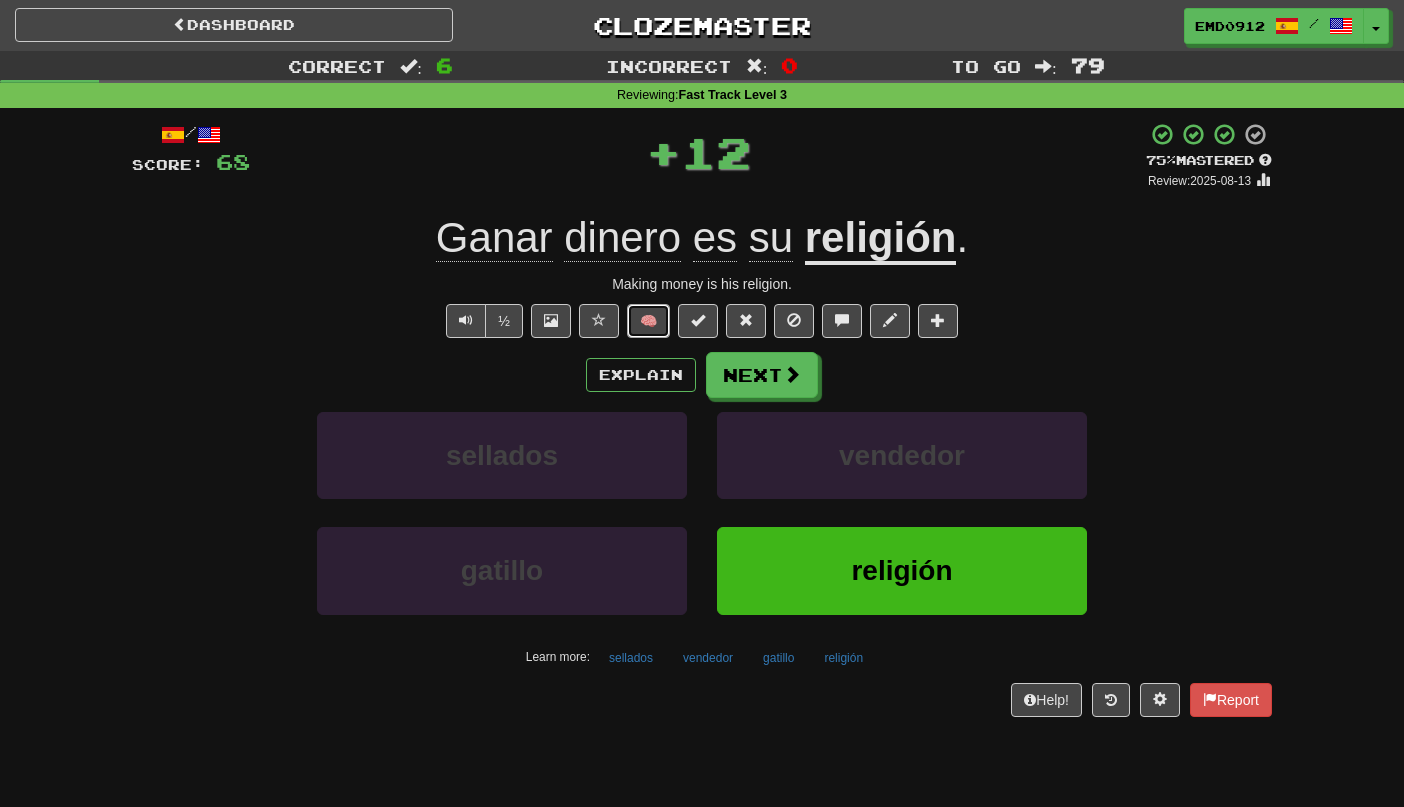 click on "🧠" at bounding box center [648, 321] 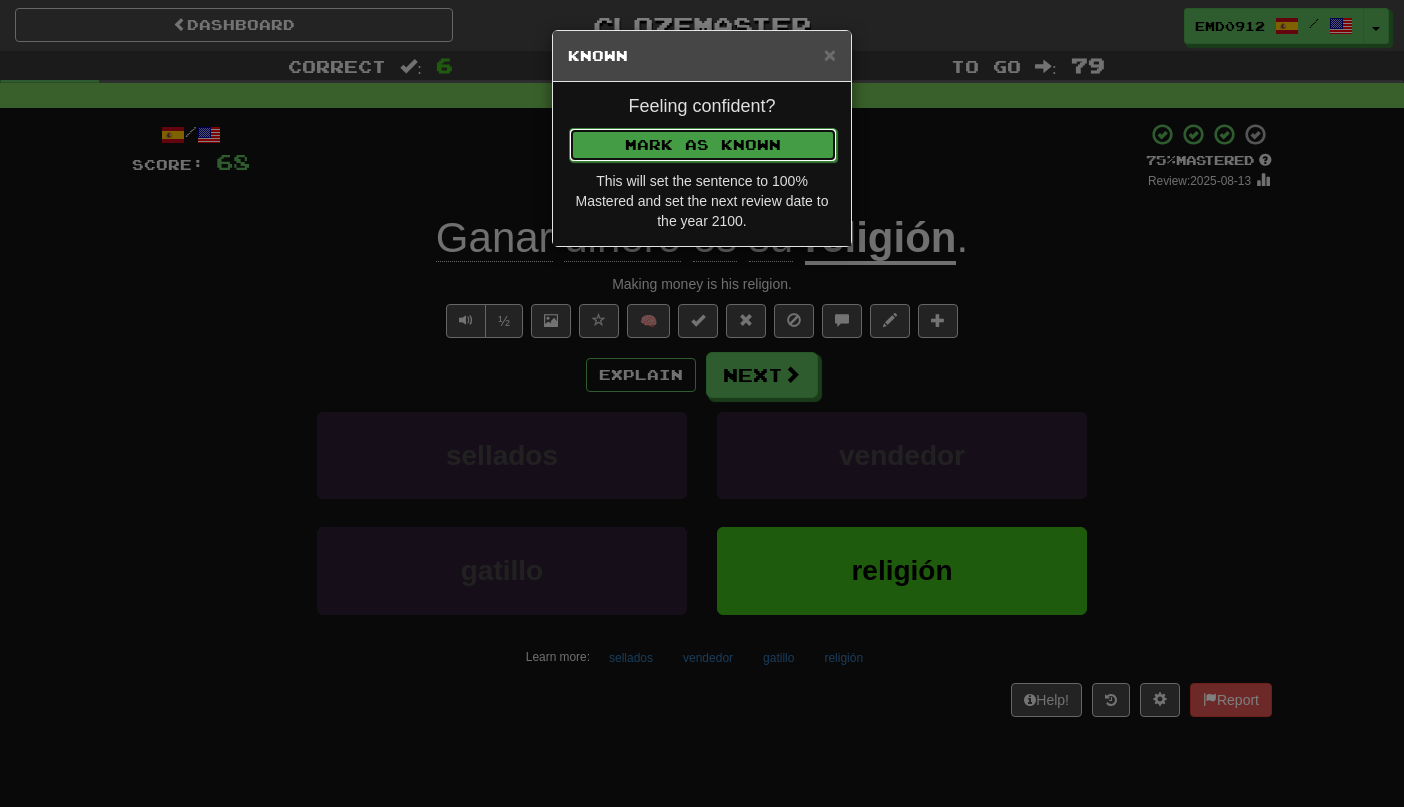 click on "Mark as Known" at bounding box center [703, 145] 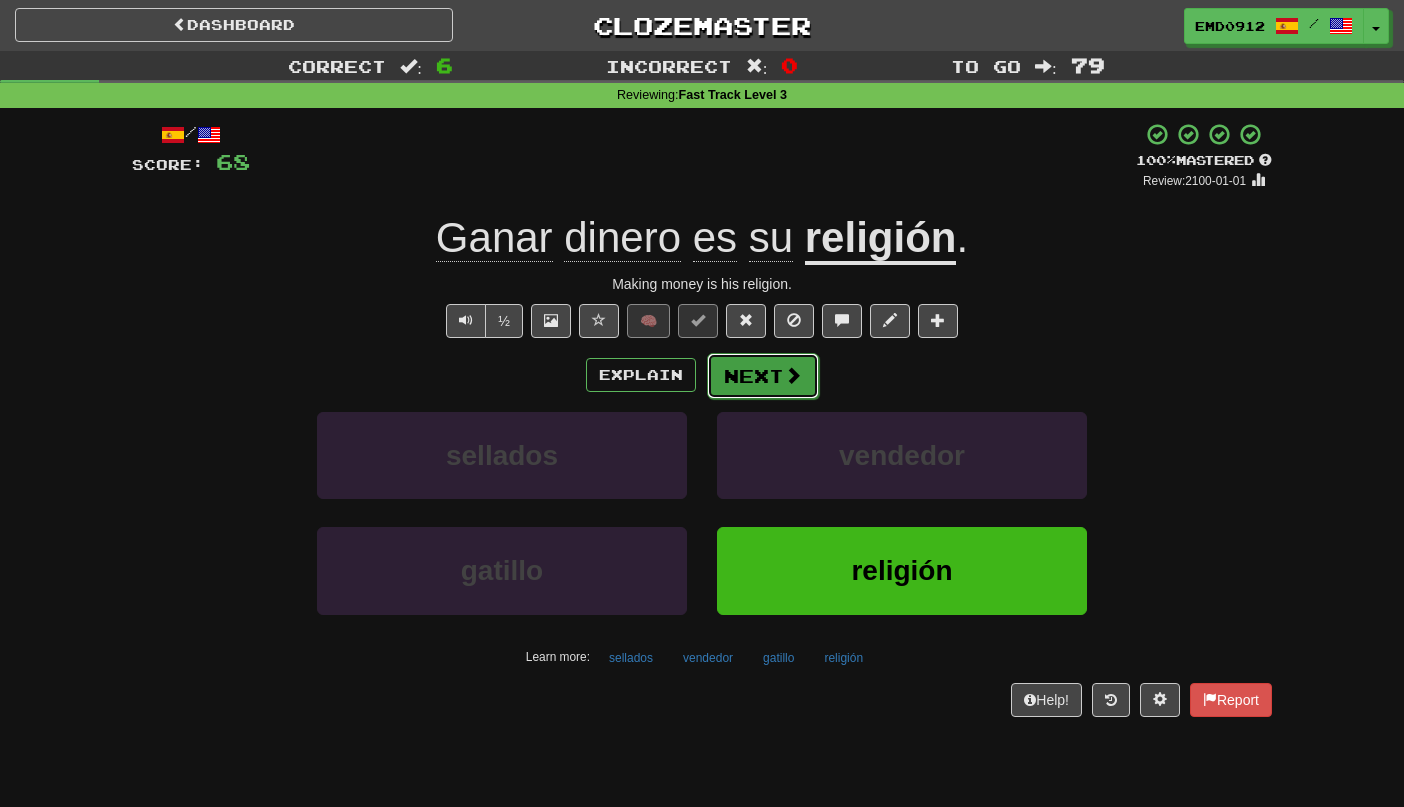 click on "Next" at bounding box center (763, 376) 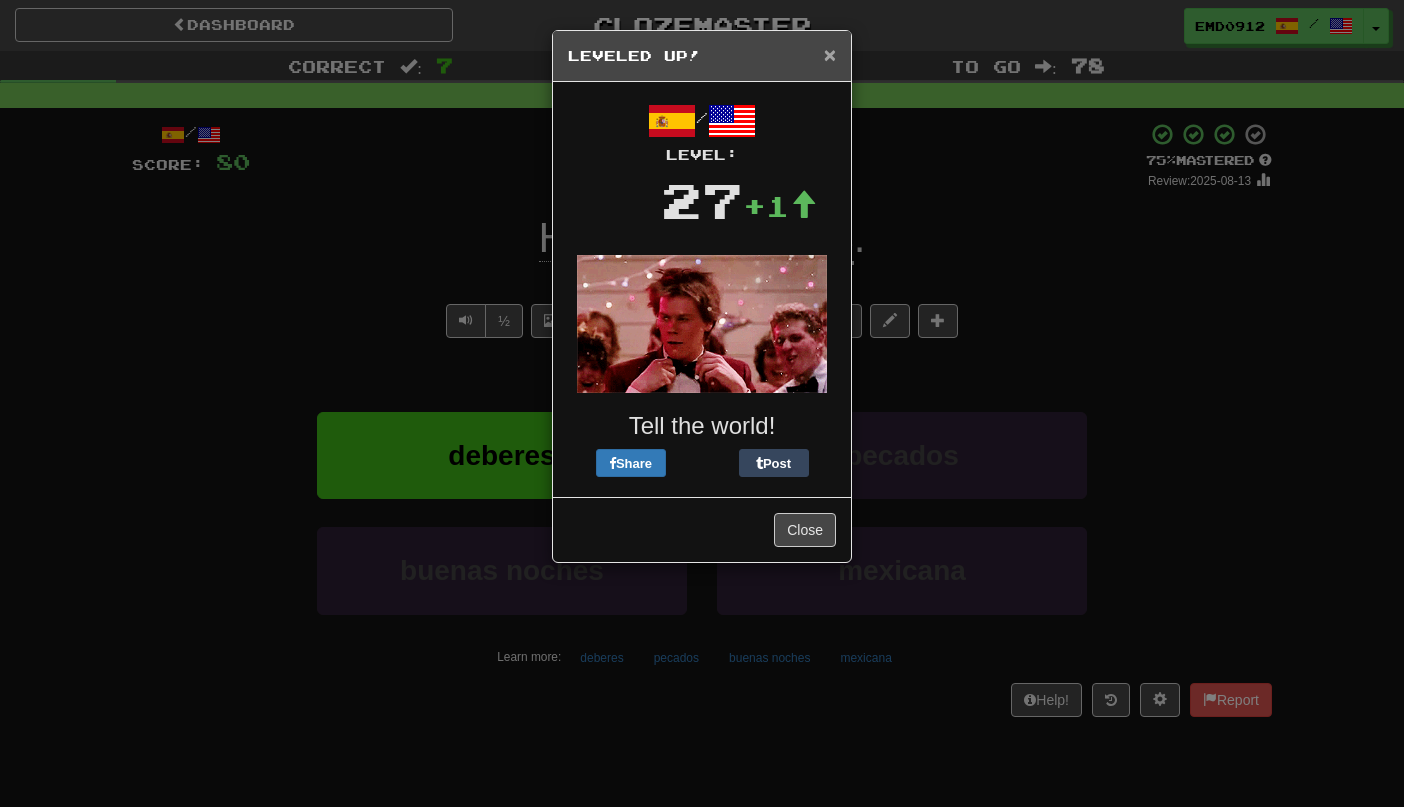 click on "×" at bounding box center [830, 54] 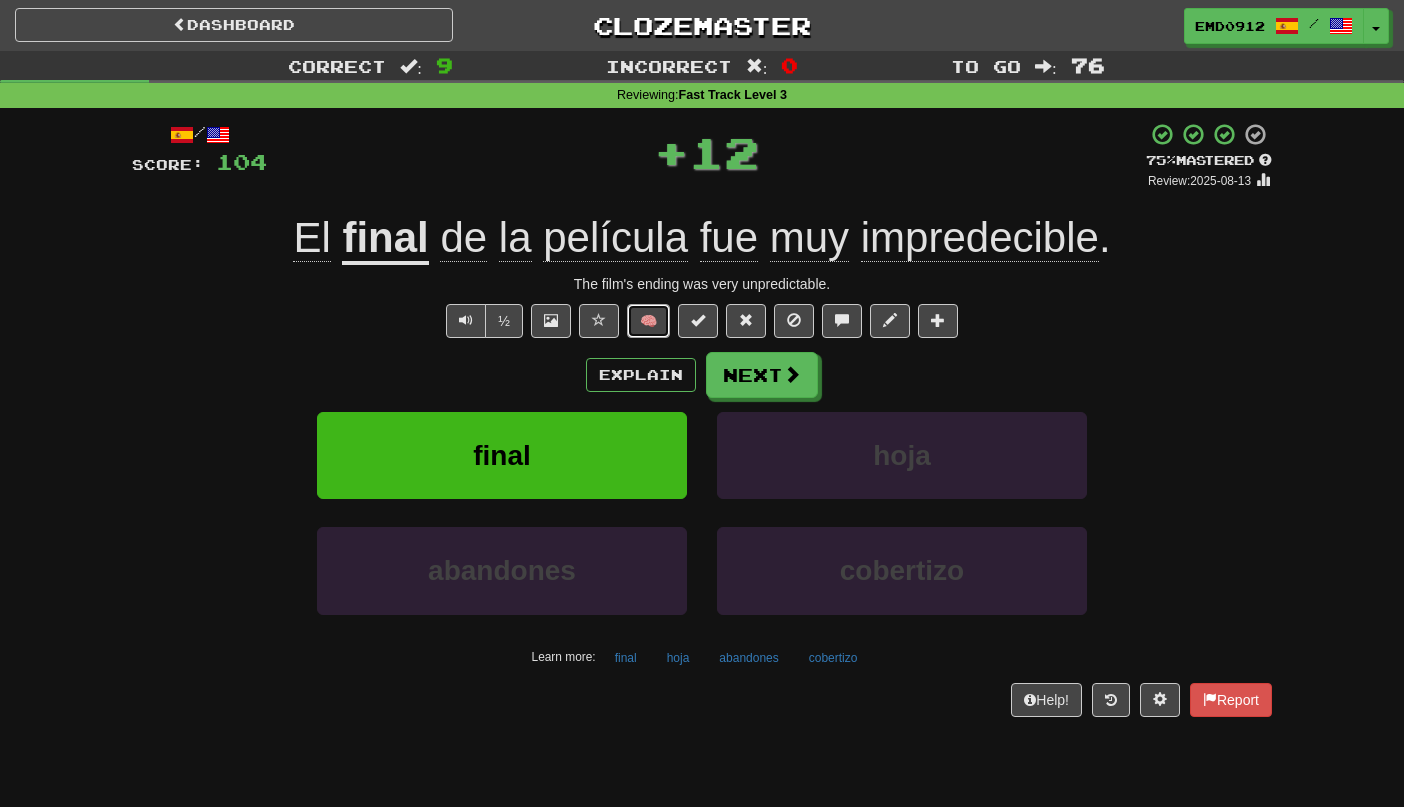 click on "🧠" at bounding box center [648, 321] 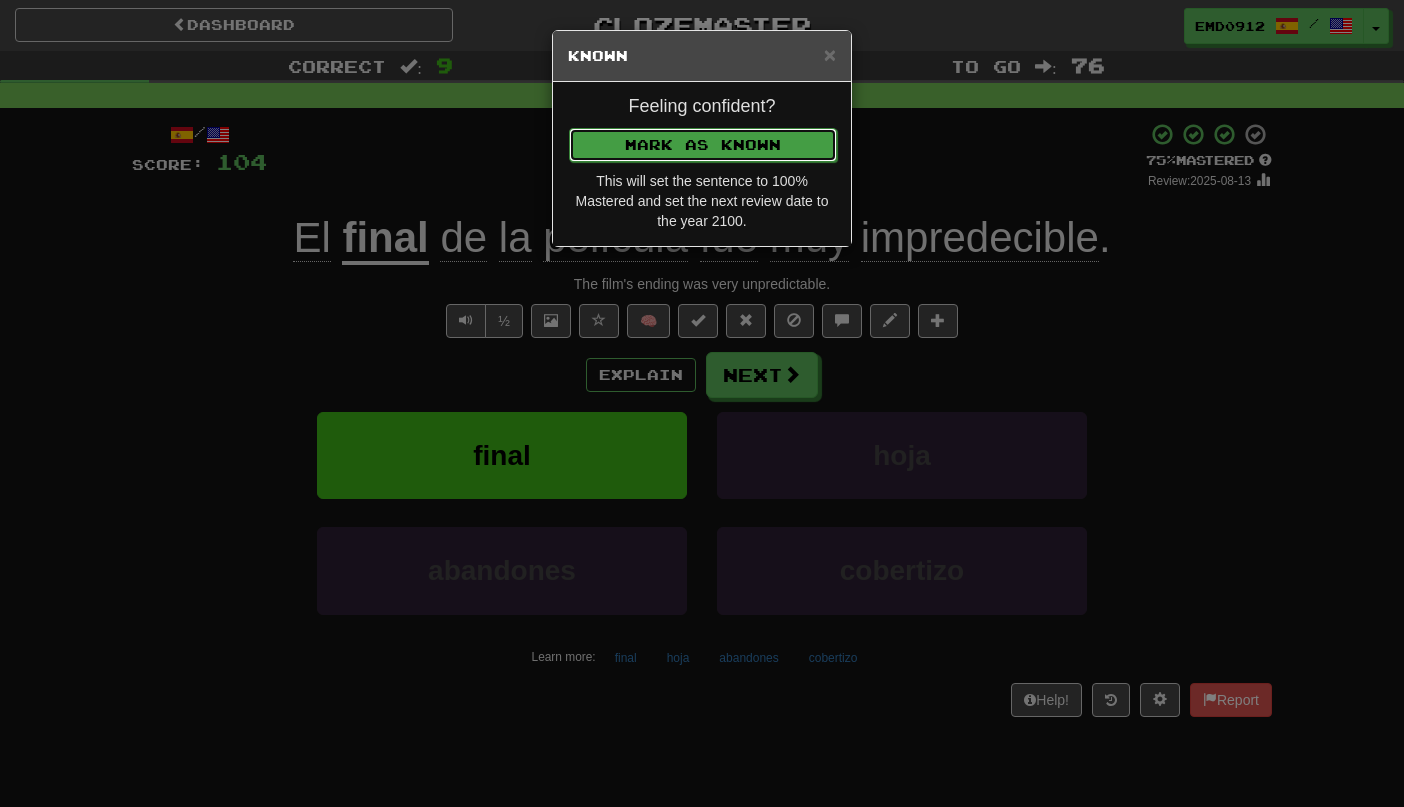 click on "Mark as Known" at bounding box center (703, 145) 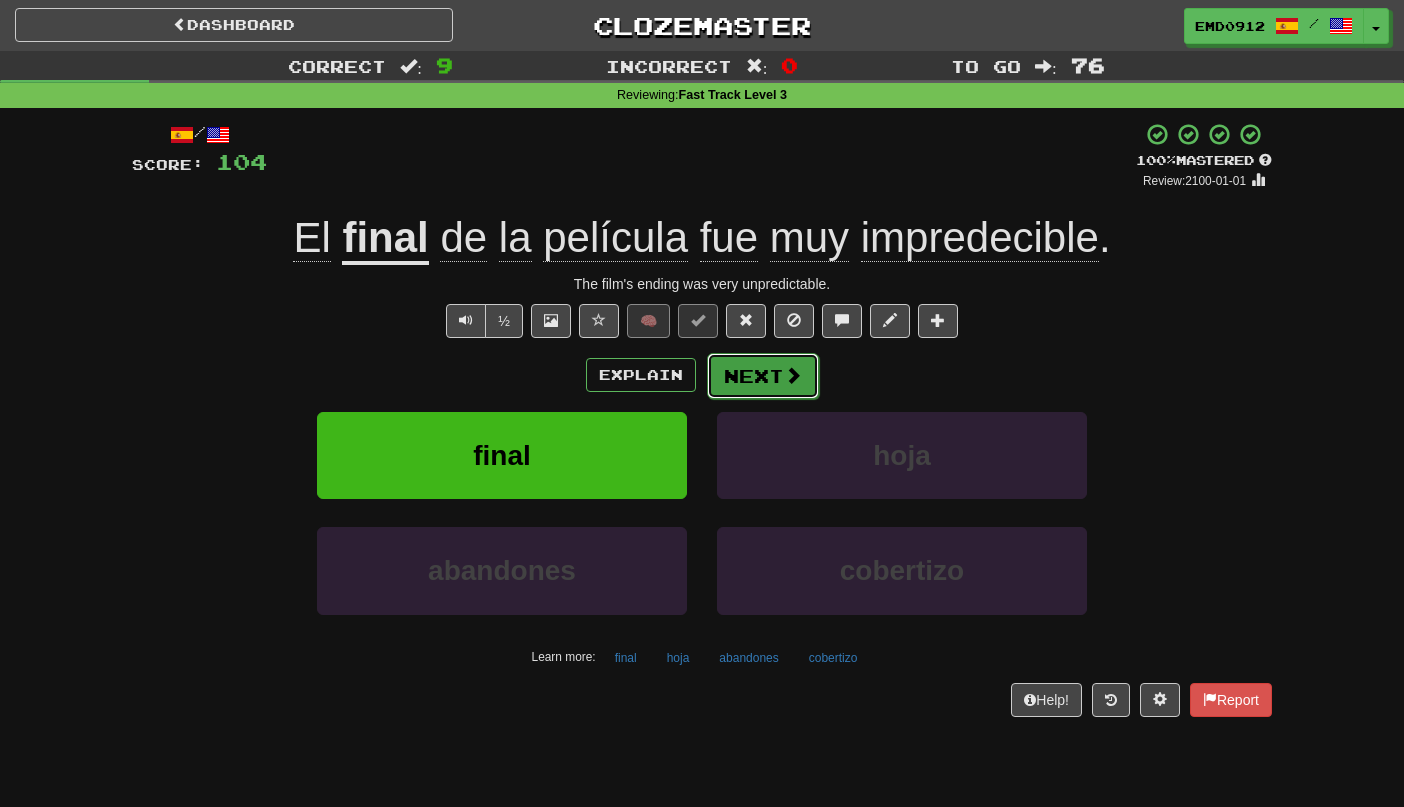 click on "Next" at bounding box center [763, 376] 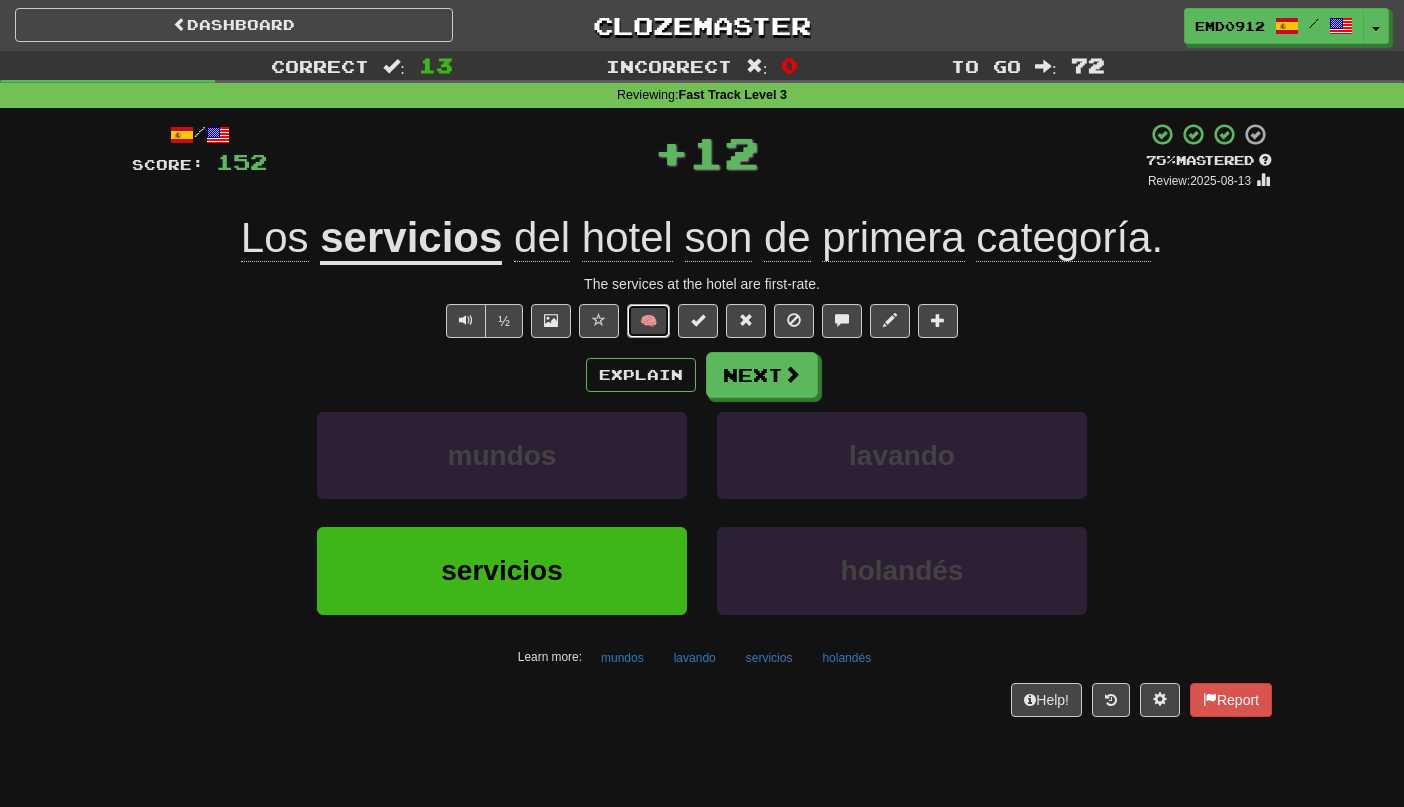 click on "🧠" at bounding box center [648, 321] 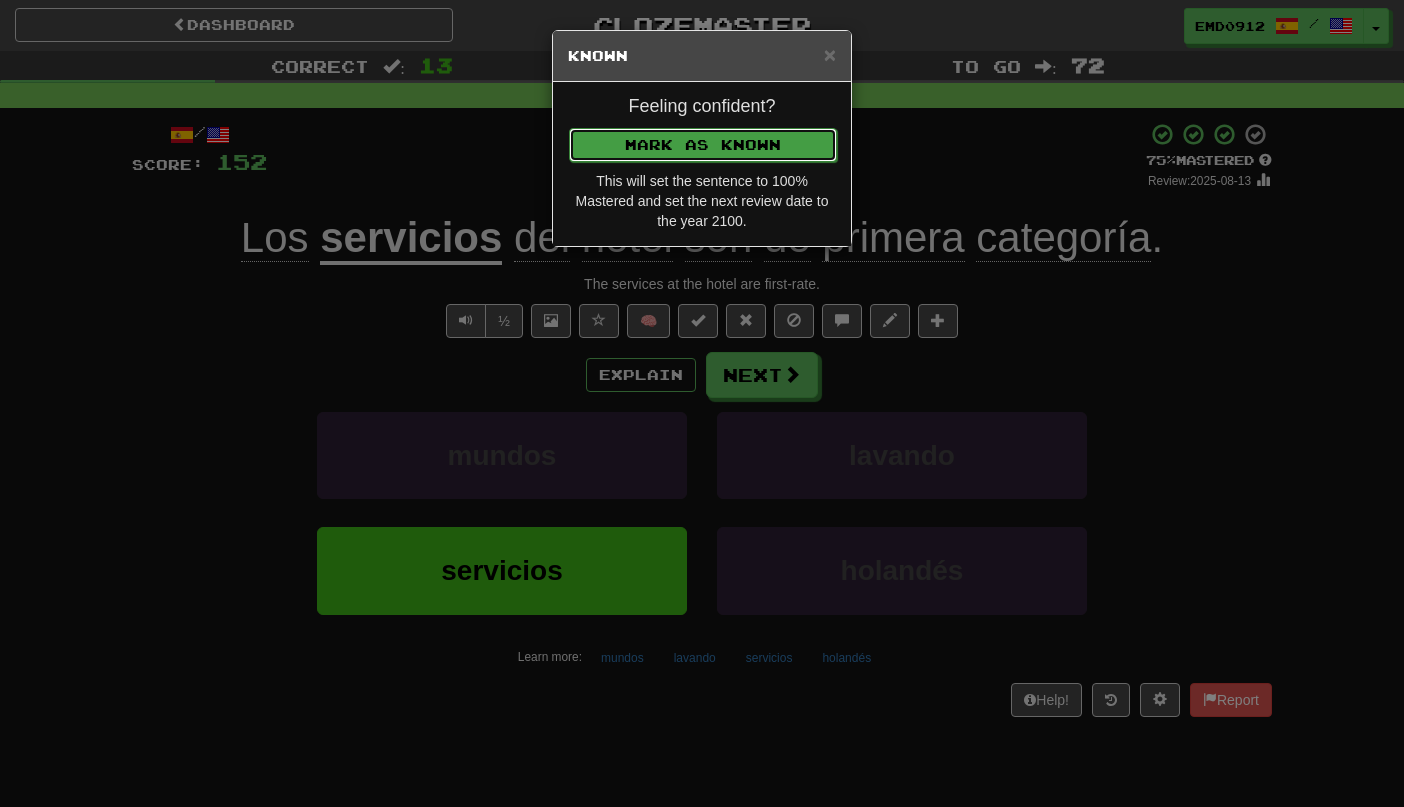 click on "Mark as Known" at bounding box center (703, 145) 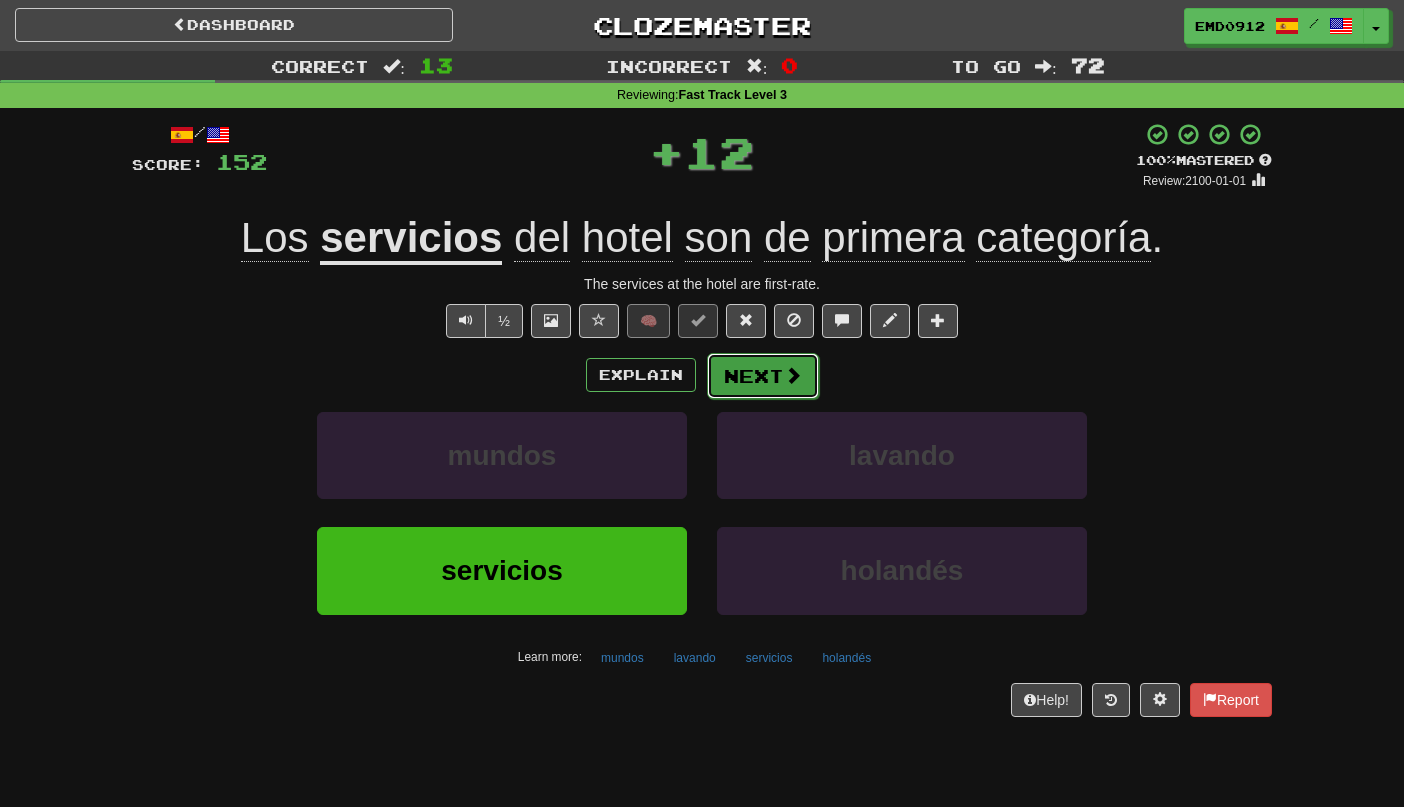 click on "Next" at bounding box center (763, 376) 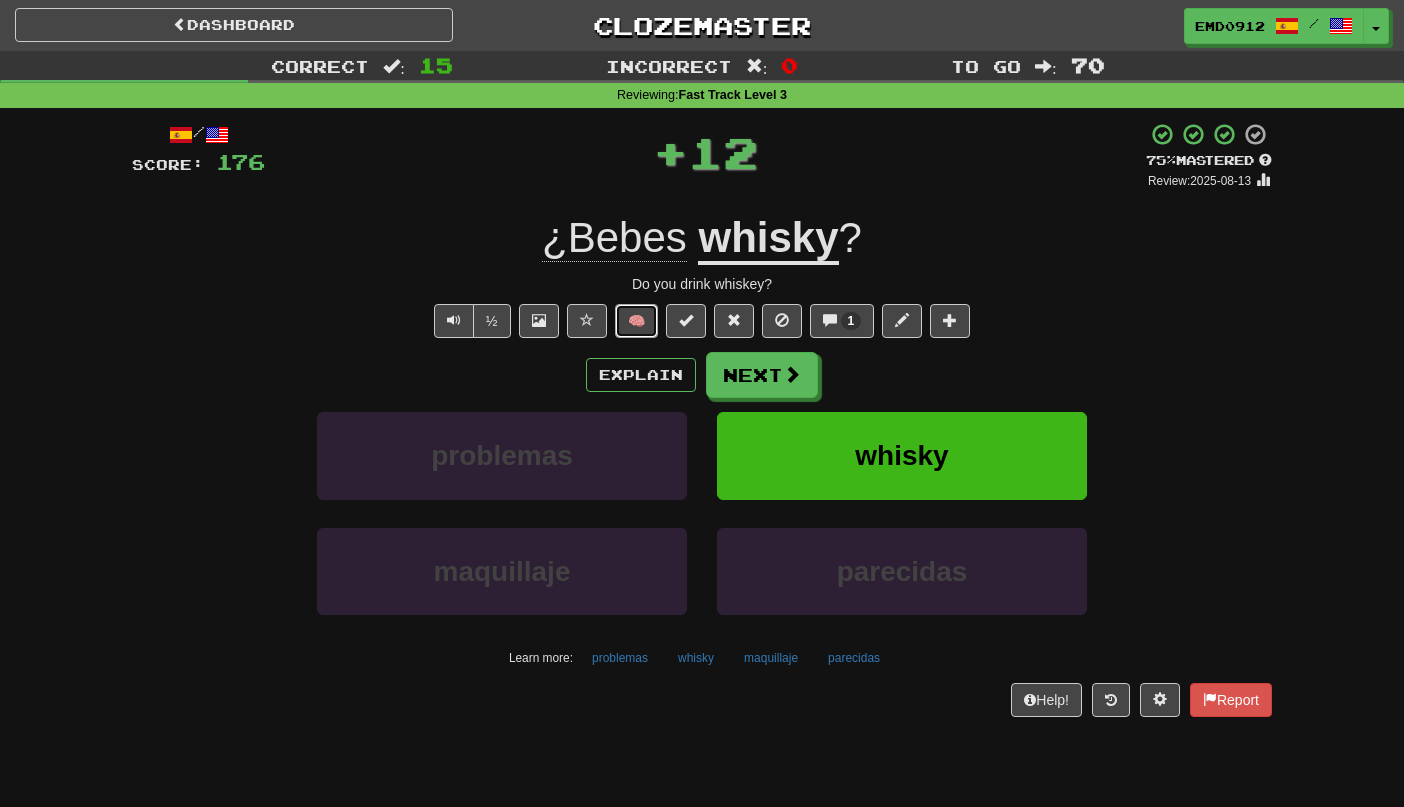 click on "🧠" at bounding box center (636, 321) 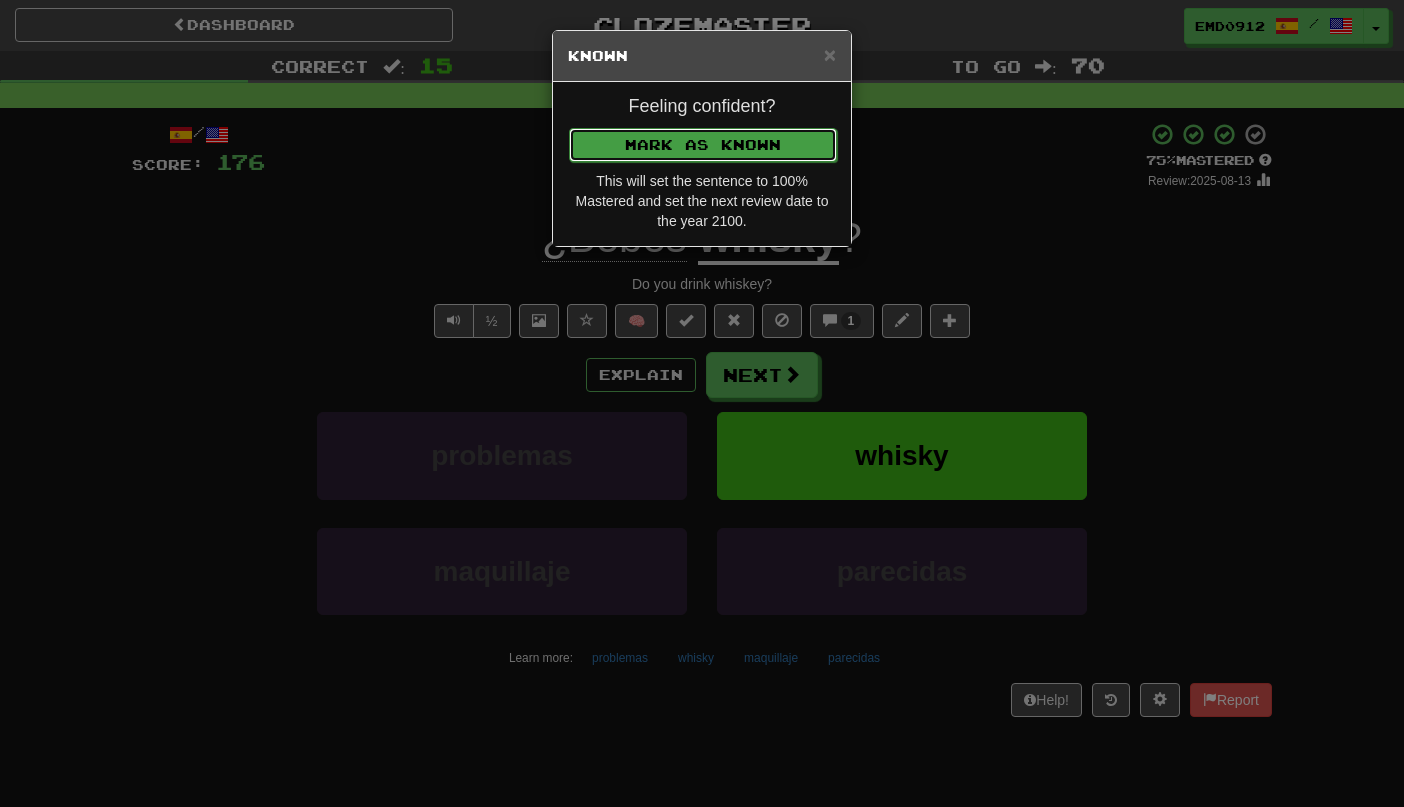 click on "Mark as Known" at bounding box center (703, 145) 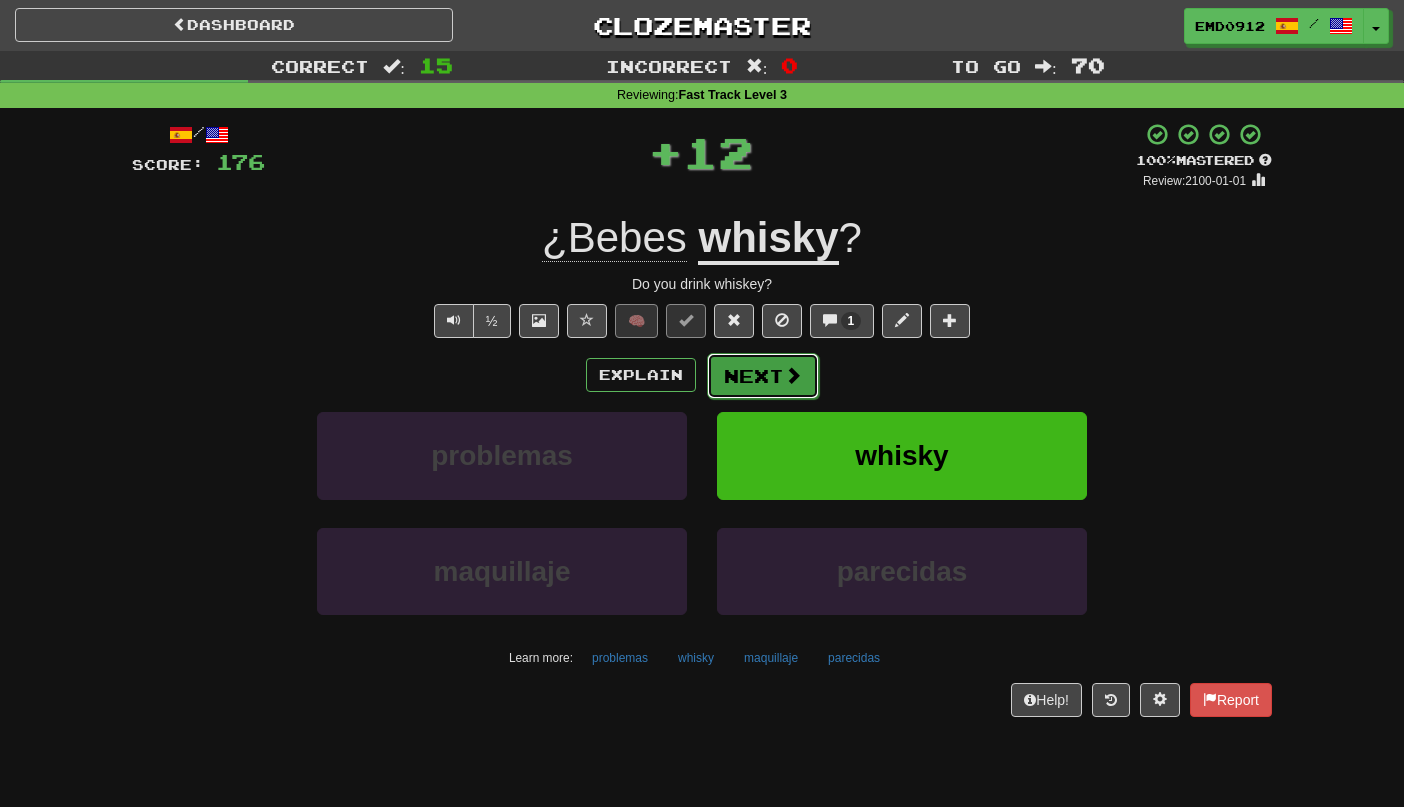 click on "Next" at bounding box center (763, 376) 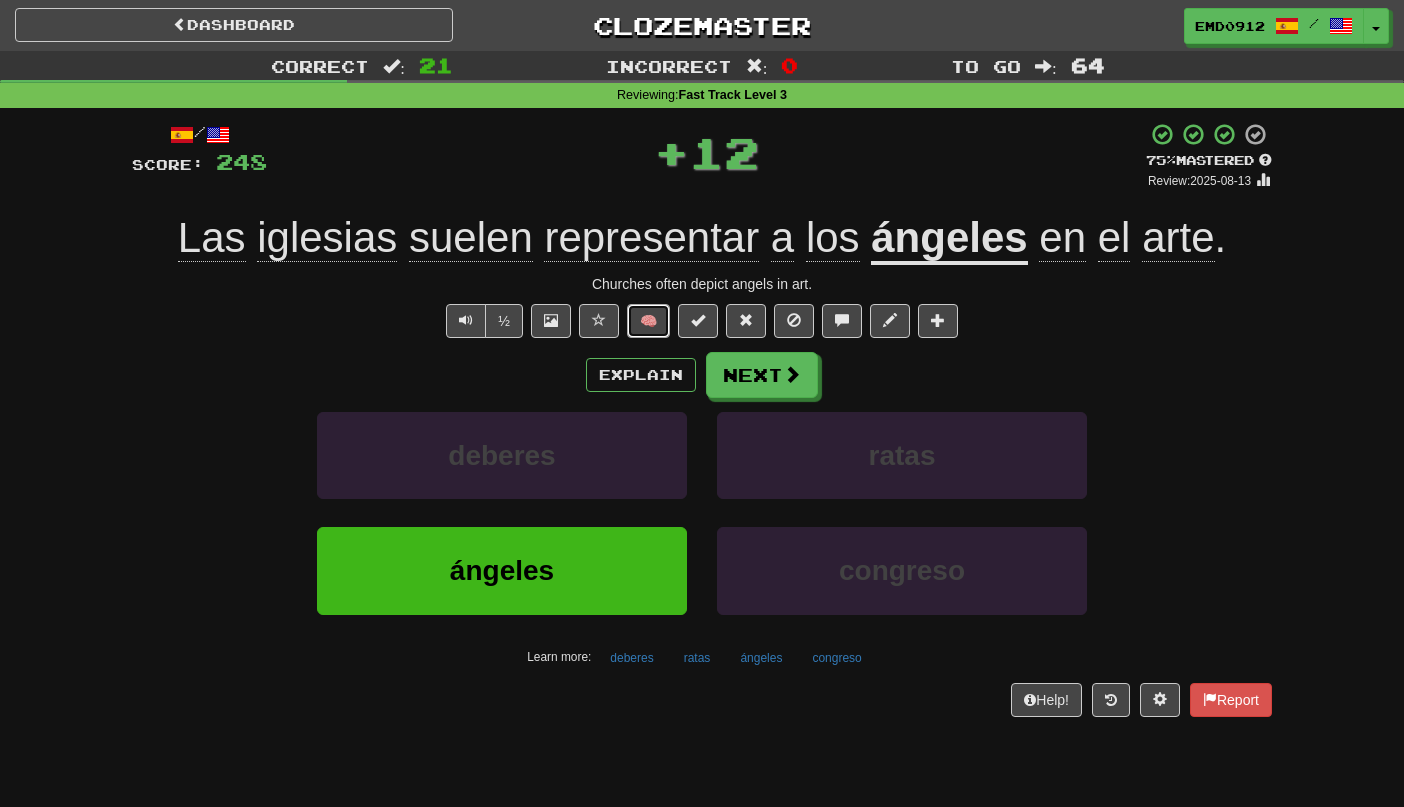 click on "🧠" at bounding box center (648, 321) 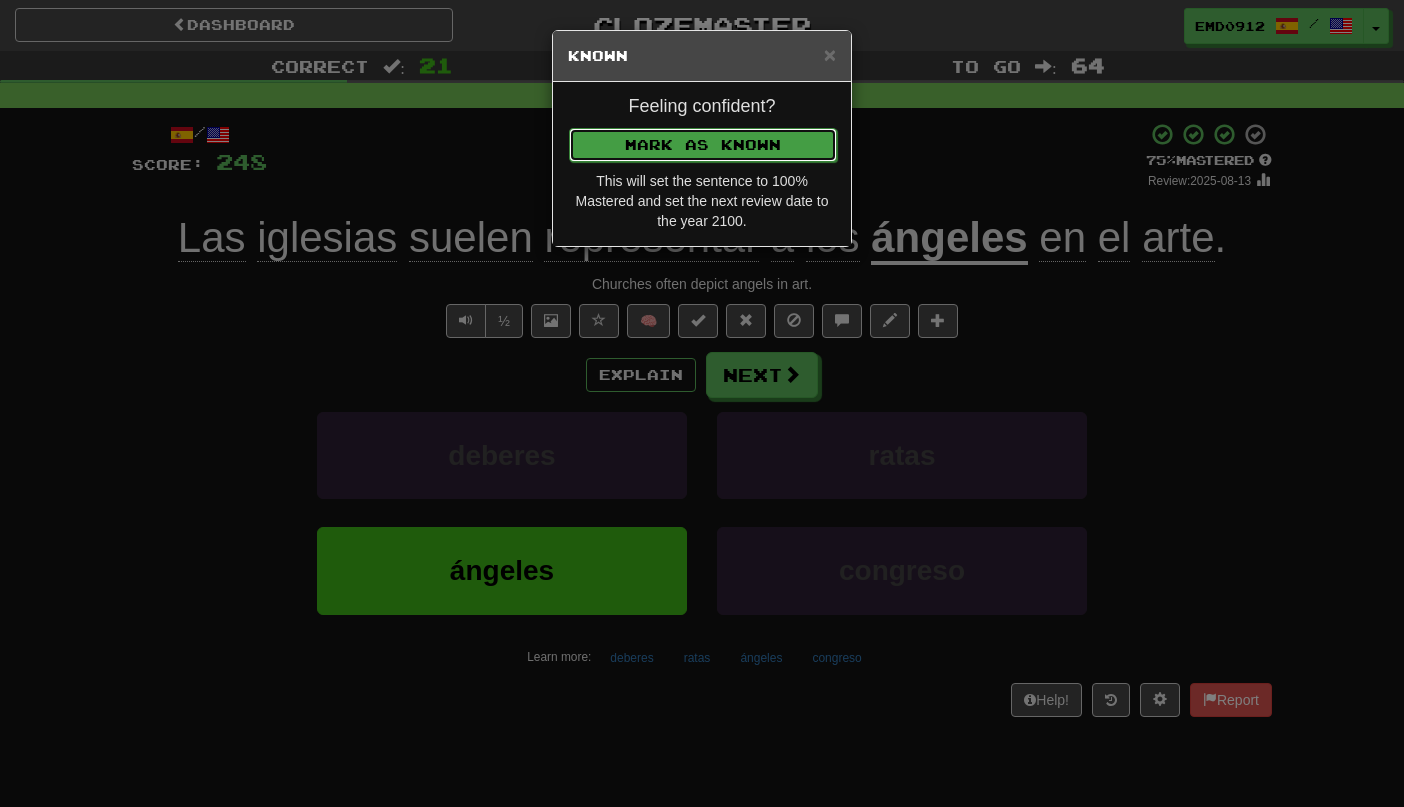 click on "Mark as Known" at bounding box center [703, 145] 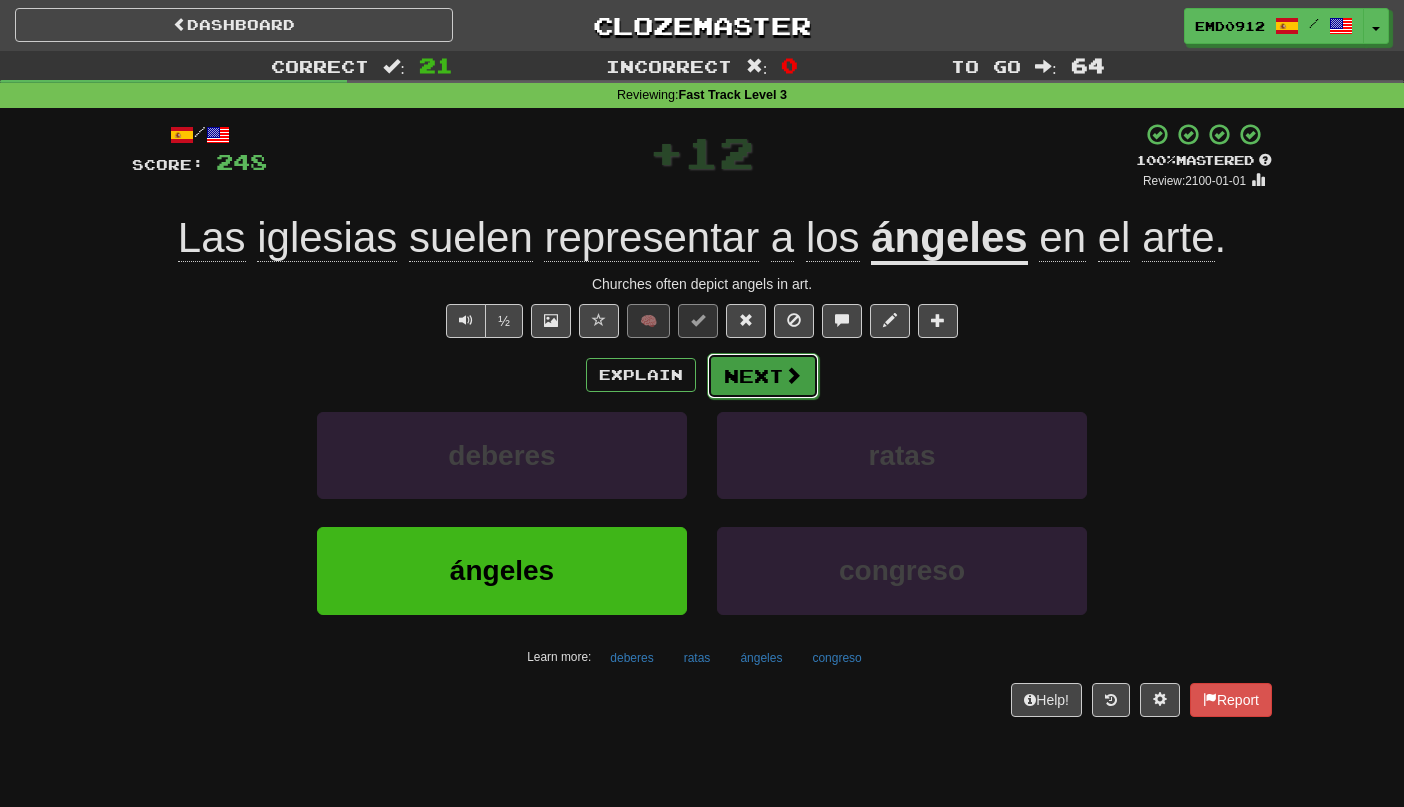 click on "Next" at bounding box center (763, 376) 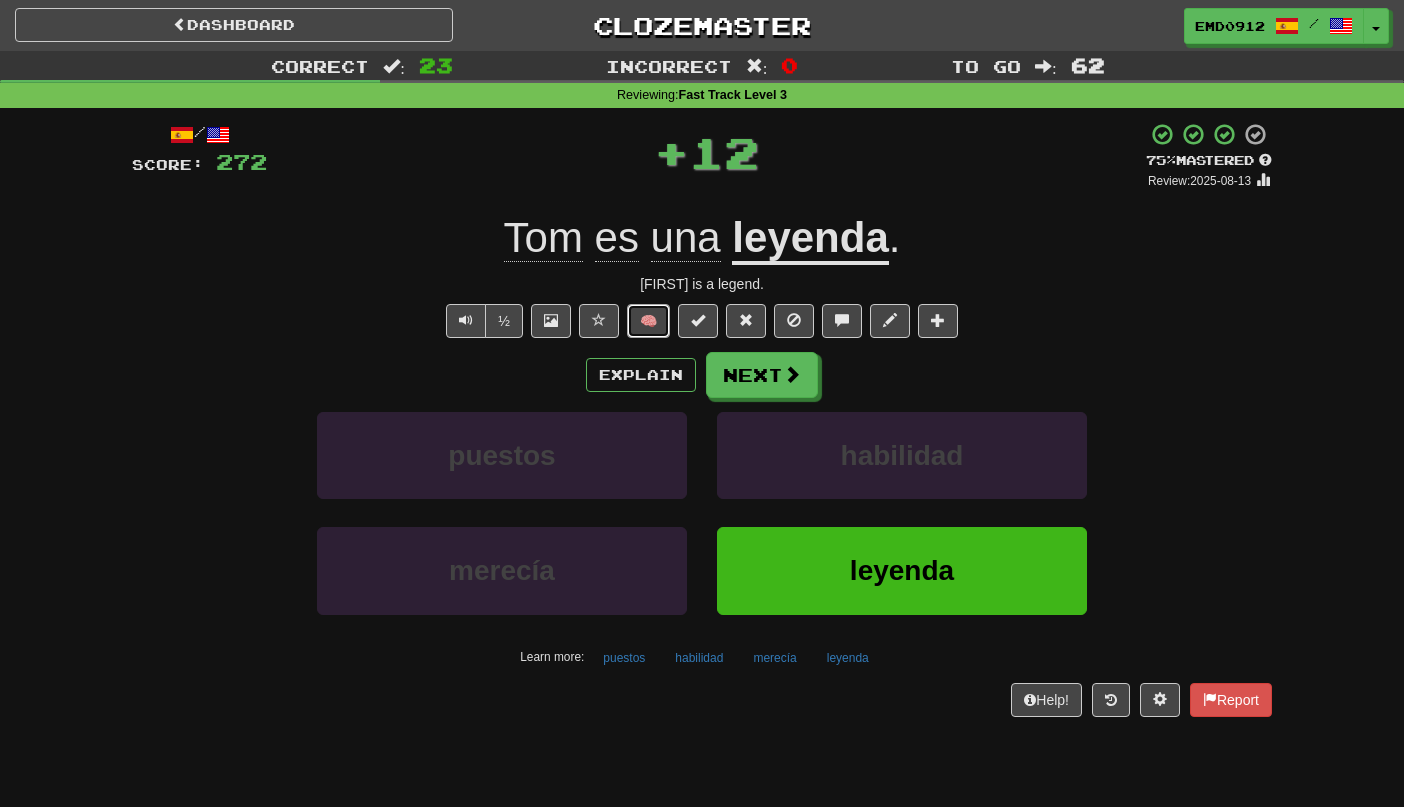 click on "🧠" at bounding box center [648, 321] 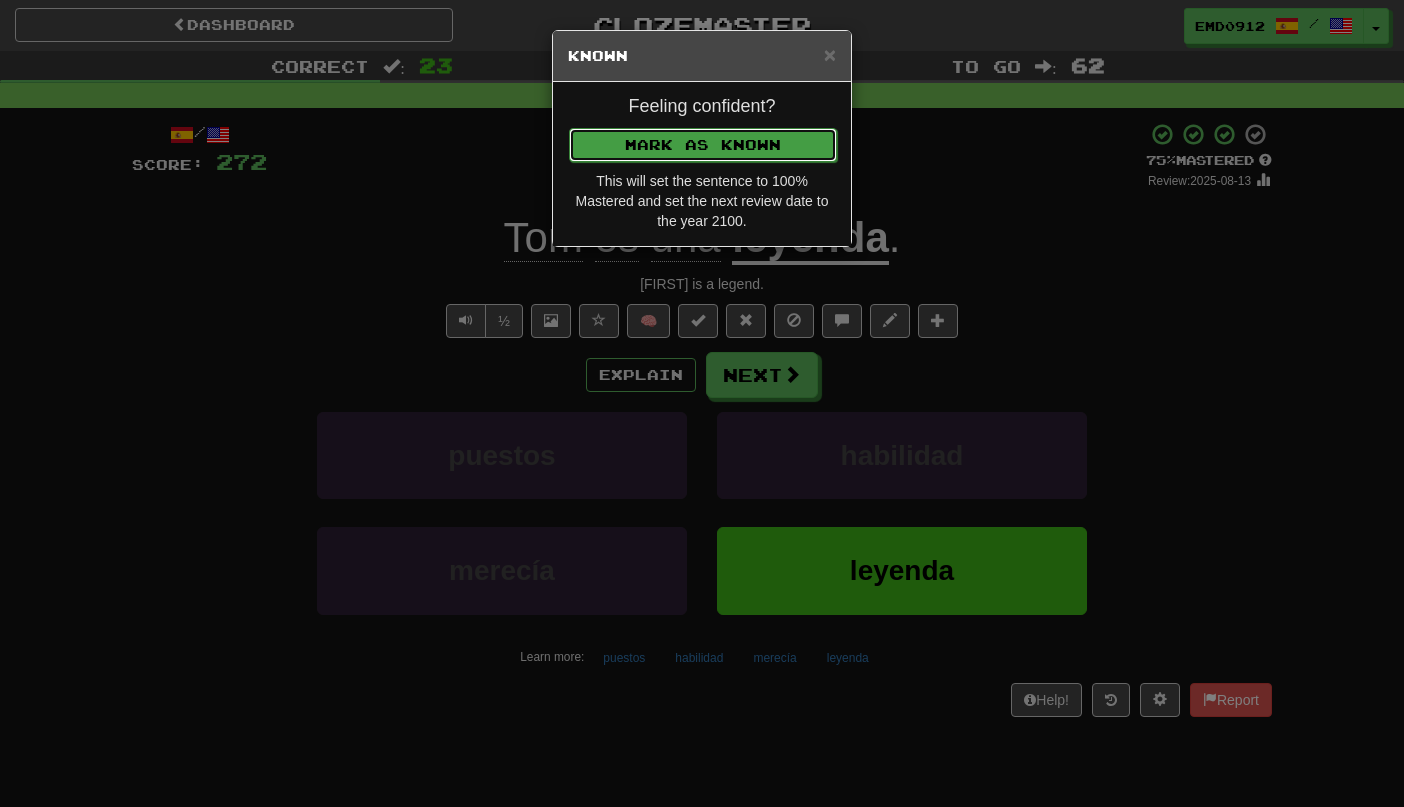 click on "Mark as Known" at bounding box center [703, 145] 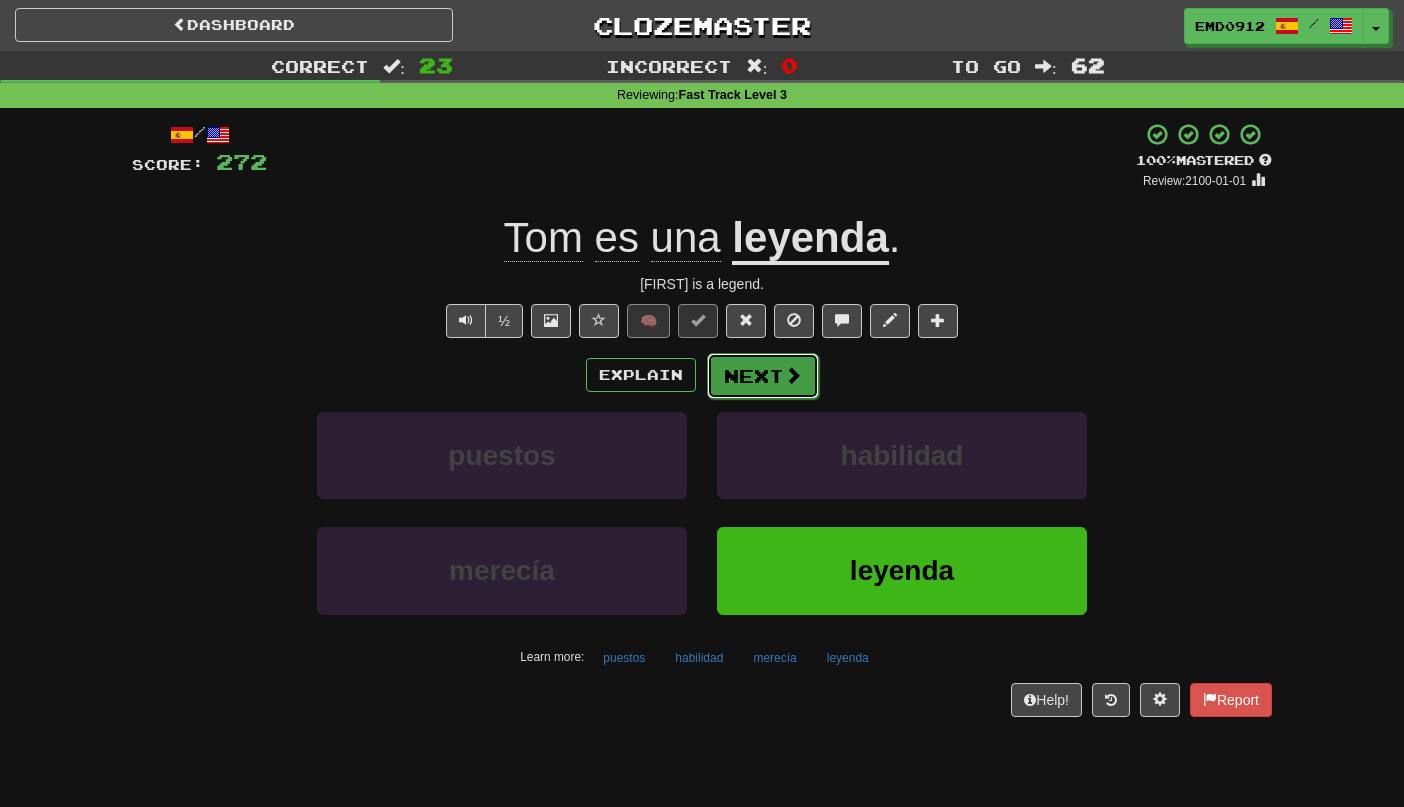 click on "Next" at bounding box center (763, 376) 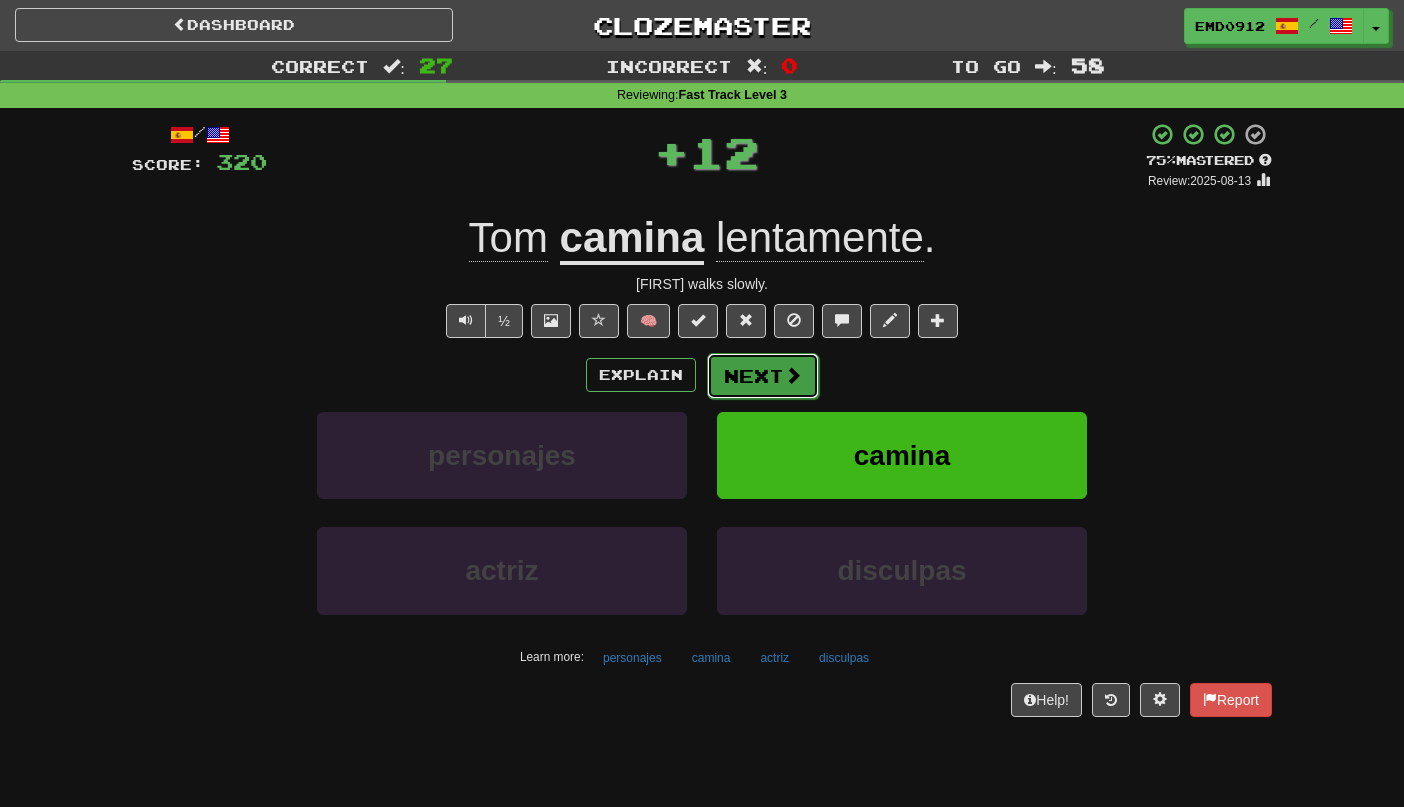 click on "Next" at bounding box center [763, 376] 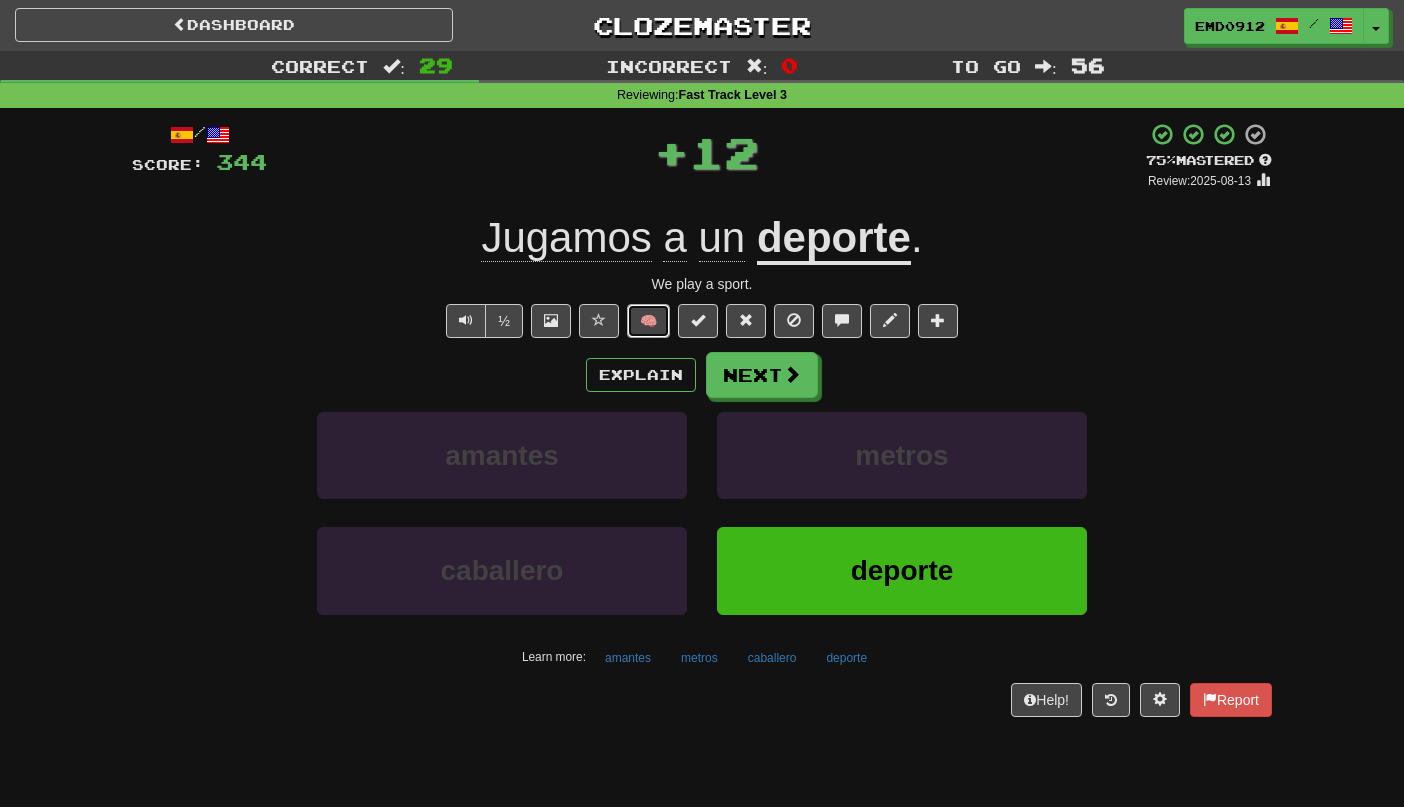 click on "🧠" at bounding box center [648, 321] 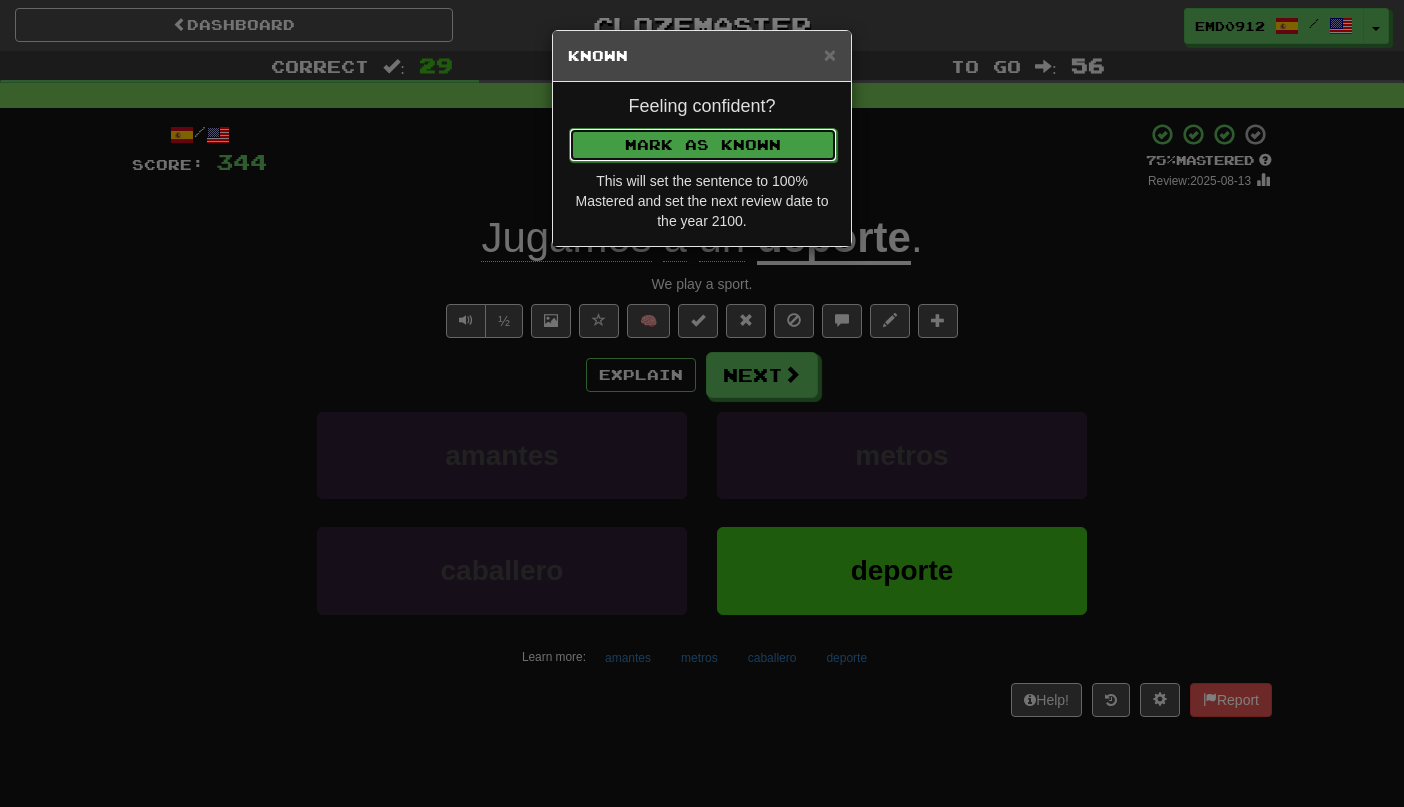 click on "Mark as Known" at bounding box center (703, 145) 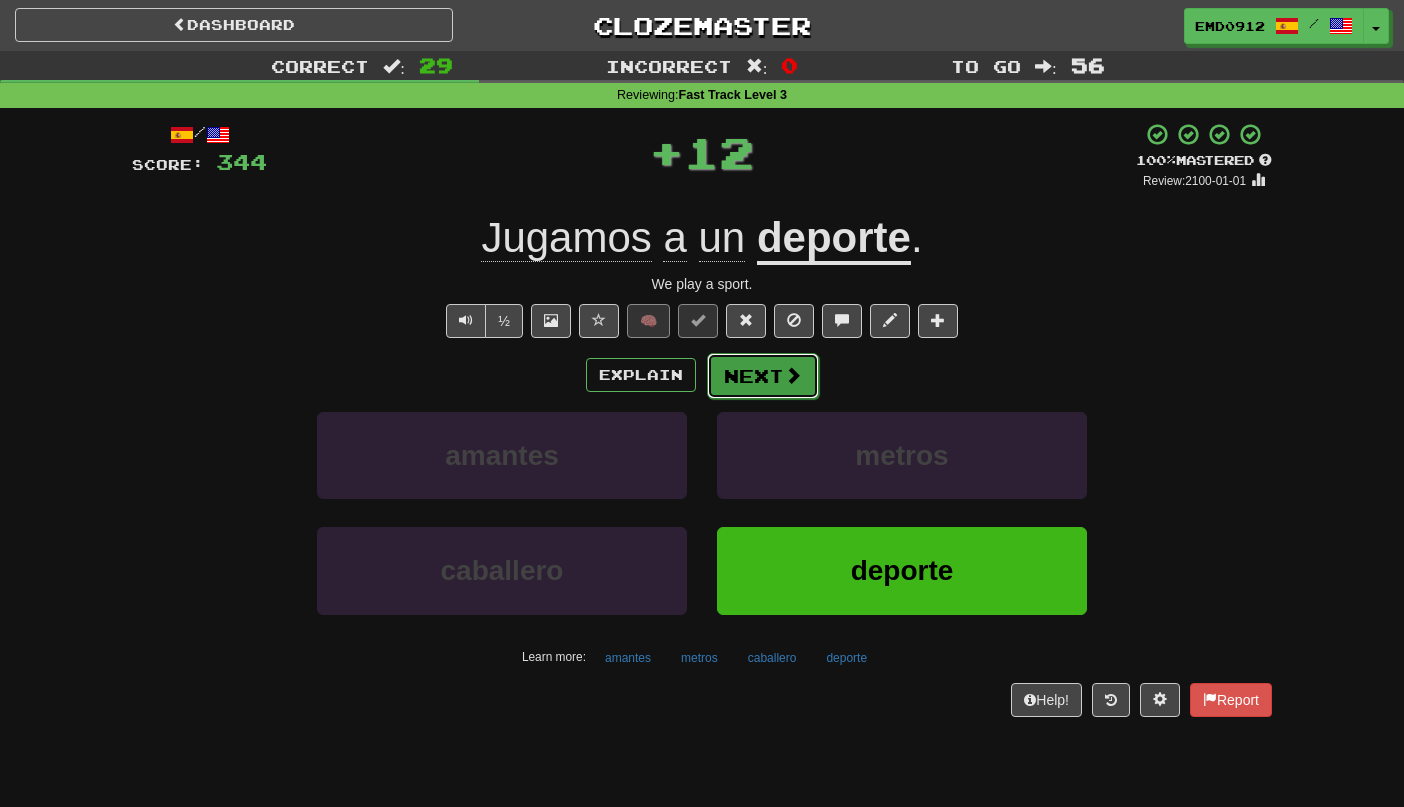 click on "Next" at bounding box center [763, 376] 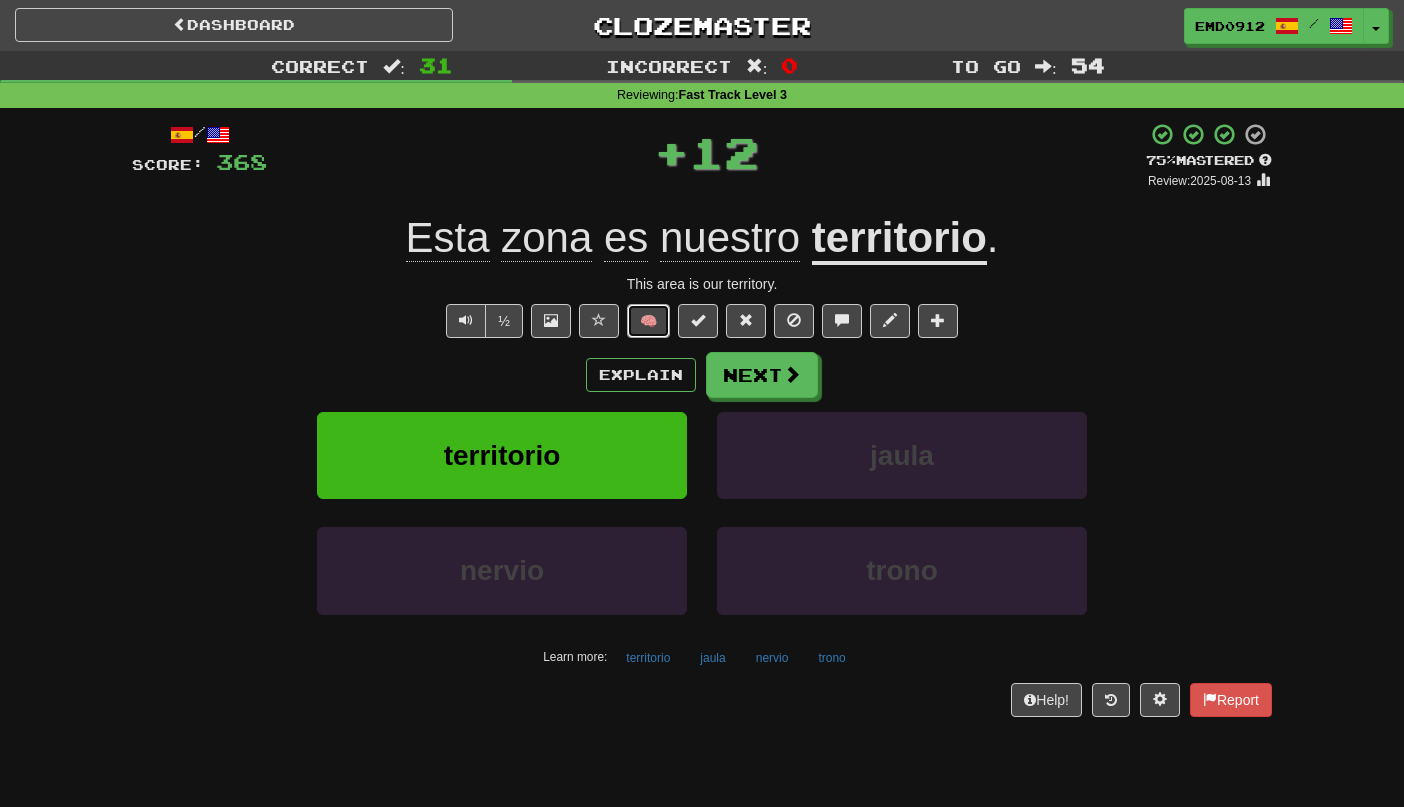 click on "🧠" at bounding box center [648, 321] 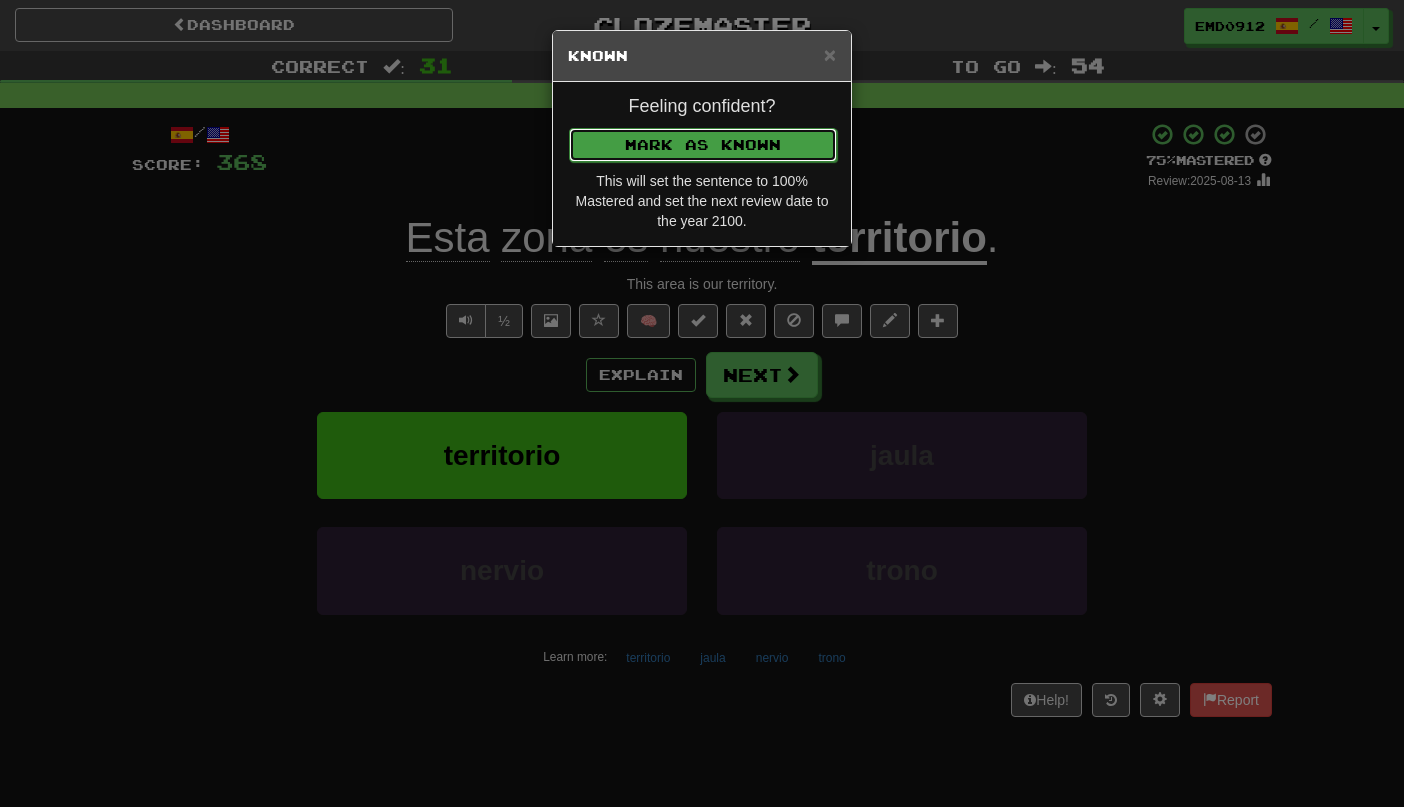 click on "Mark as Known" at bounding box center [703, 145] 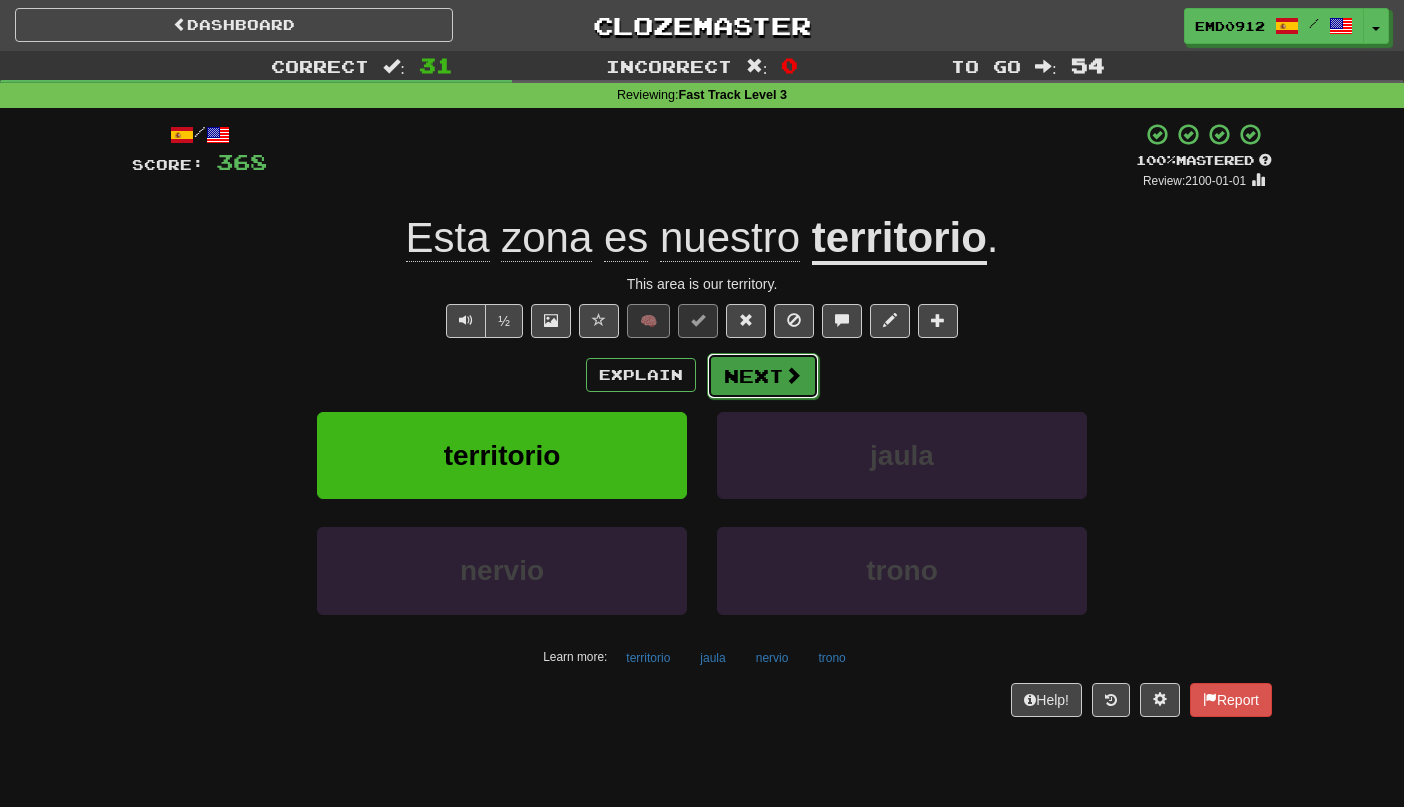 click on "Next" at bounding box center [763, 376] 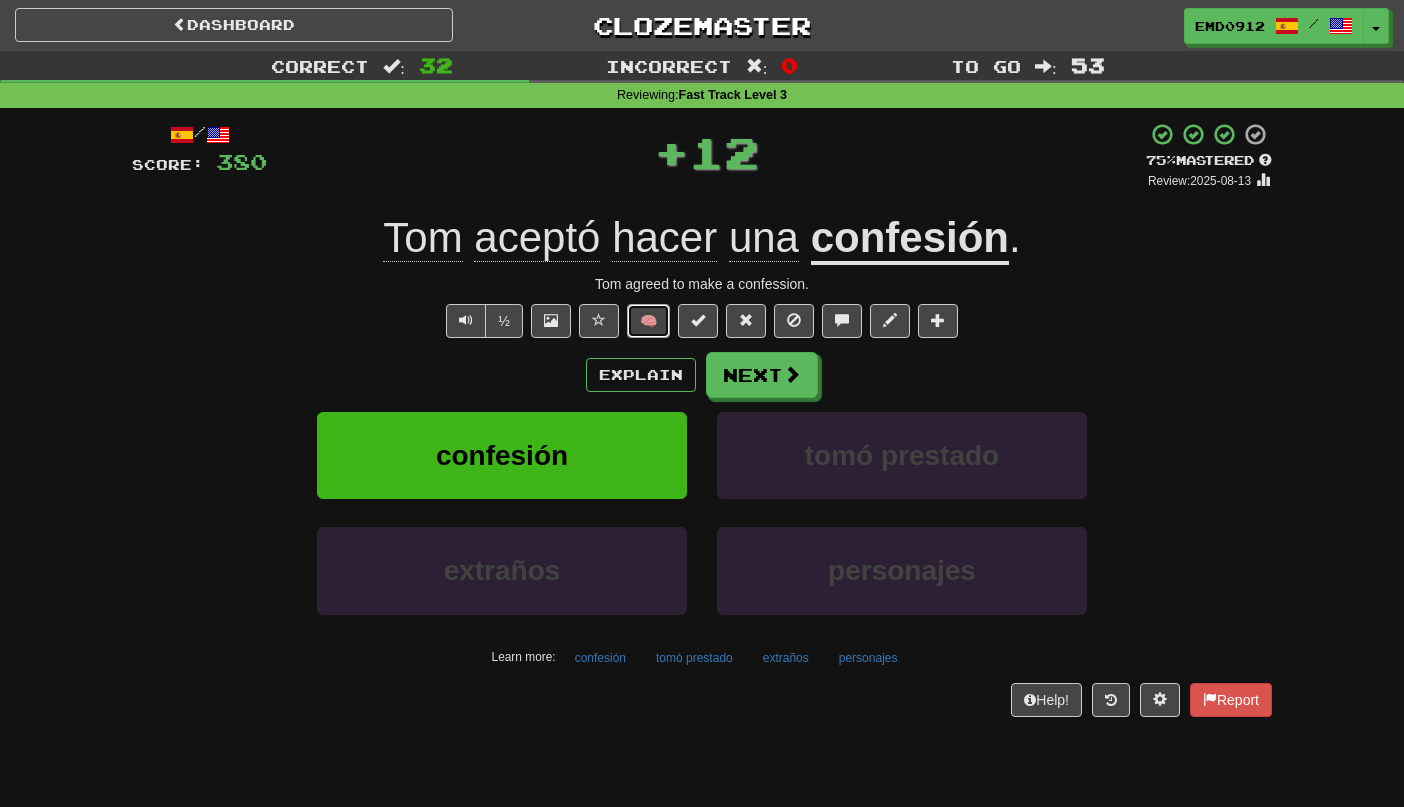 click on "🧠" at bounding box center [648, 321] 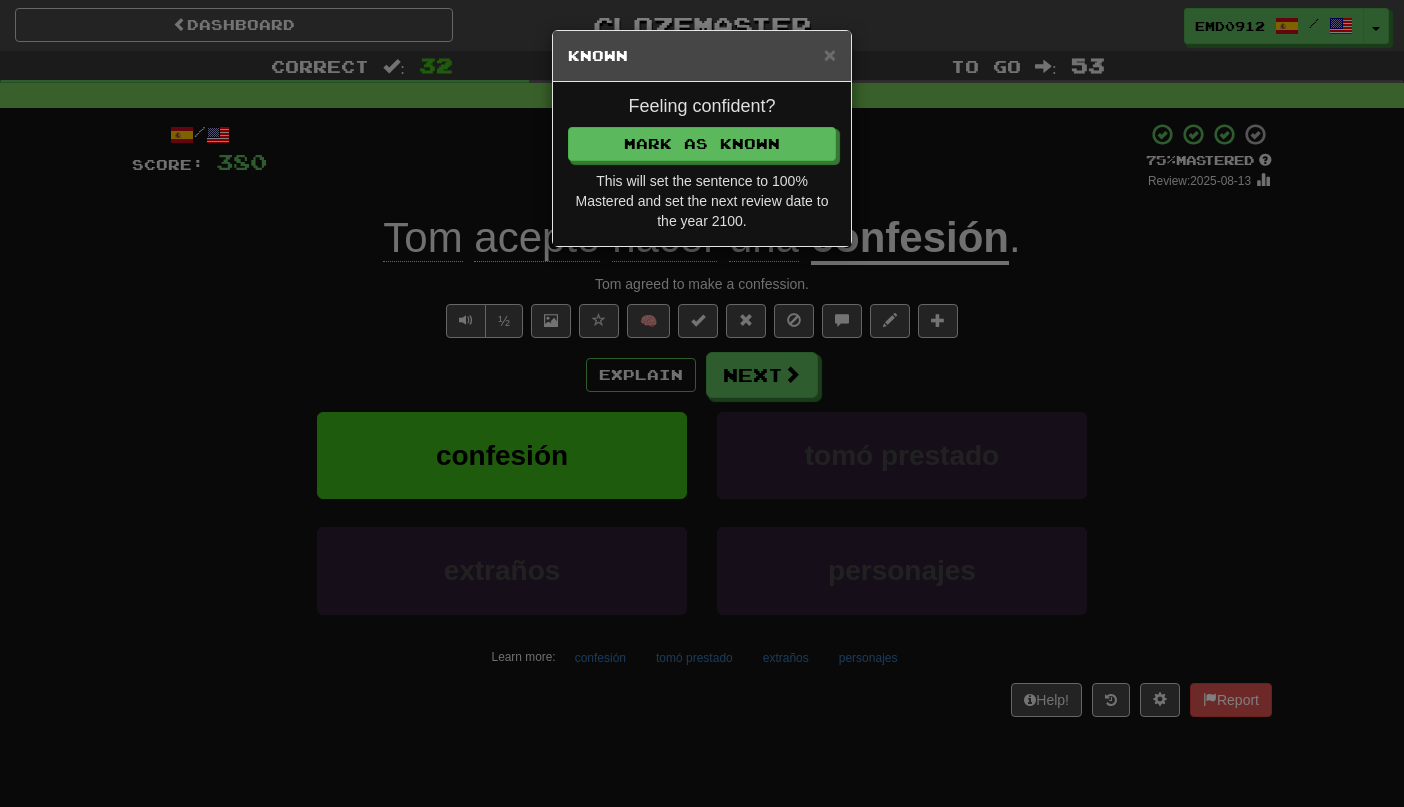 click on "Feeling confident? Mark as Known This will set the sentence to 100% Mastered and set the next review date to the year 2100." at bounding box center [702, 164] 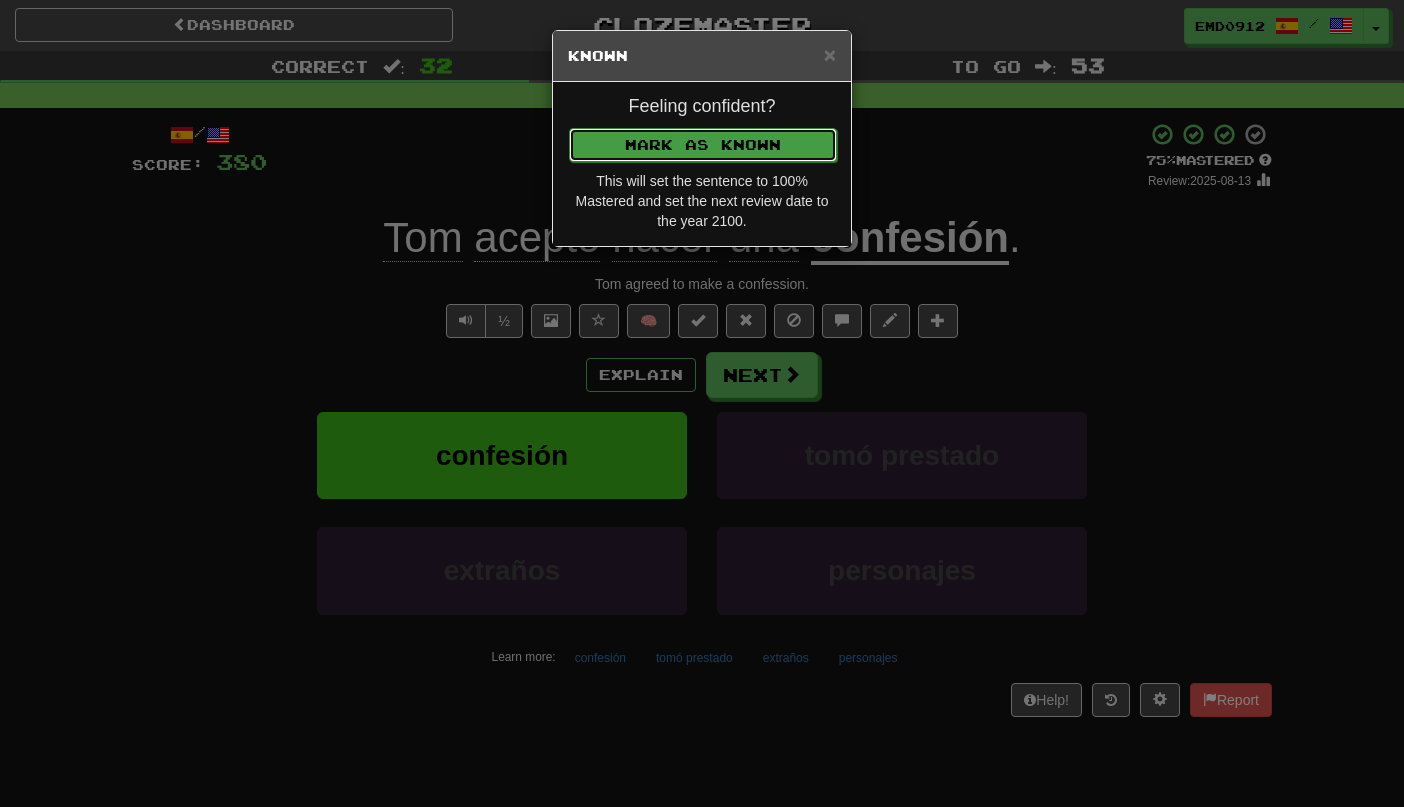 click on "Mark as Known" at bounding box center [703, 145] 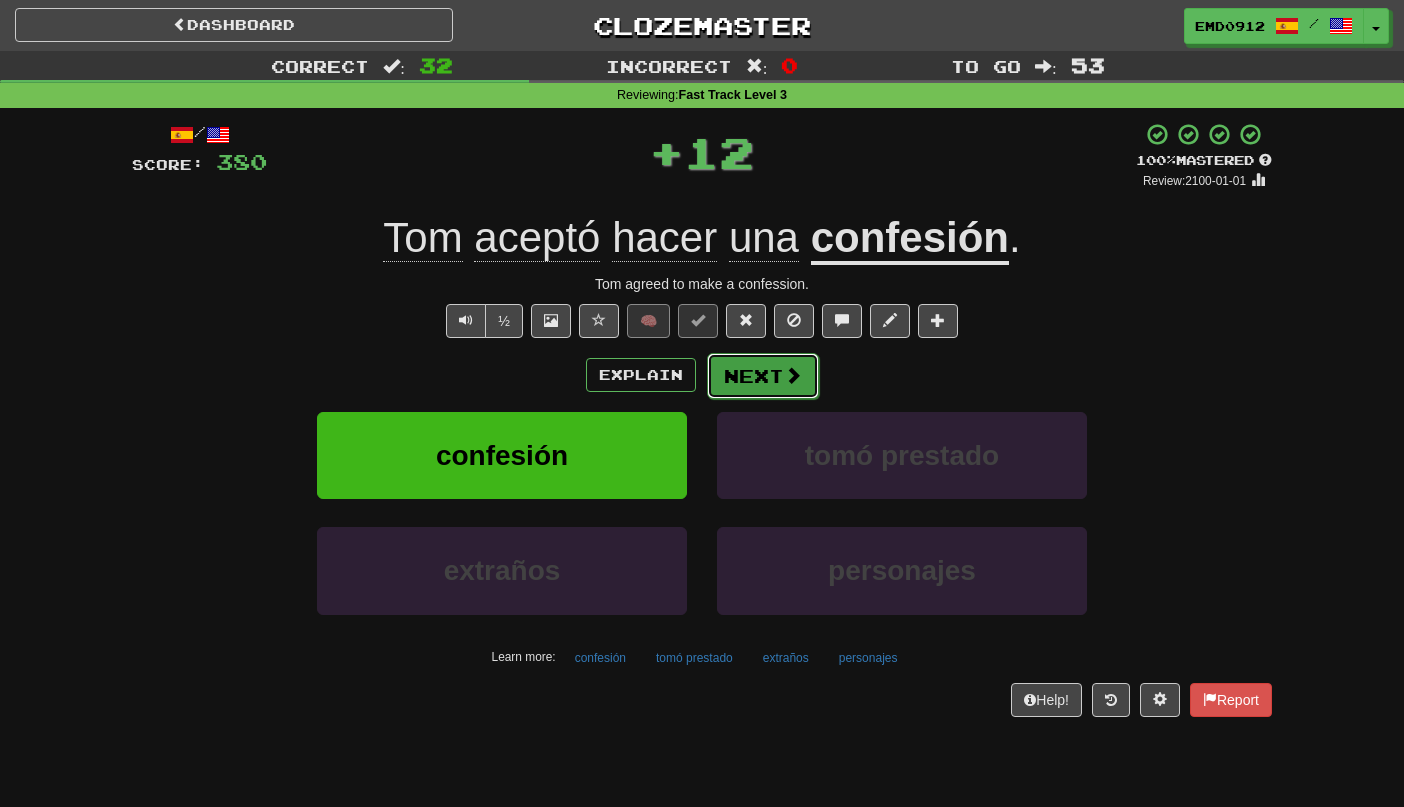 click on "Next" at bounding box center [763, 376] 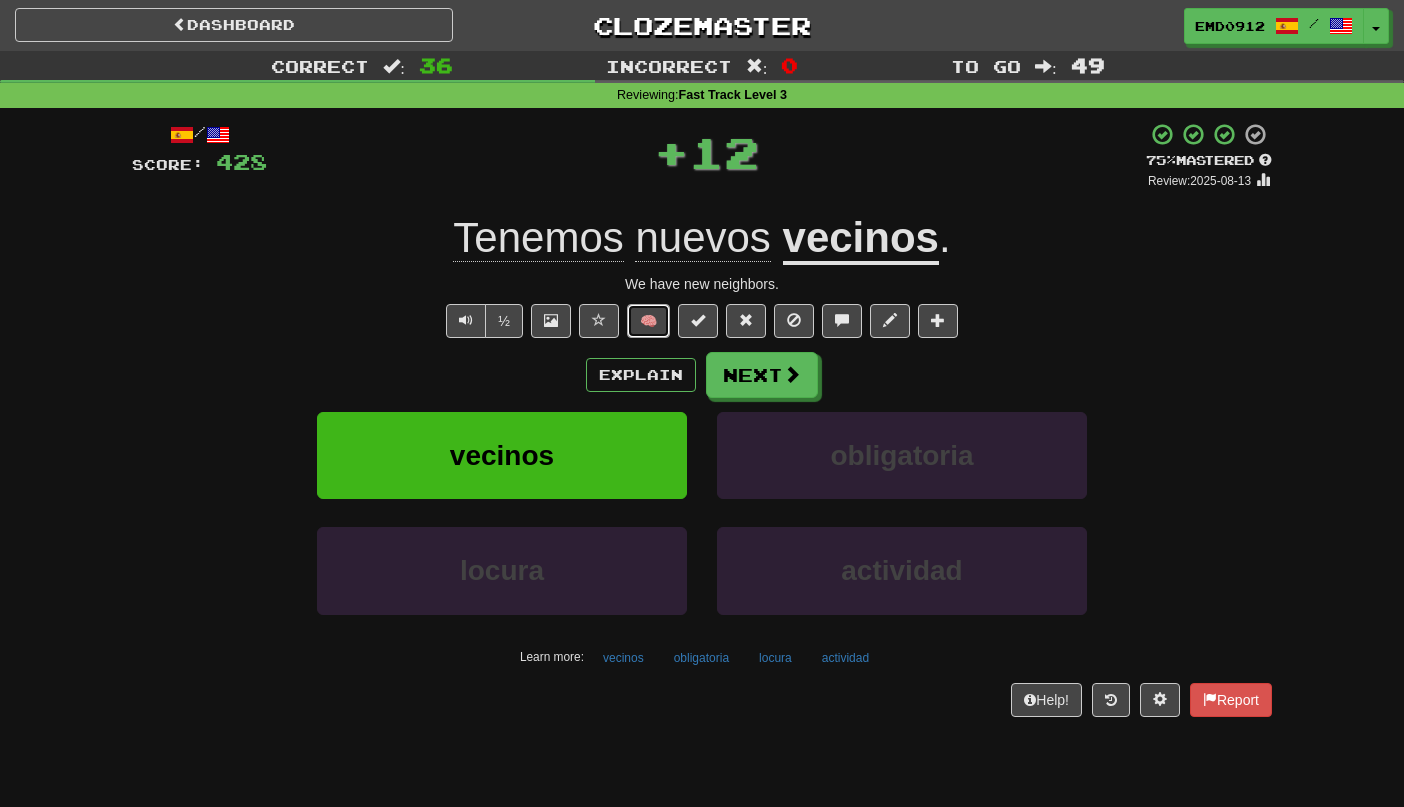 click on "🧠" at bounding box center [648, 321] 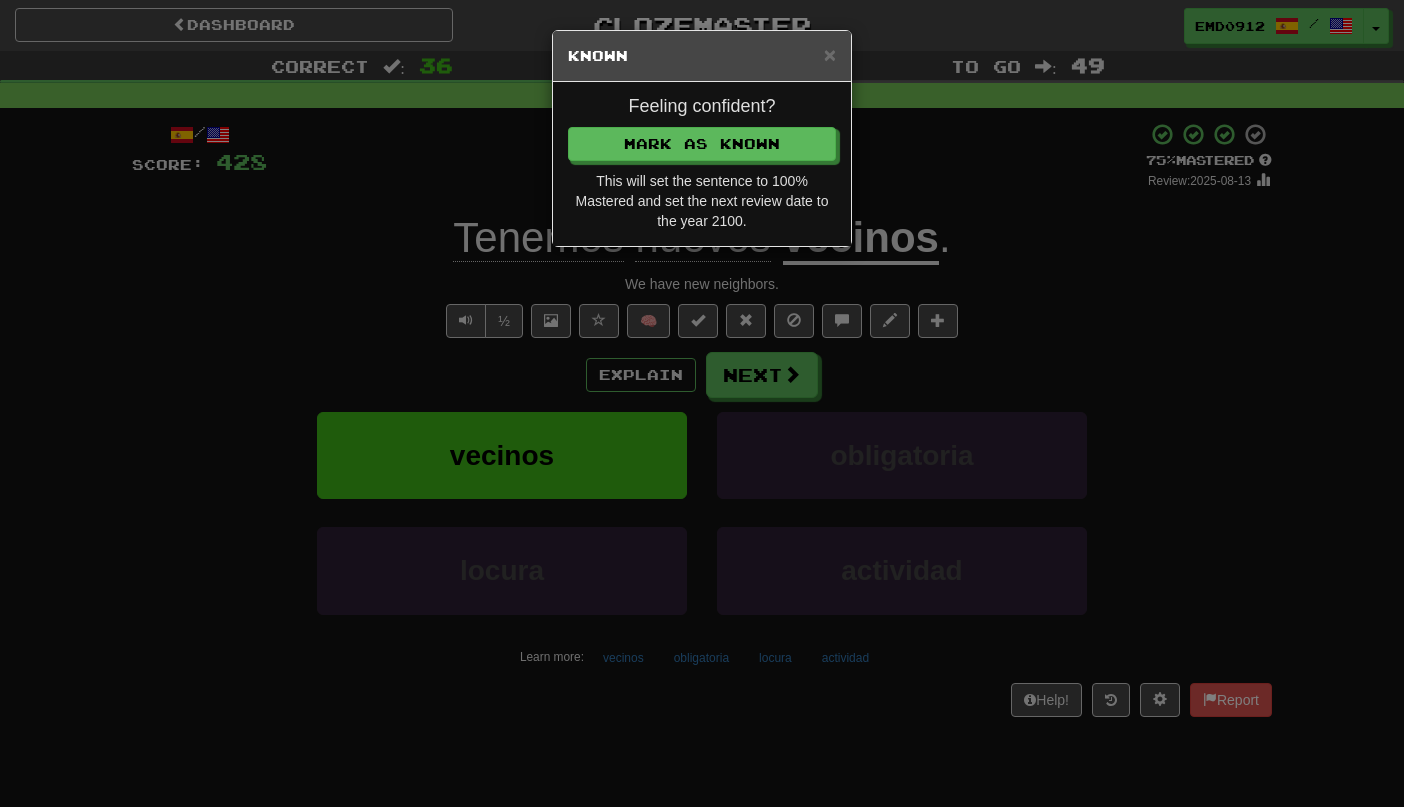 click on "Feeling confident? Mark as Known This will set the sentence to 100% Mastered and set the next review date to the year 2100." at bounding box center (702, 164) 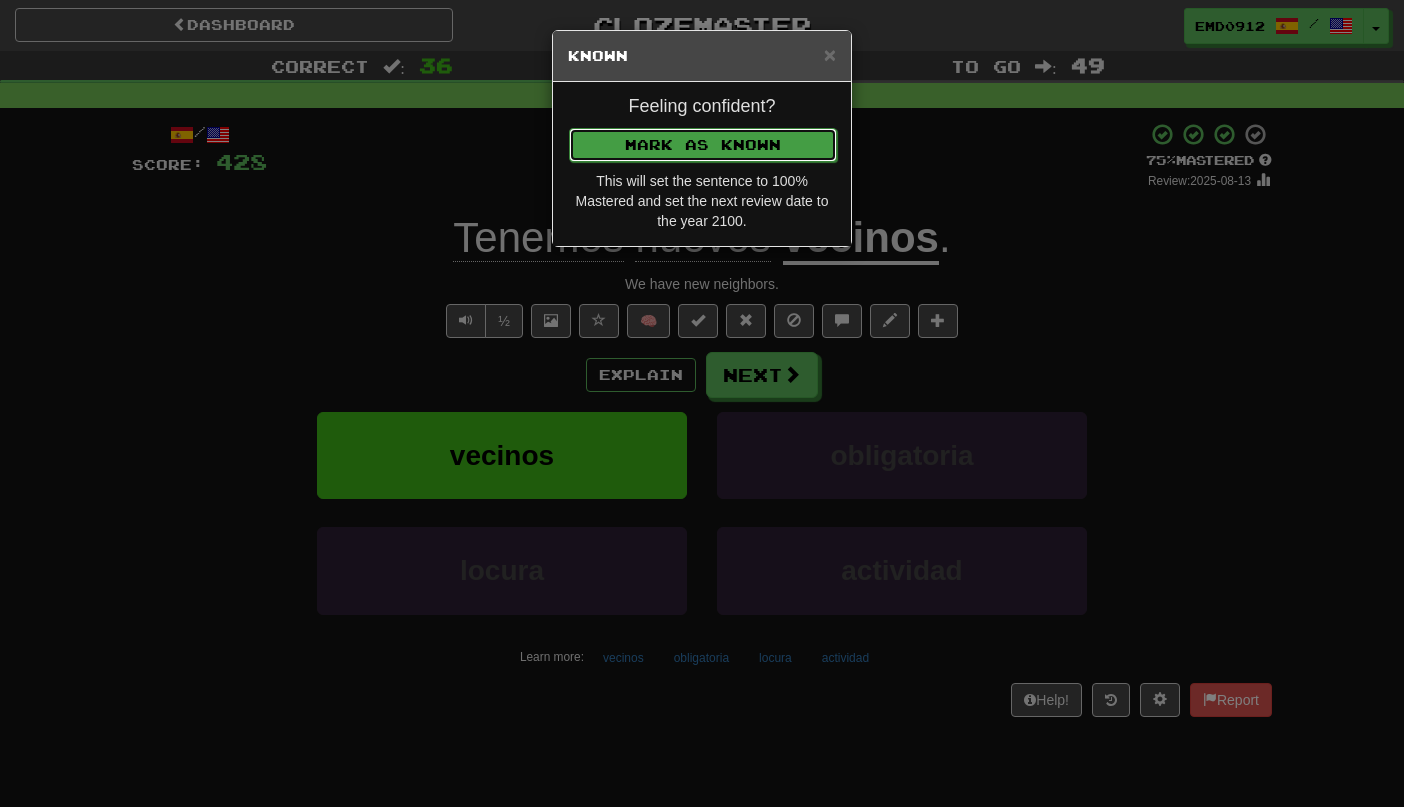 click on "Mark as Known" at bounding box center [703, 145] 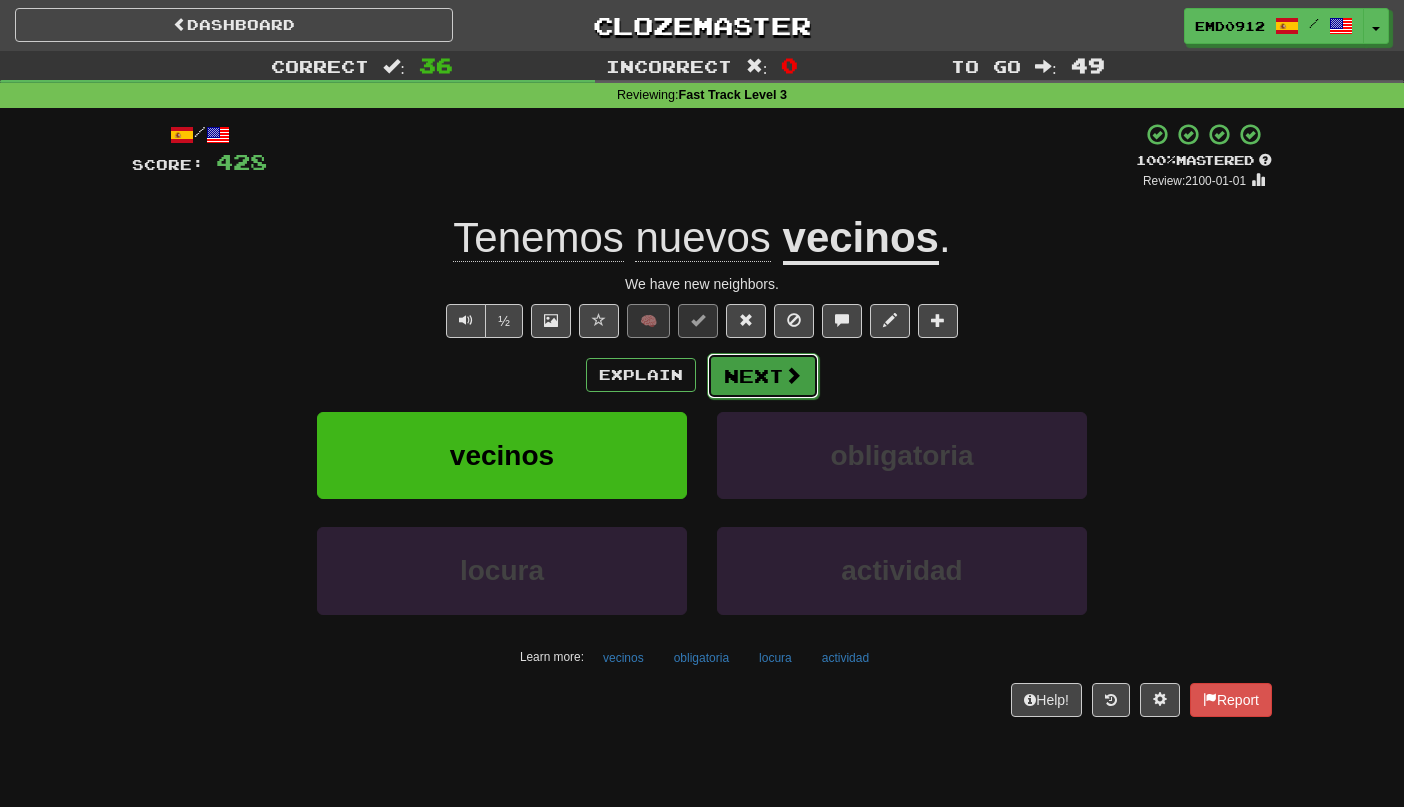 click on "Next" at bounding box center (763, 376) 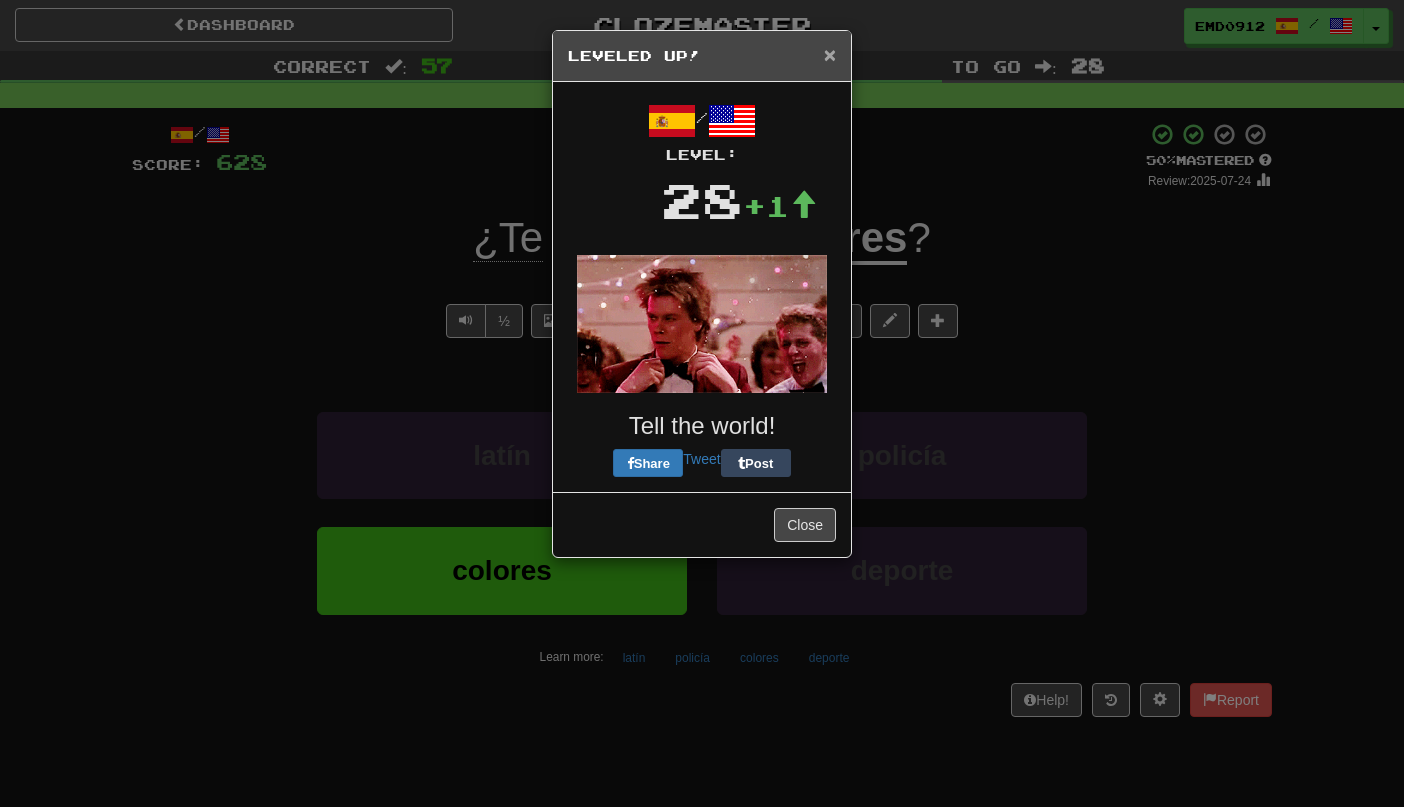 click on "×" at bounding box center (830, 54) 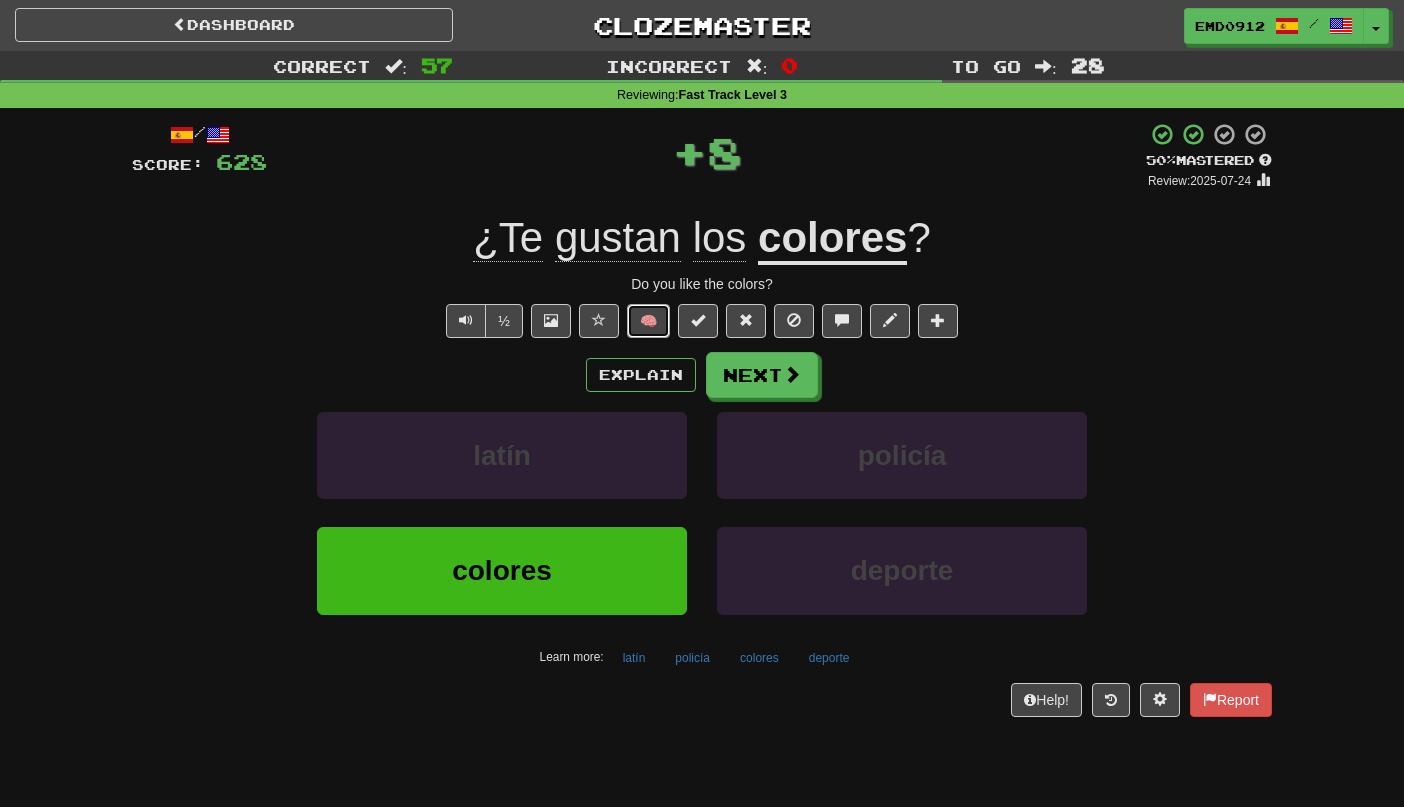 click on "🧠" at bounding box center [648, 321] 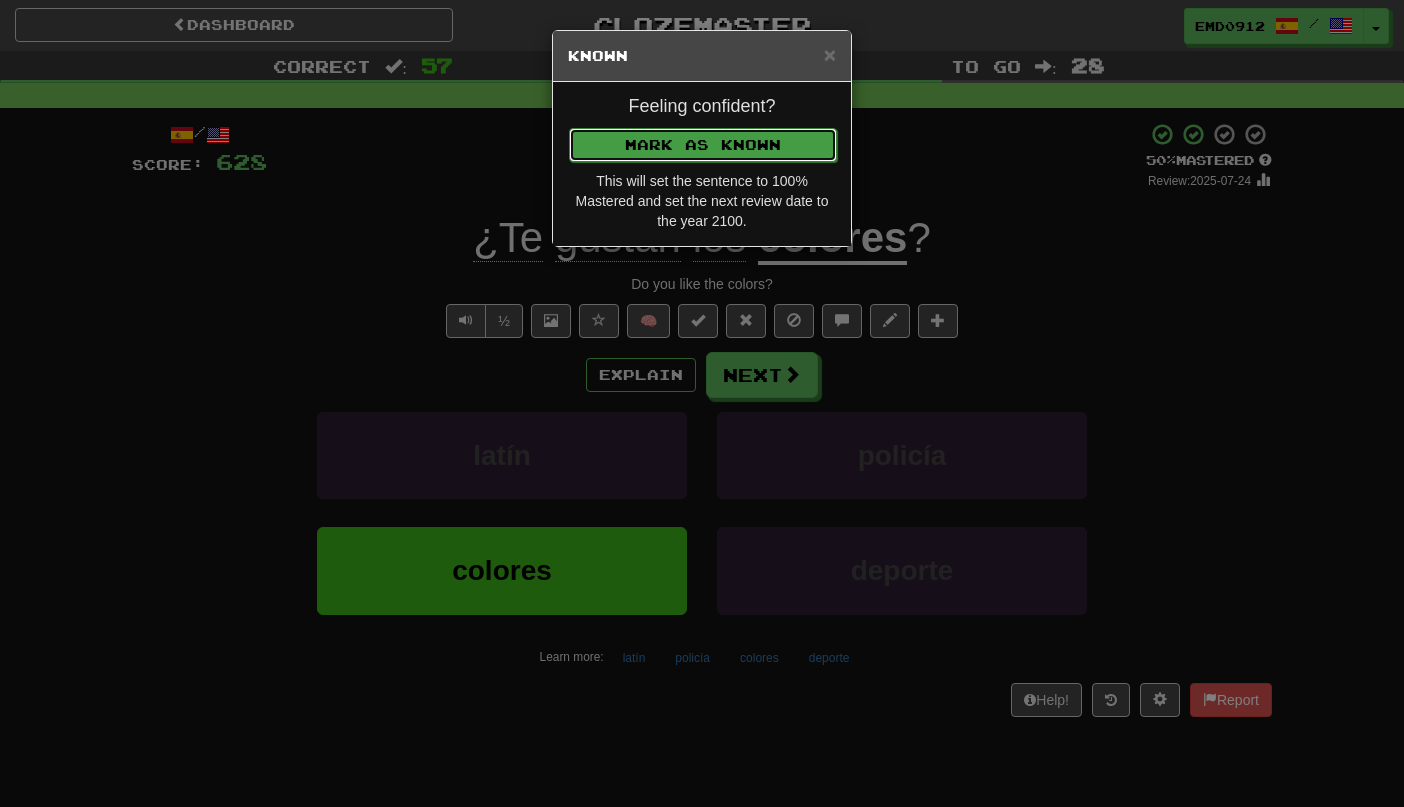 click on "Mark as Known" at bounding box center [703, 145] 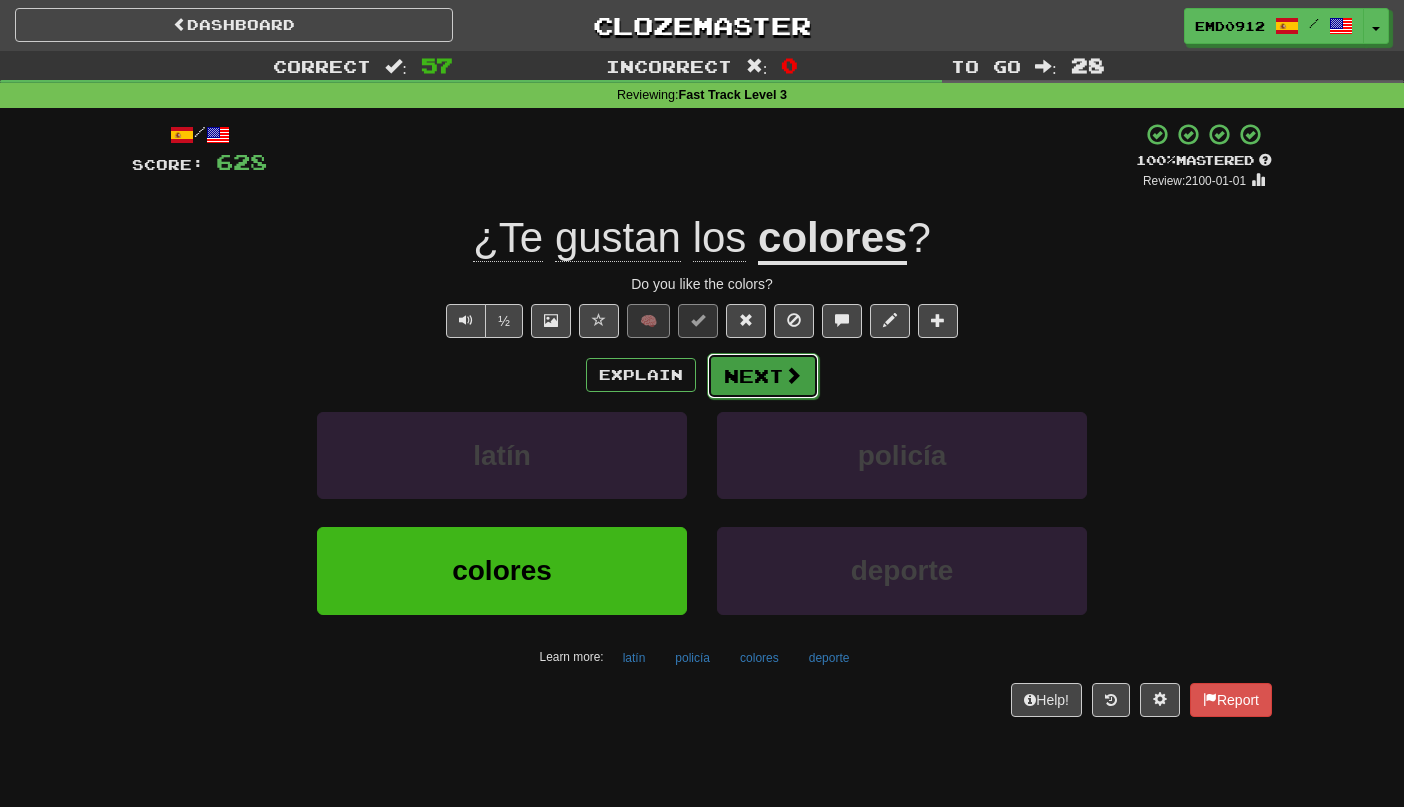 click on "Next" at bounding box center [763, 376] 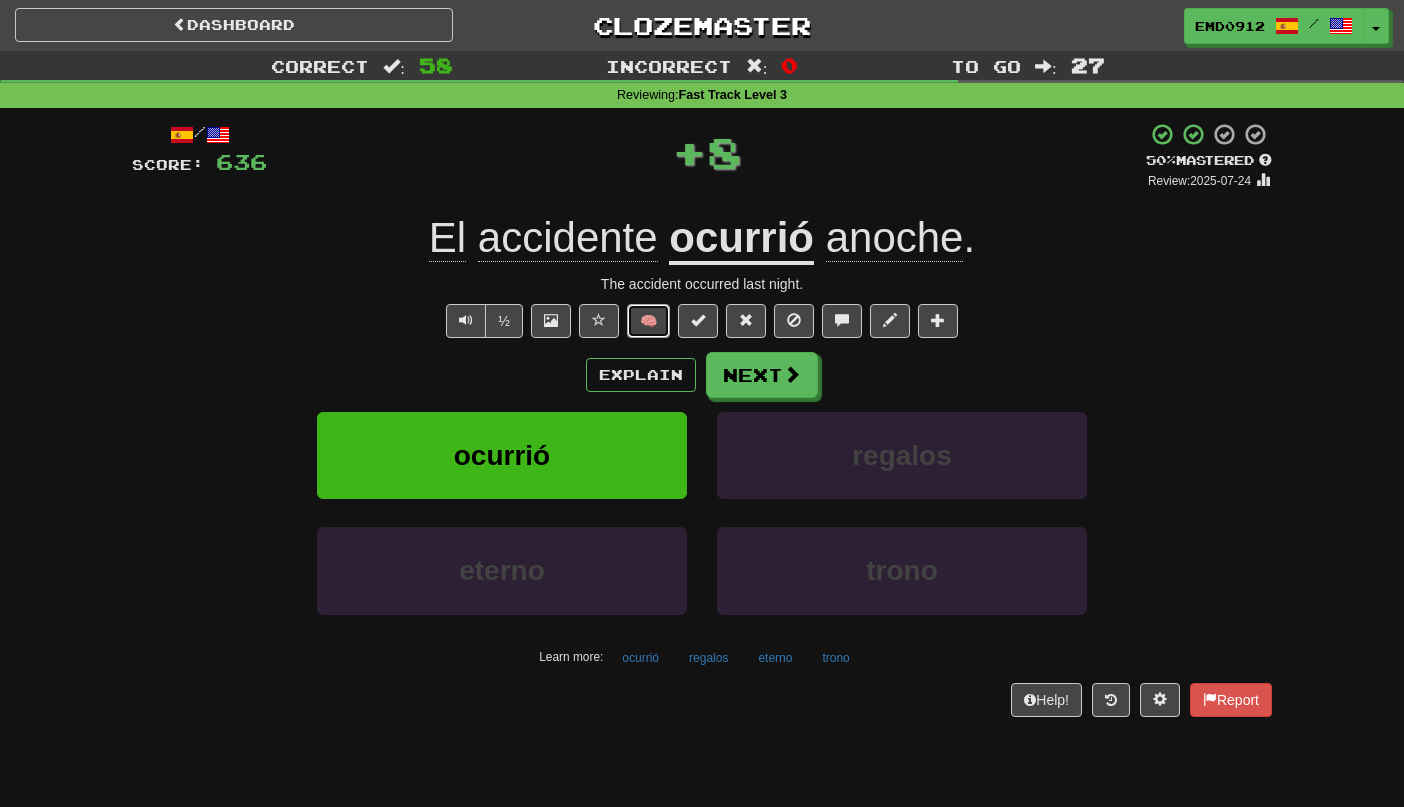 click on "🧠" at bounding box center [648, 321] 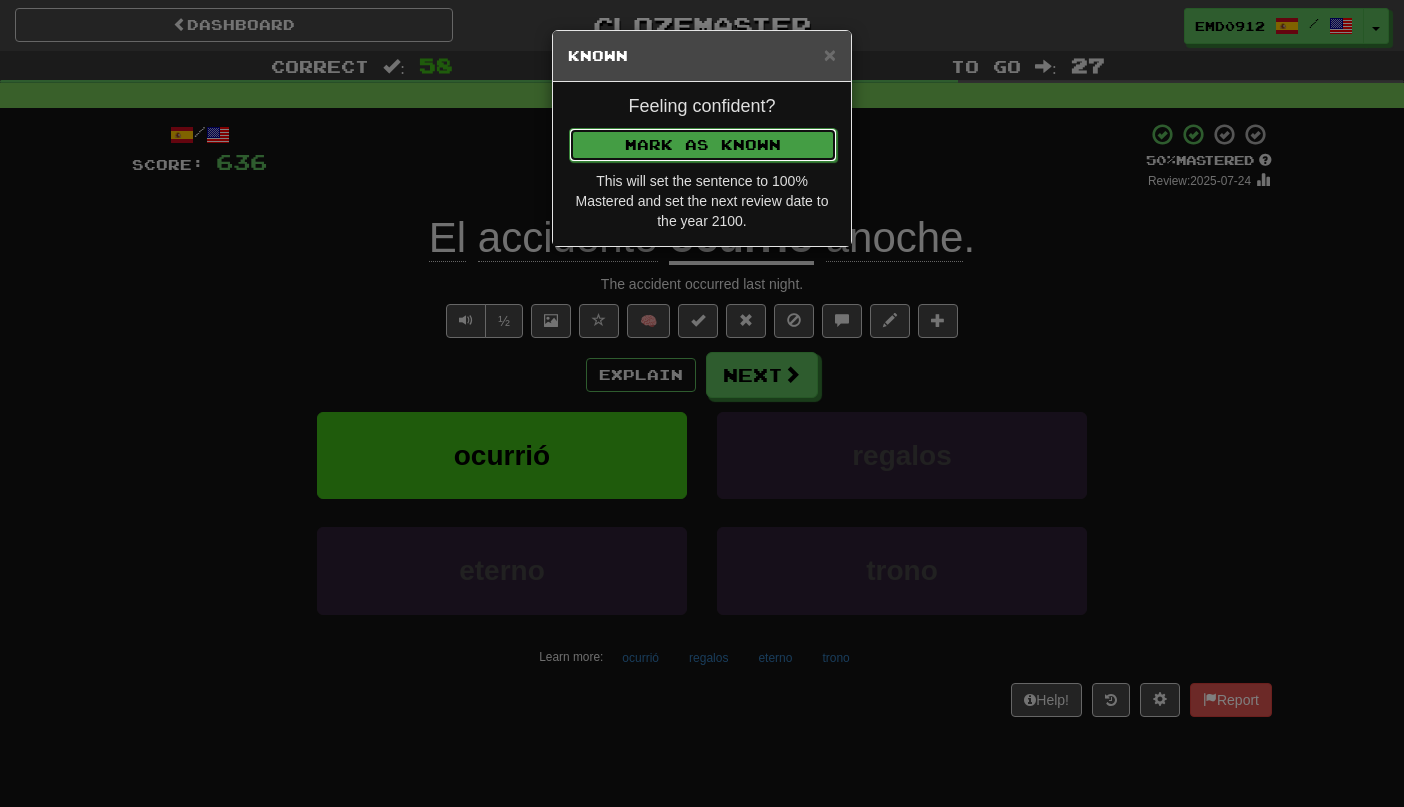 click on "Mark as Known" at bounding box center (703, 145) 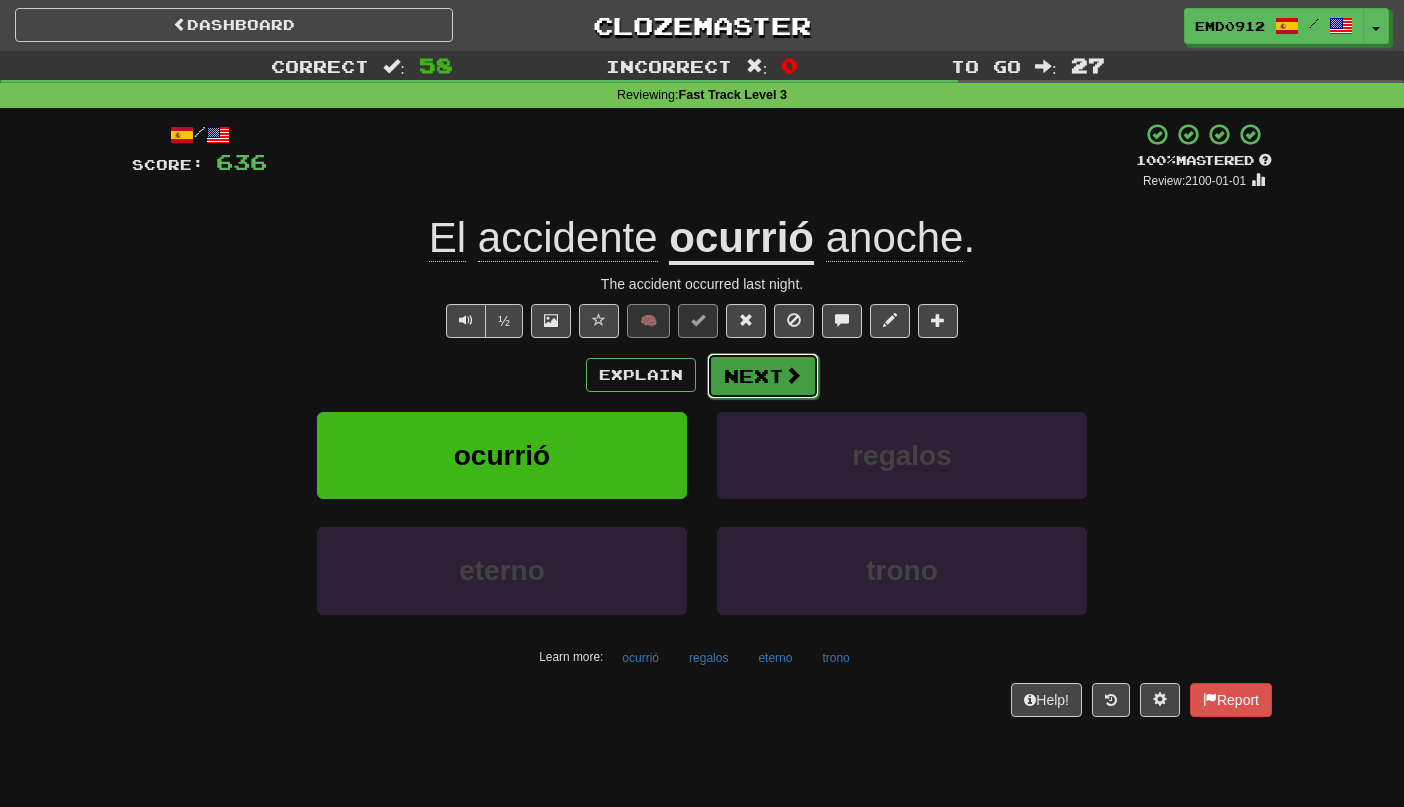 click on "Next" at bounding box center [763, 376] 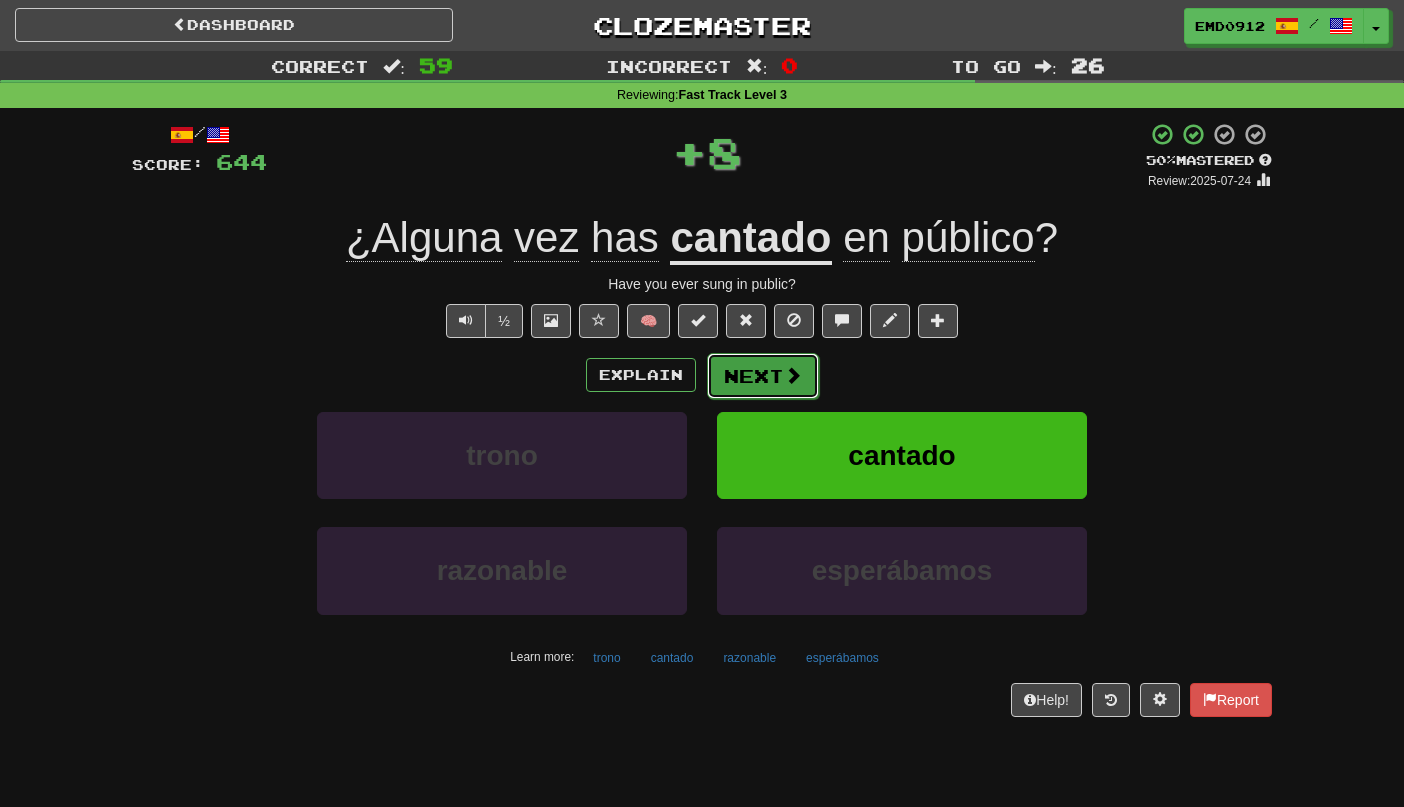 click on "Next" at bounding box center [763, 376] 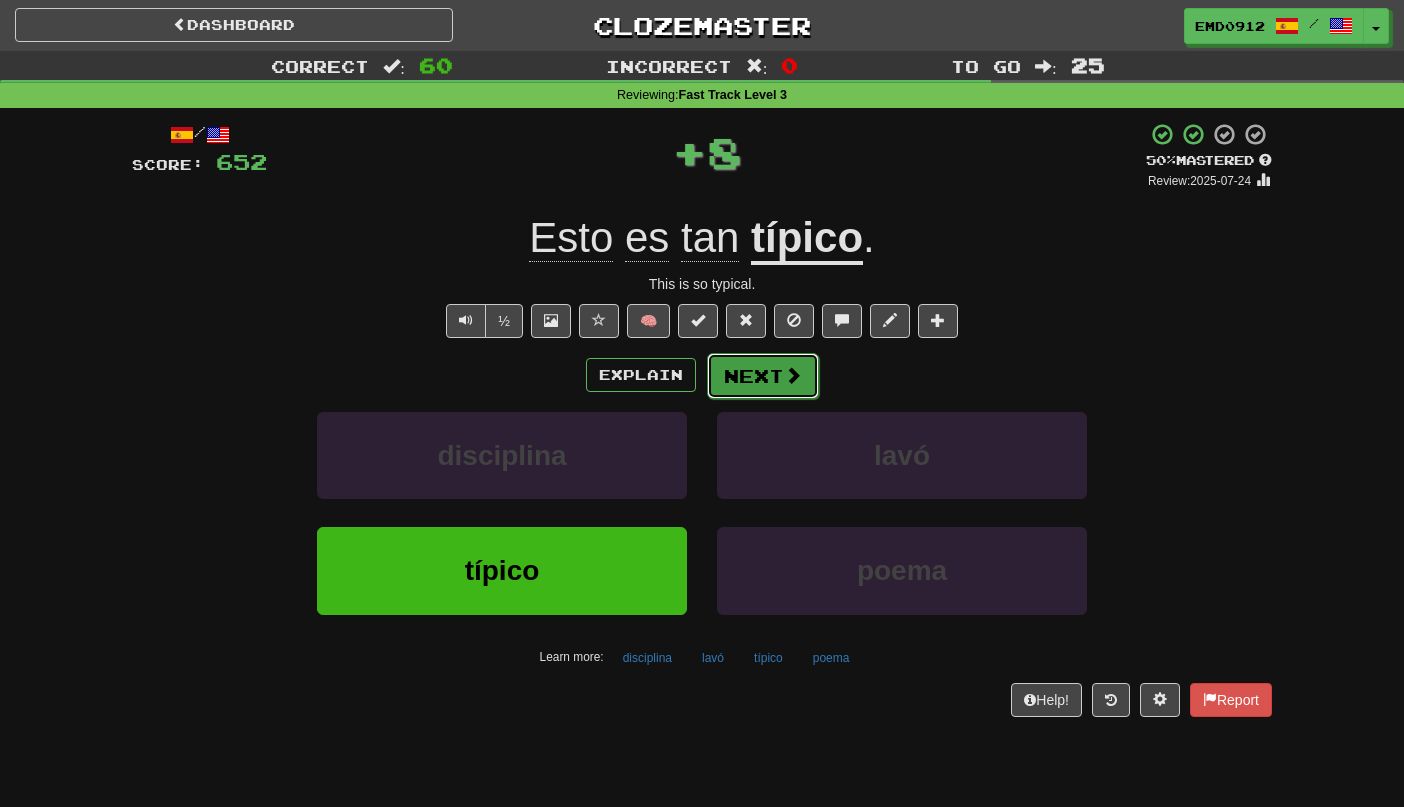 click on "Next" at bounding box center [763, 376] 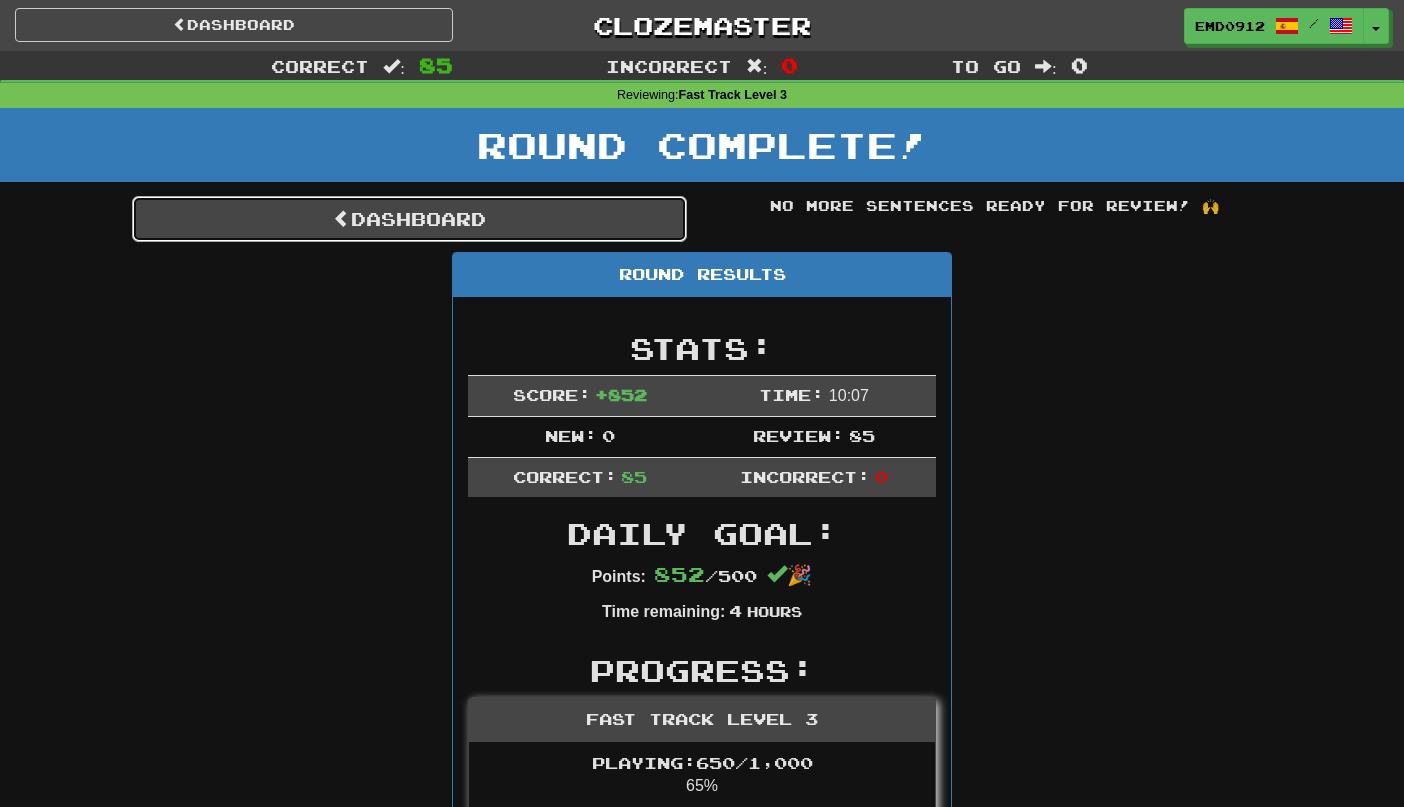 click on "Dashboard" at bounding box center [409, 219] 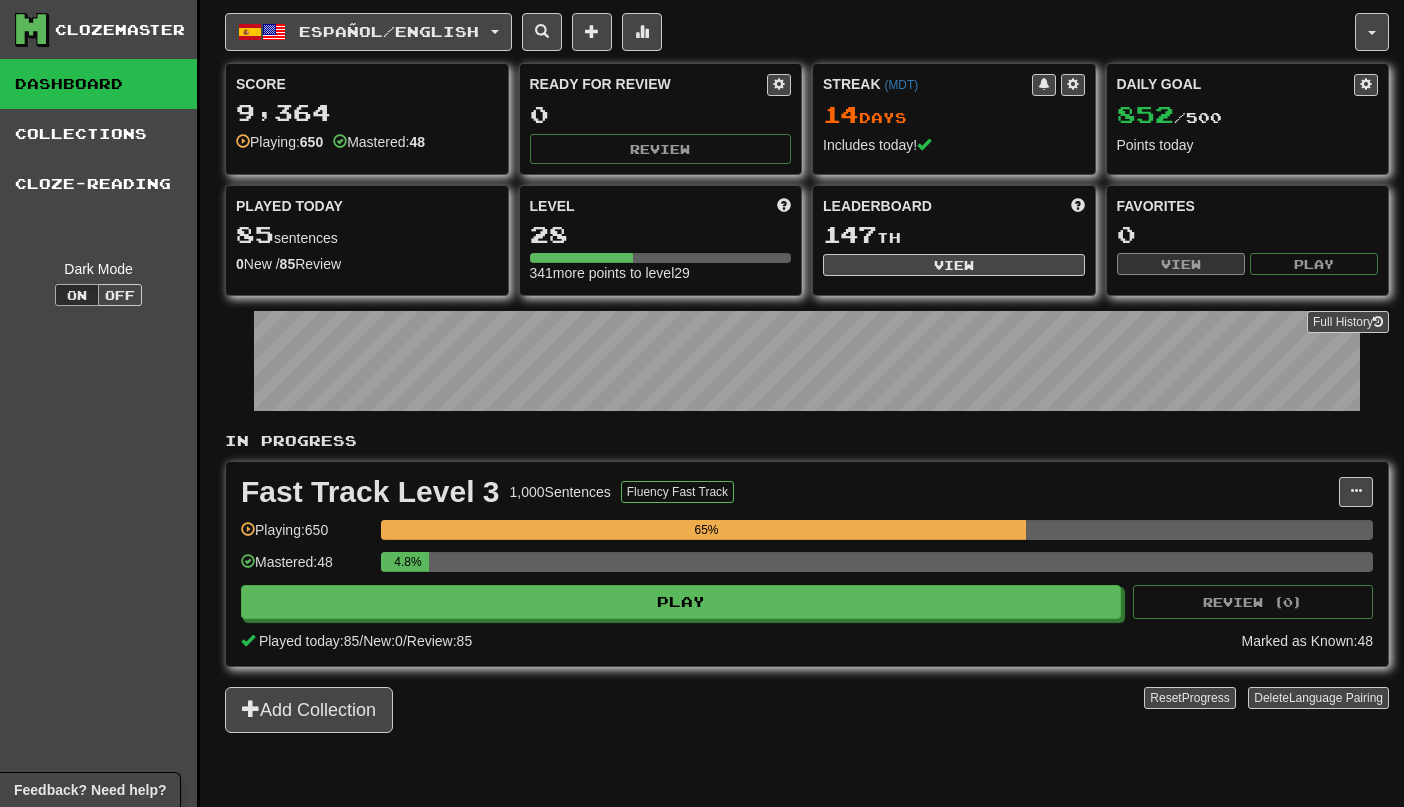scroll, scrollTop: 0, scrollLeft: 0, axis: both 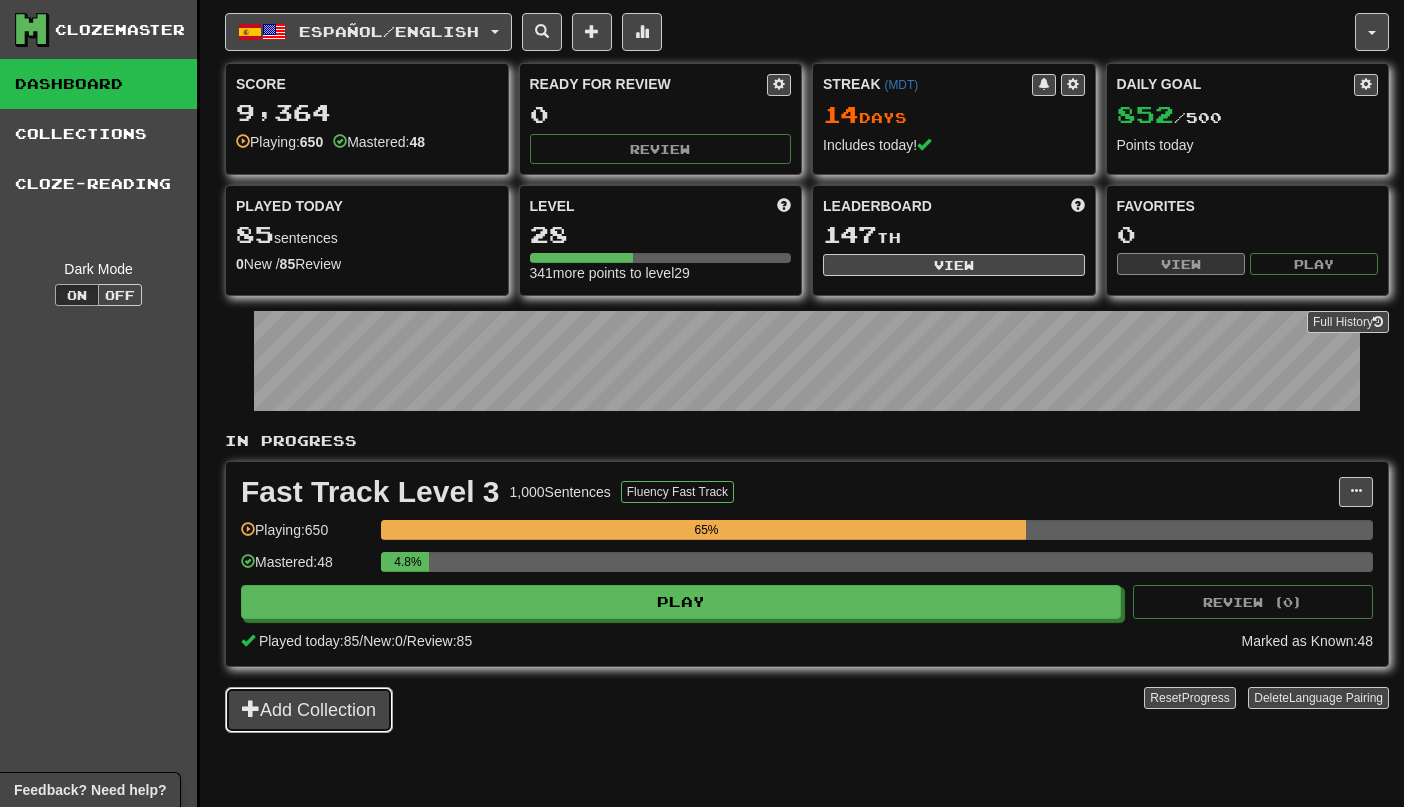 click on "Add Collection" at bounding box center [309, 710] 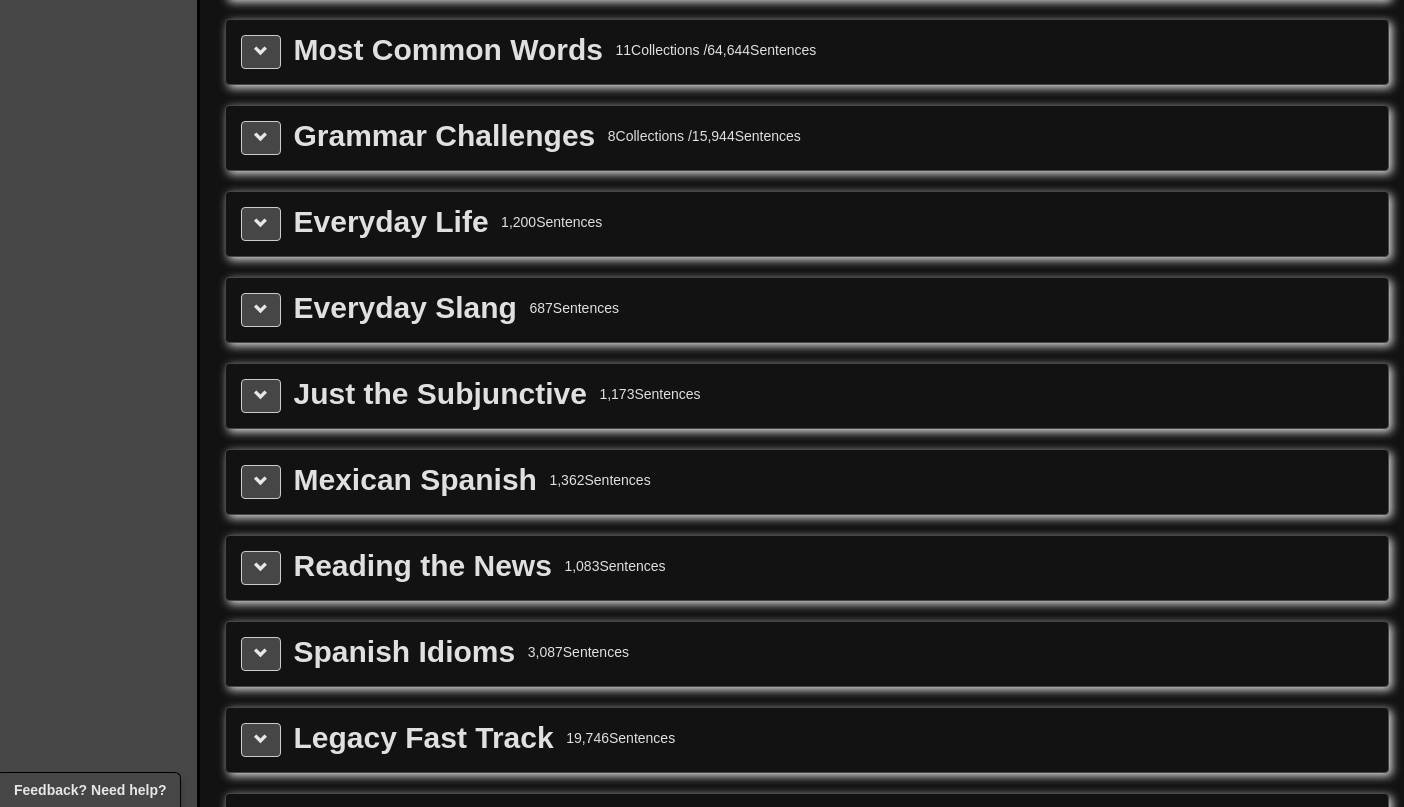 scroll, scrollTop: 2277, scrollLeft: 0, axis: vertical 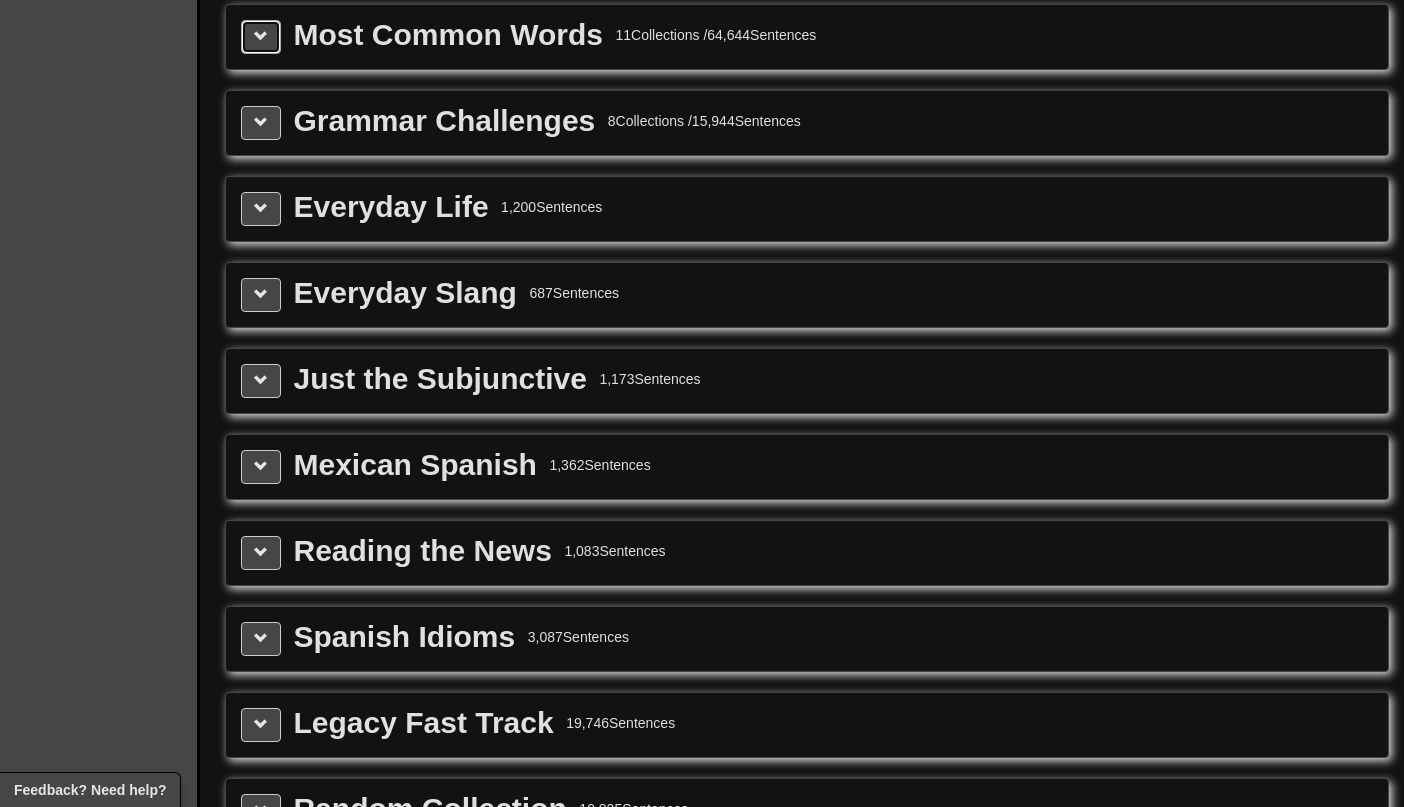 click at bounding box center [261, 36] 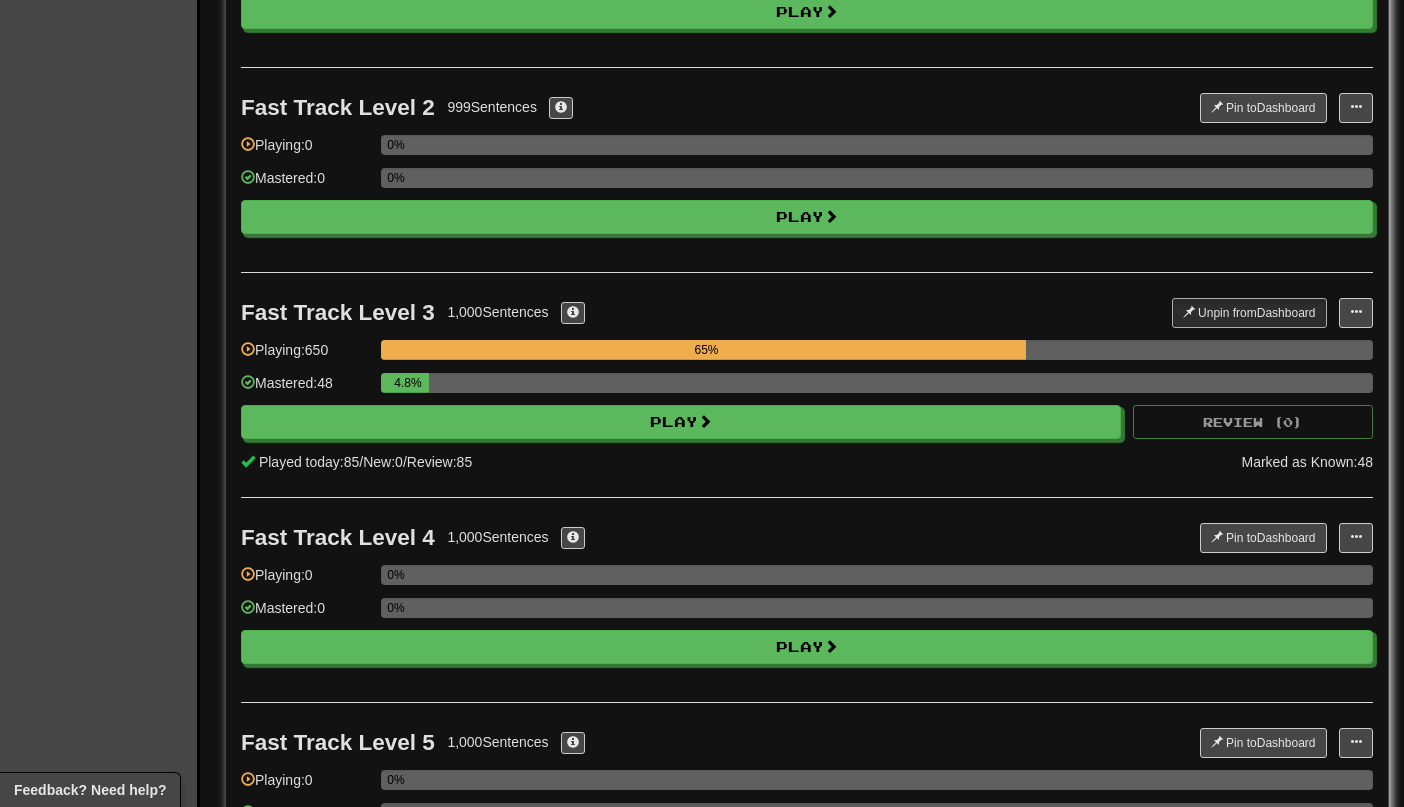 scroll, scrollTop: 0, scrollLeft: 0, axis: both 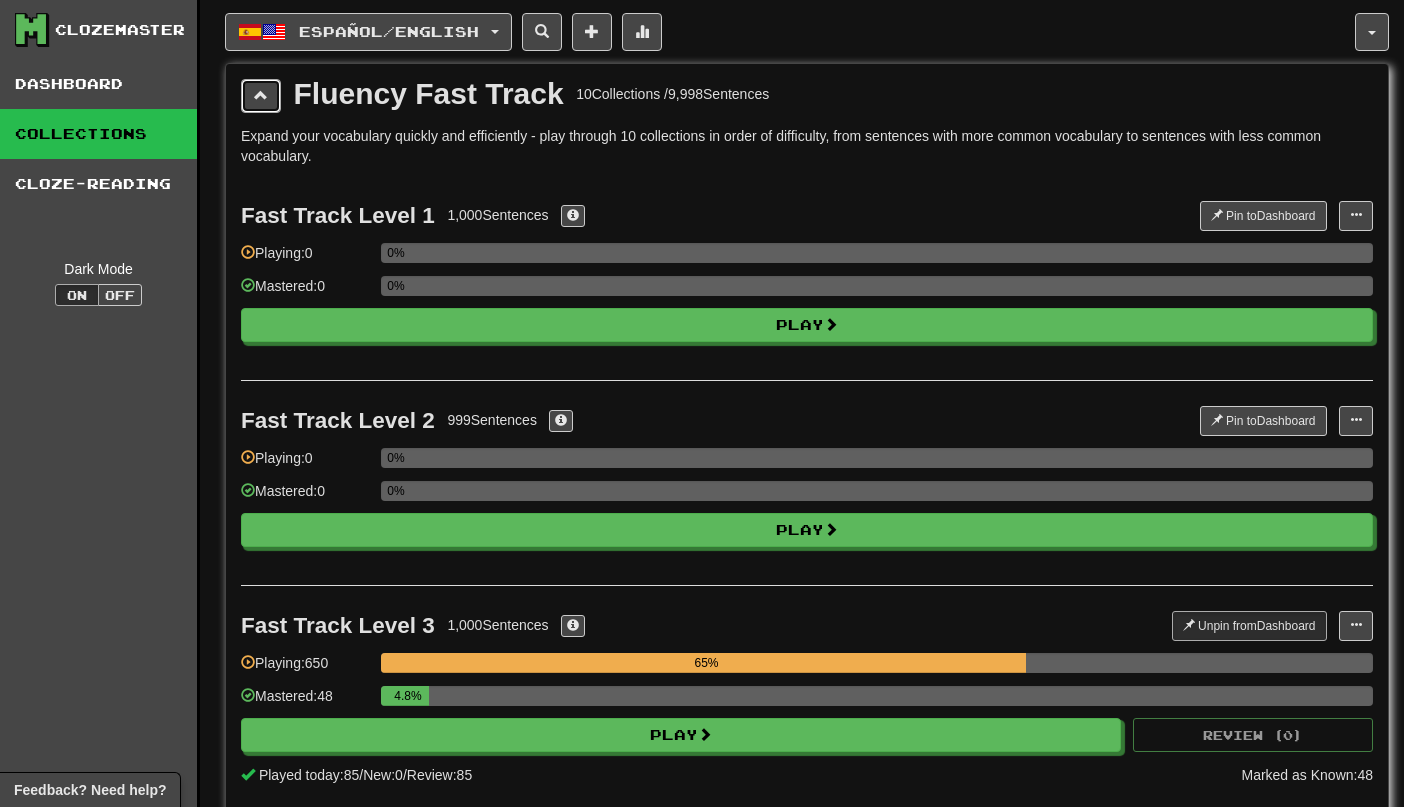 click at bounding box center [261, 95] 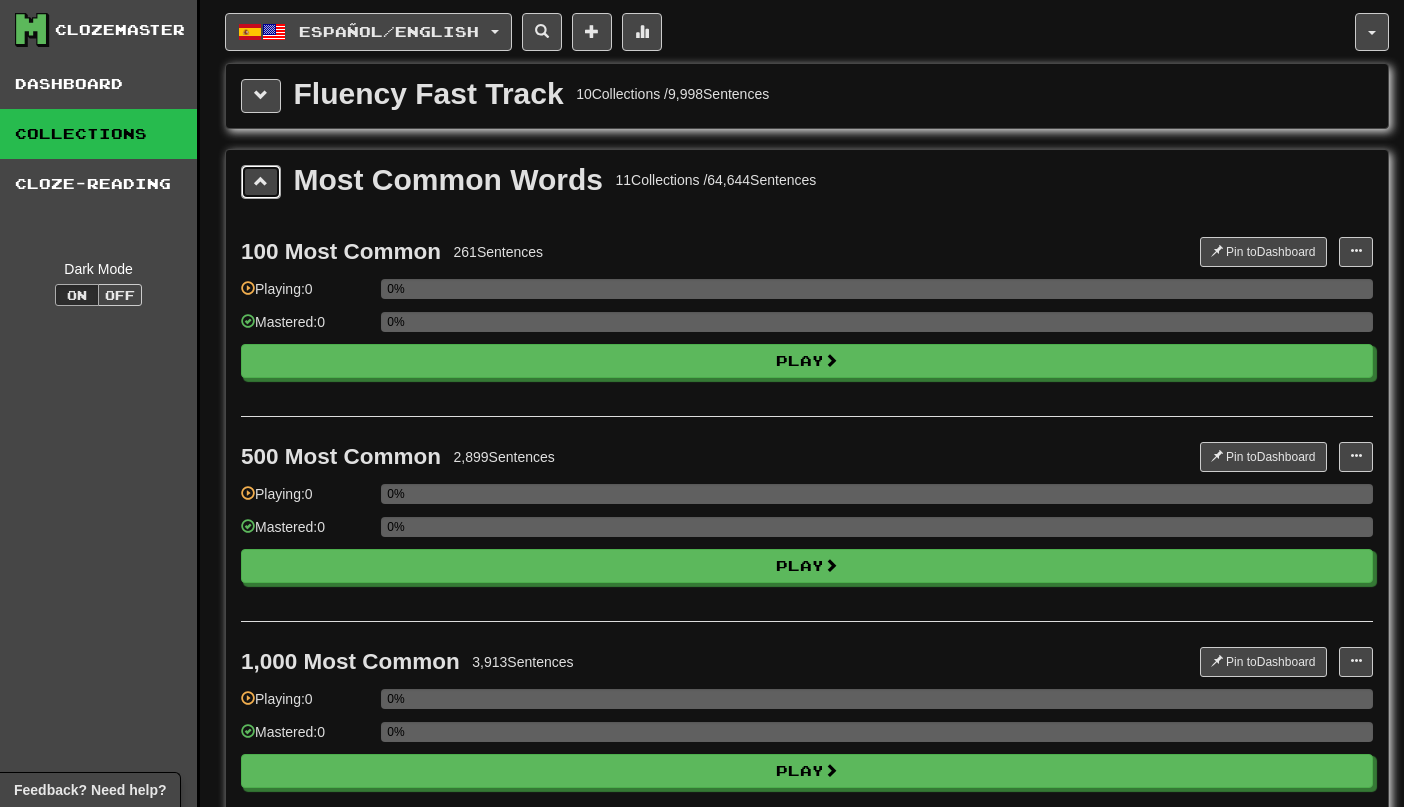 click at bounding box center (261, 182) 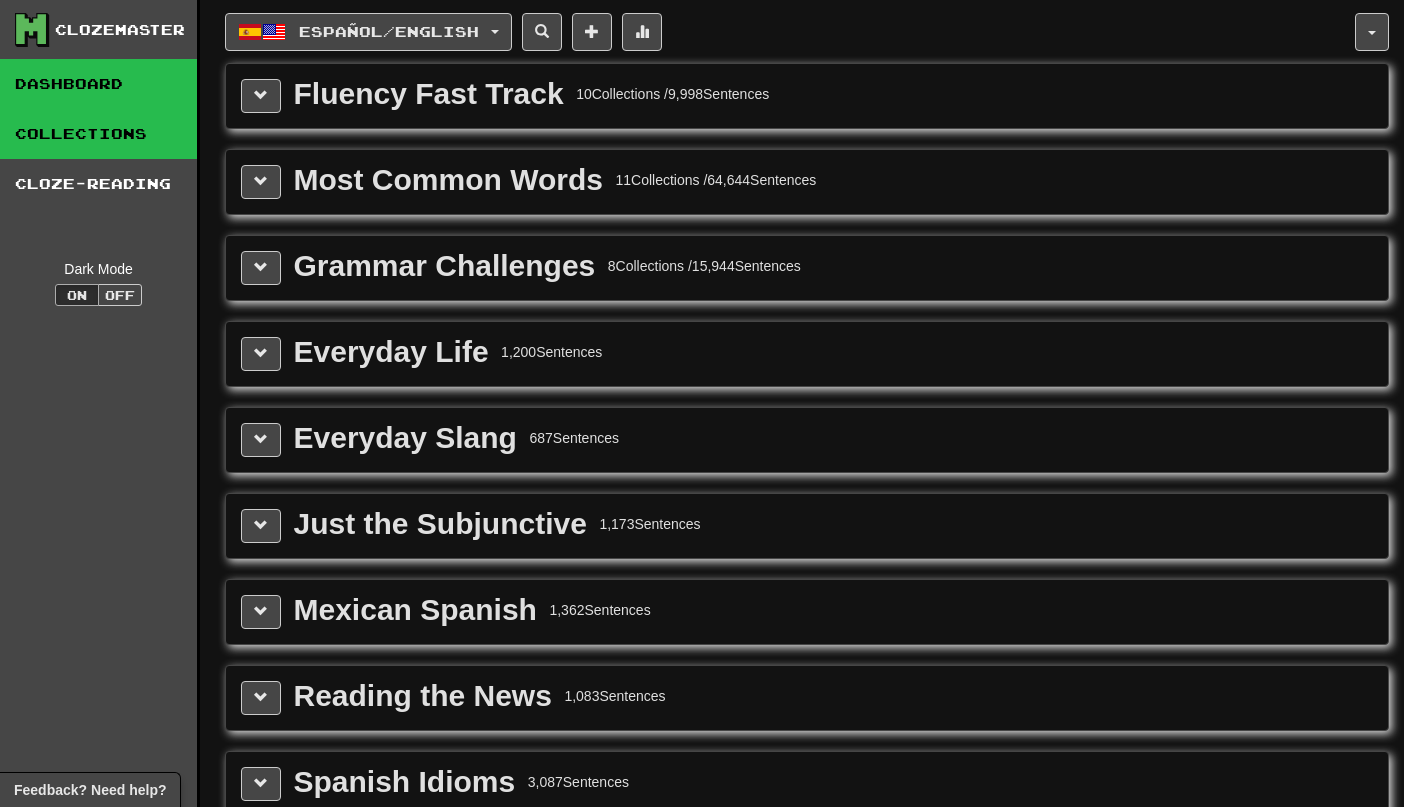 click on "Dashboard" at bounding box center [98, 84] 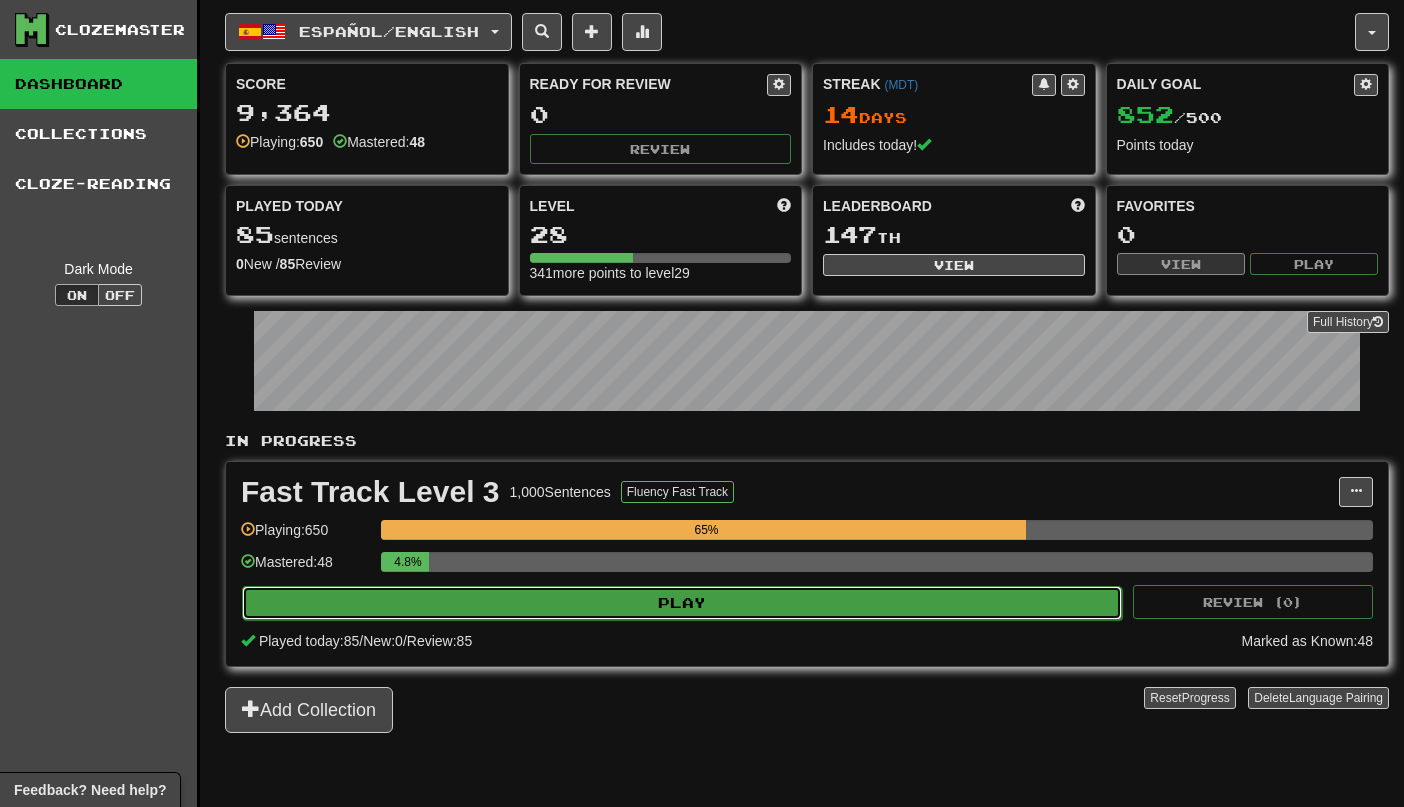 click on "Play" at bounding box center [682, 603] 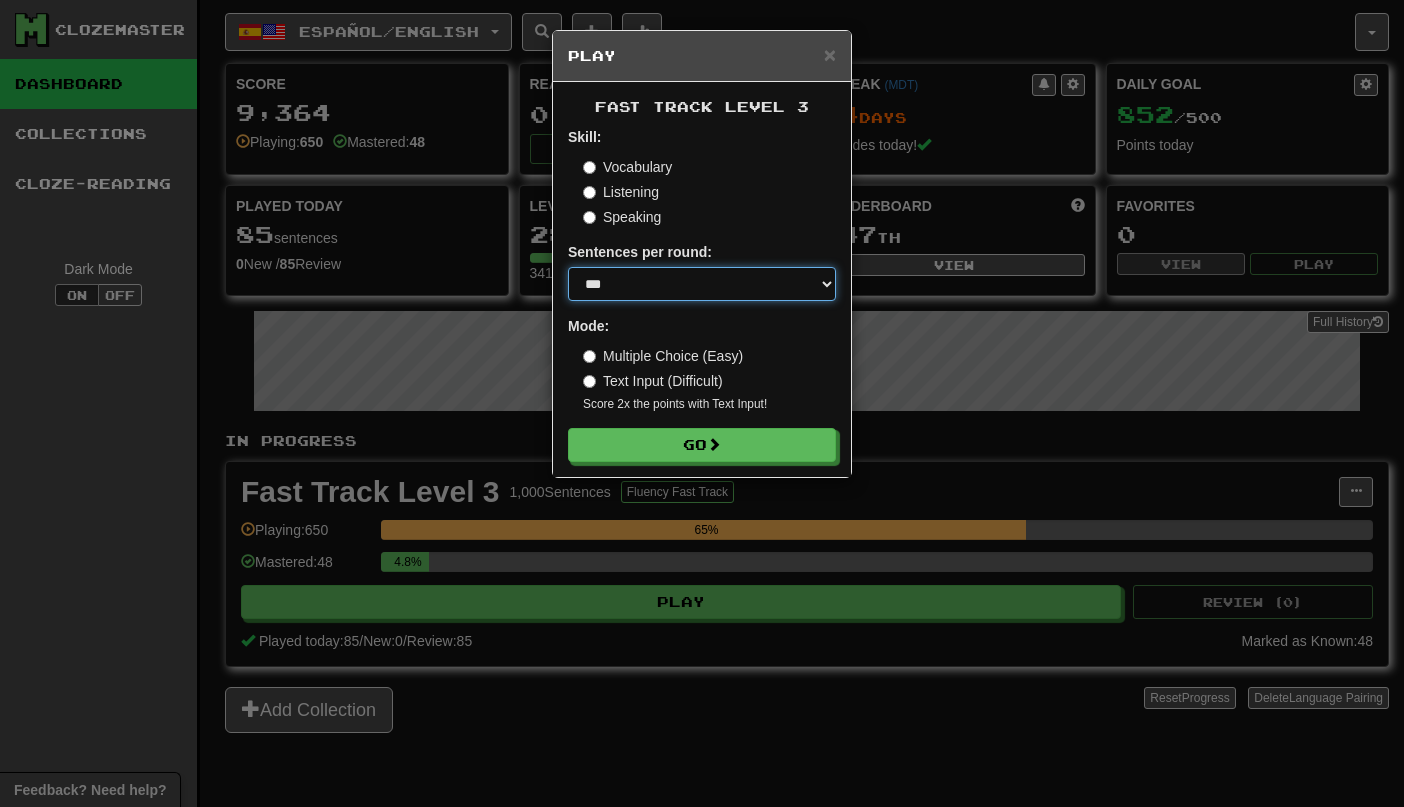 click on "* ** ** ** ** ** *** ********" at bounding box center [702, 284] 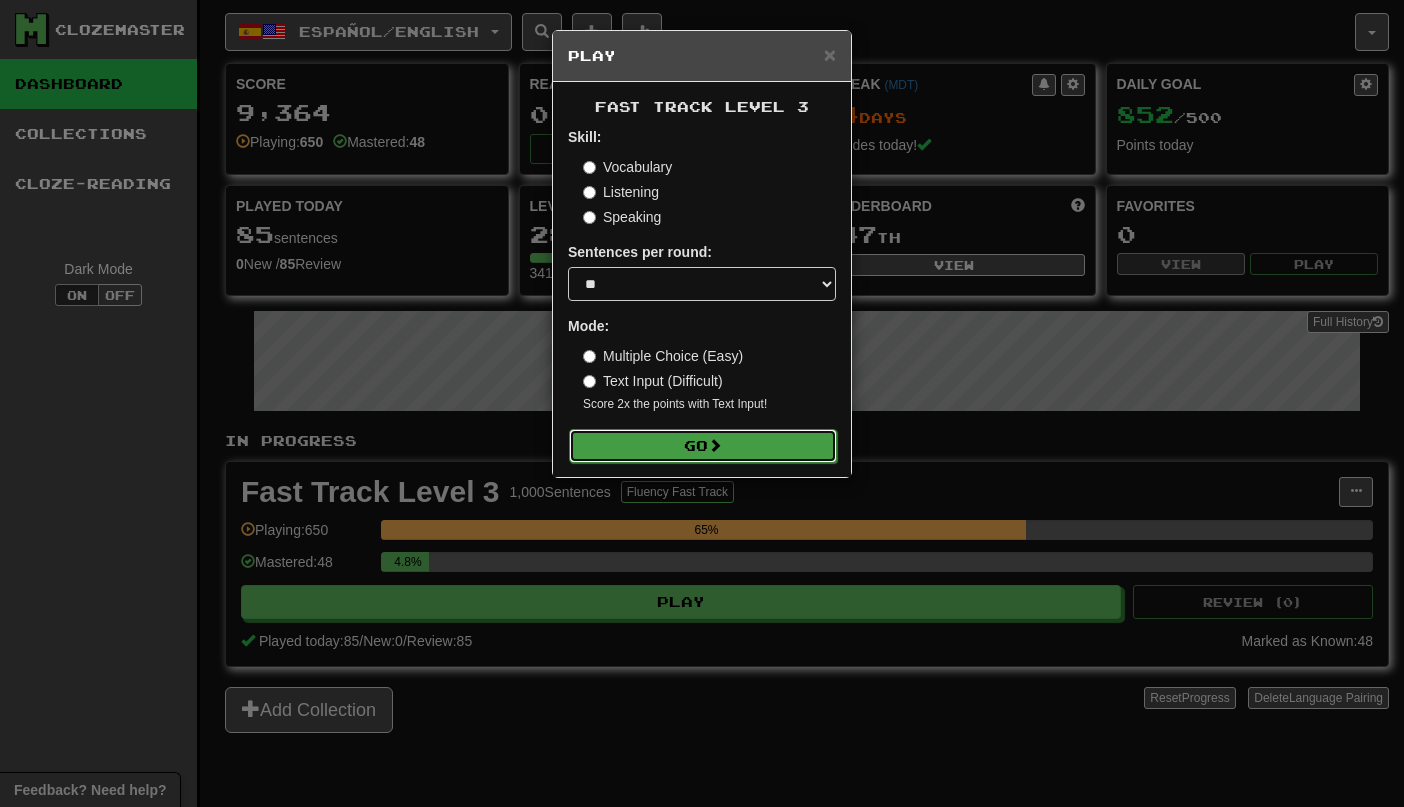 click on "Go" at bounding box center [703, 446] 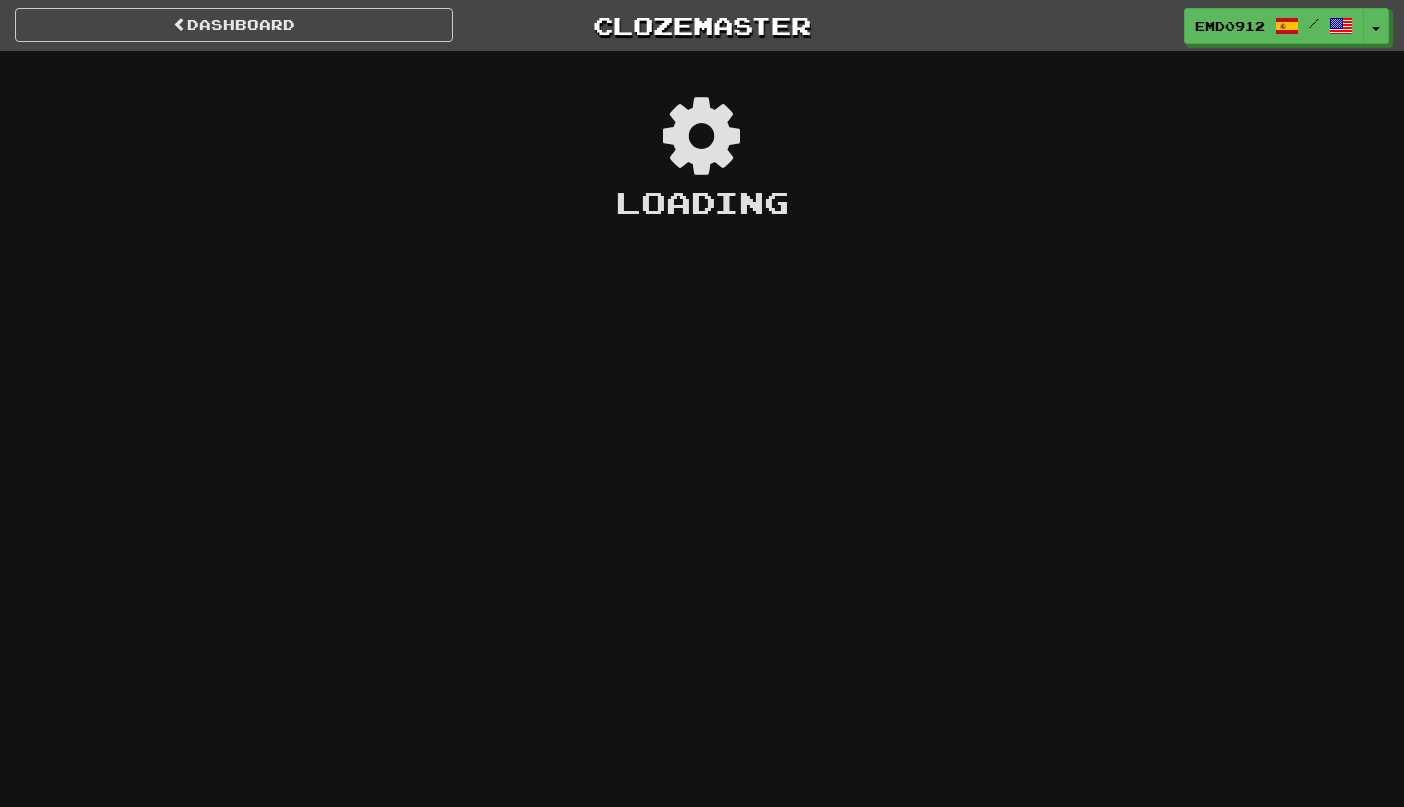 scroll, scrollTop: 0, scrollLeft: 0, axis: both 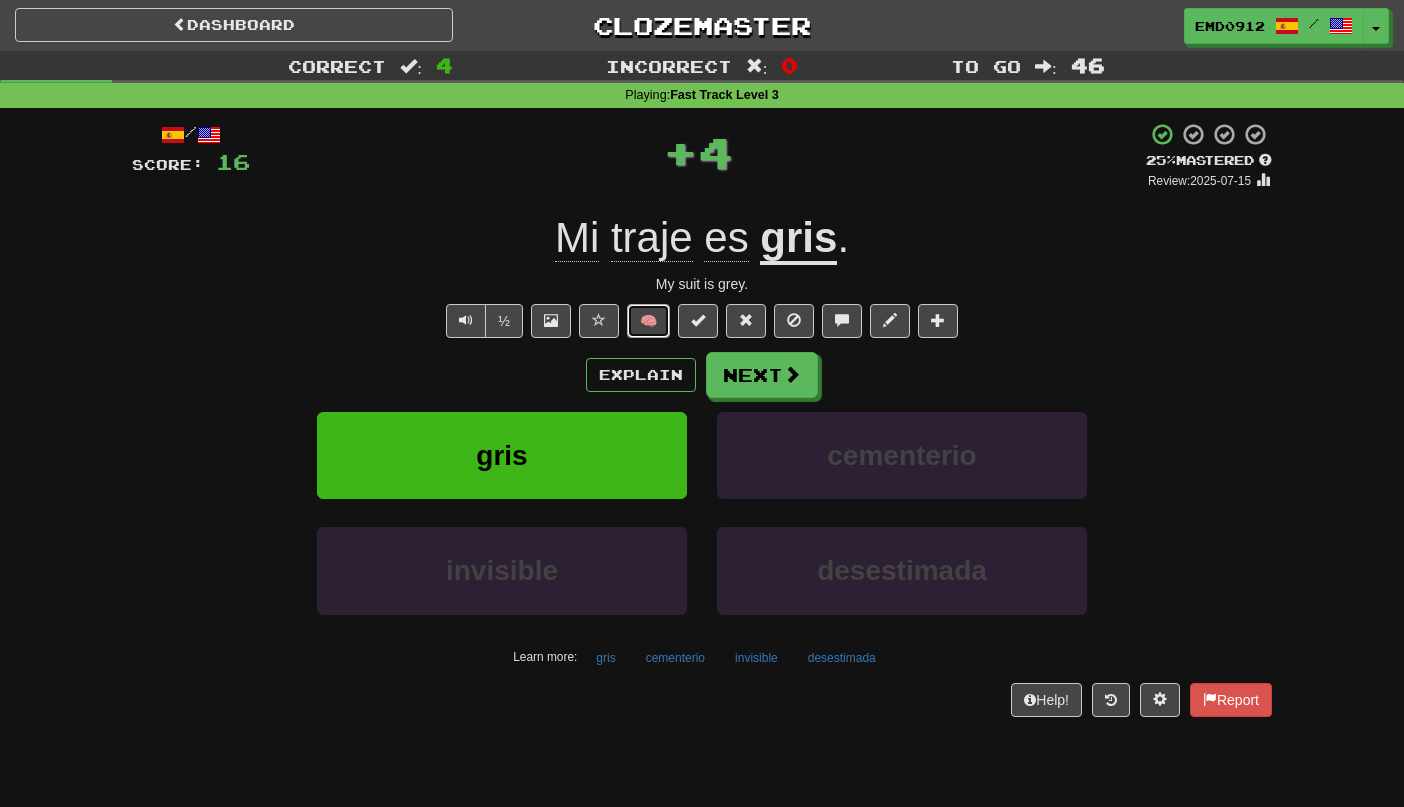 click on "🧠" at bounding box center [648, 321] 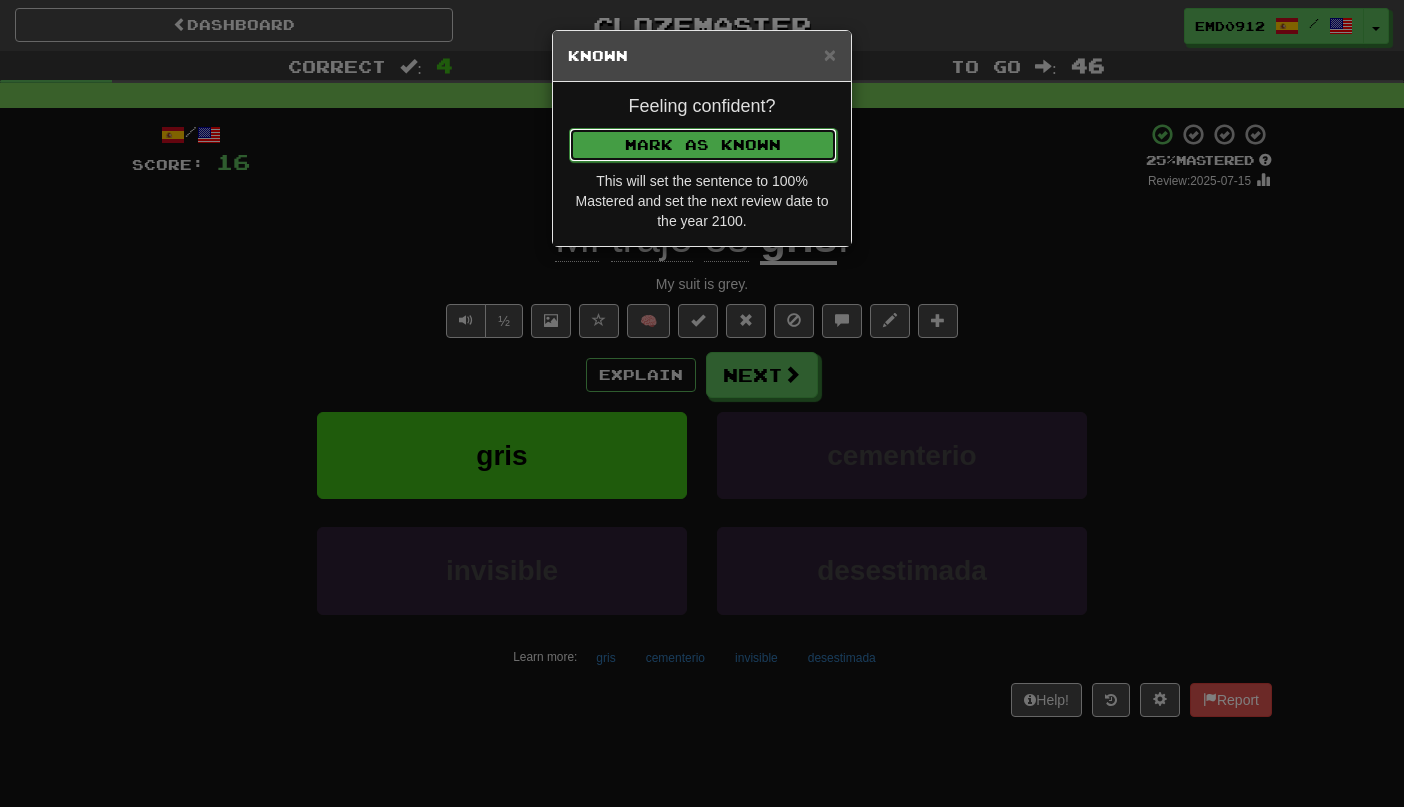 click on "Mark as Known" at bounding box center (703, 145) 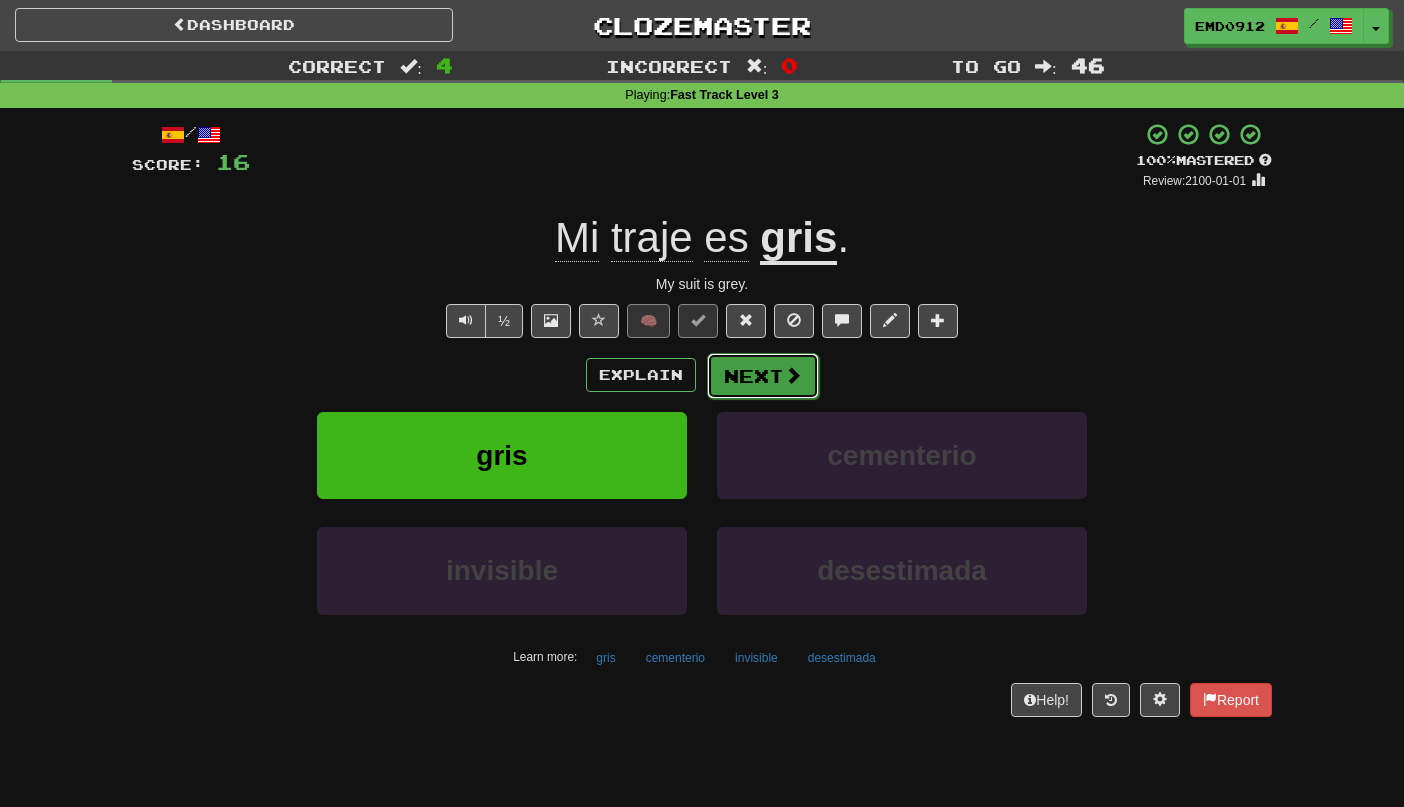 click on "Next" at bounding box center (763, 376) 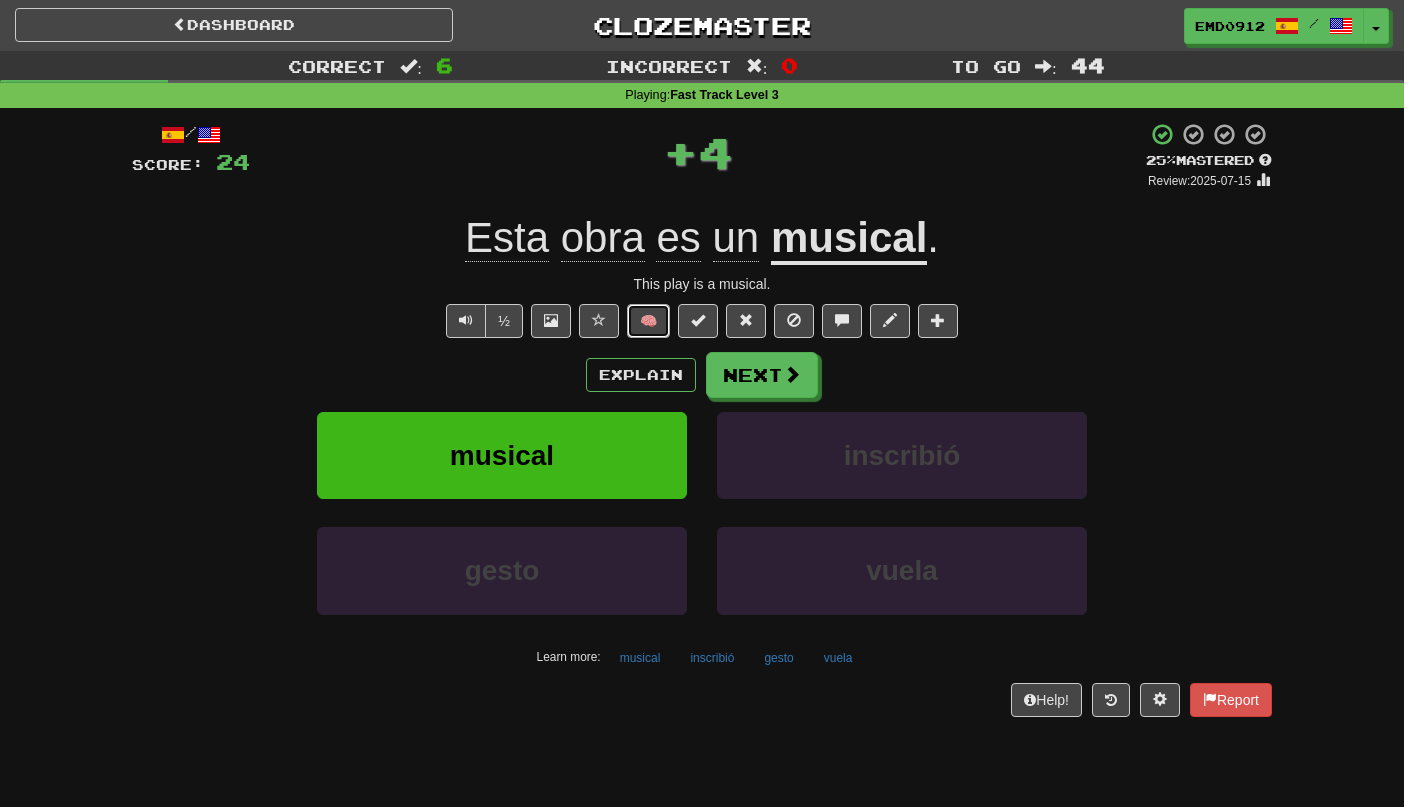 click on "🧠" at bounding box center [648, 321] 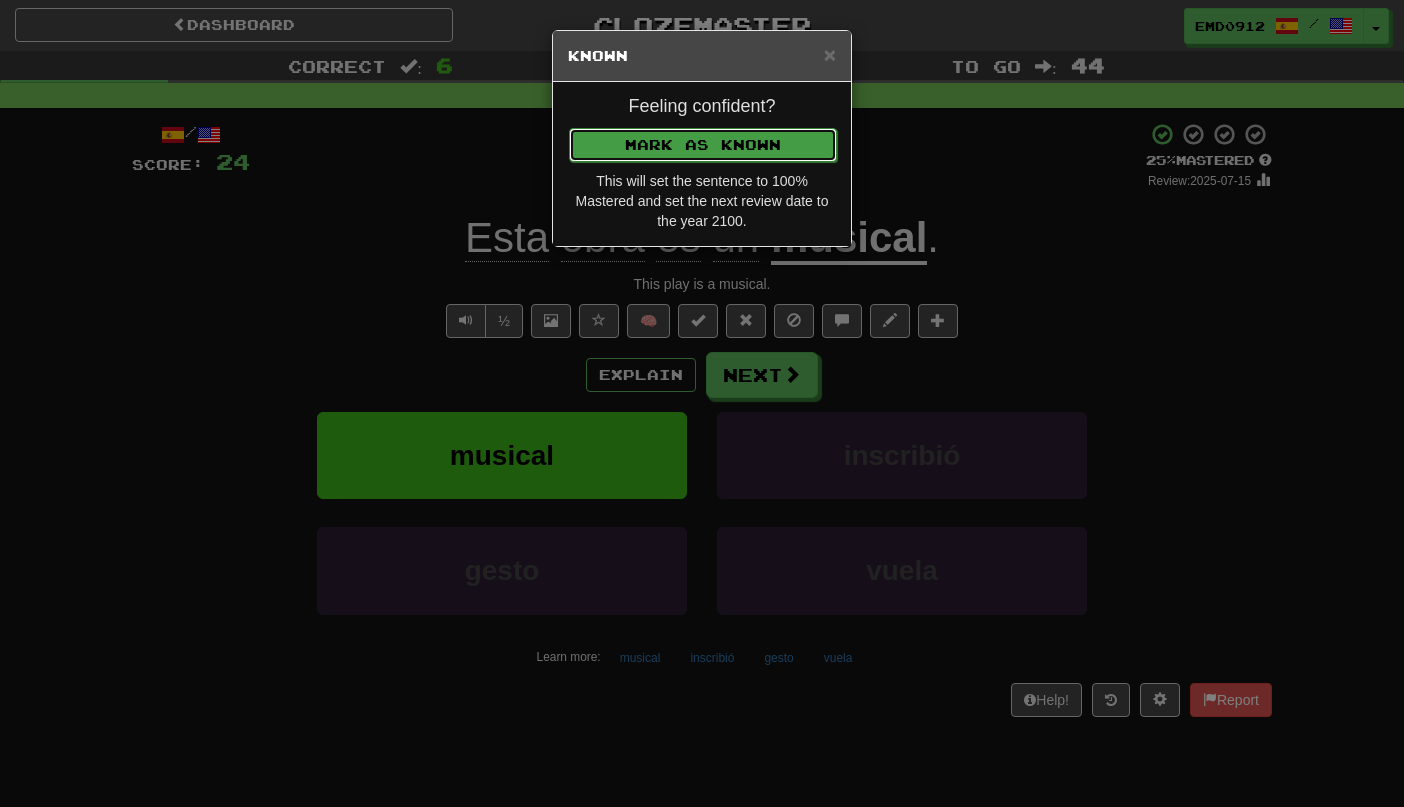 click on "Mark as Known" at bounding box center [703, 145] 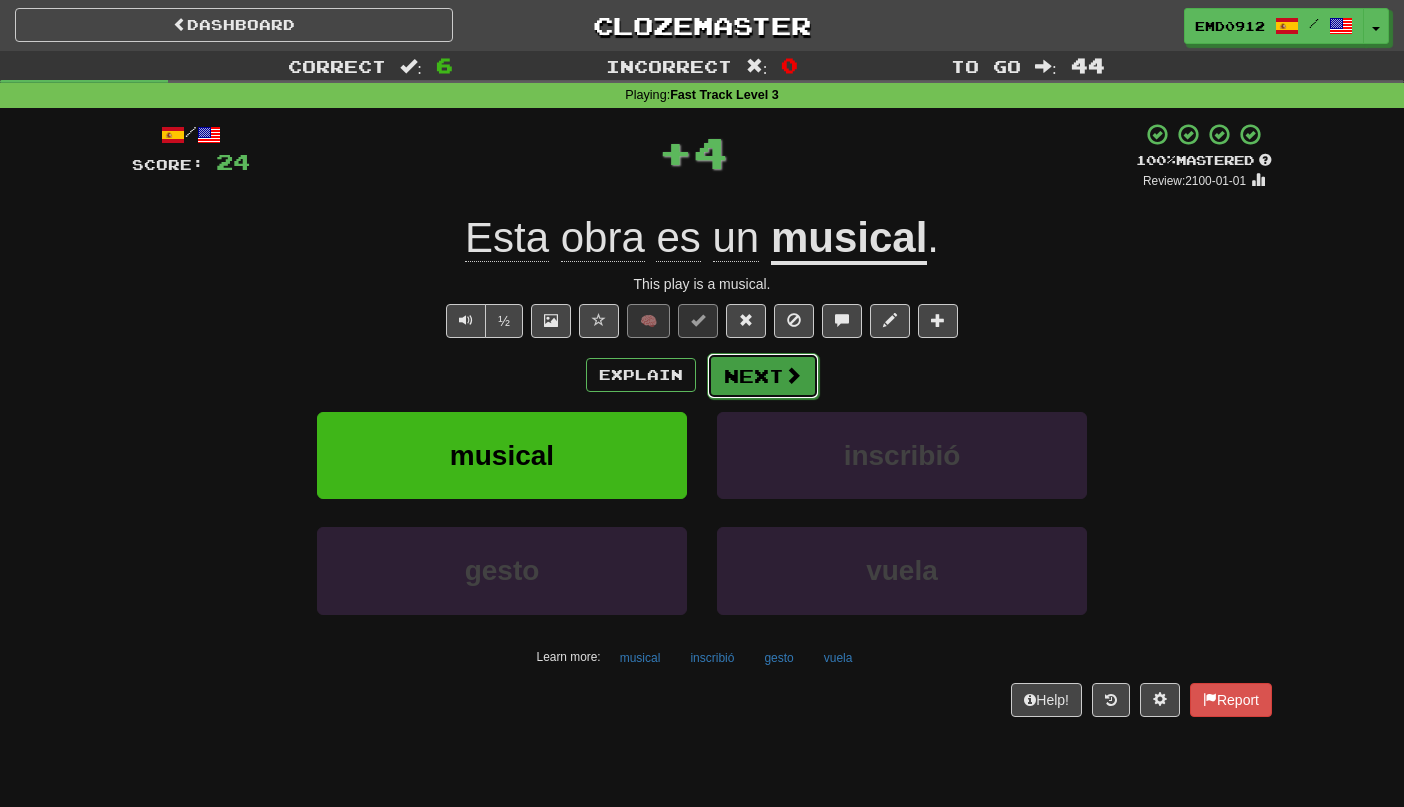click on "Next" at bounding box center (763, 376) 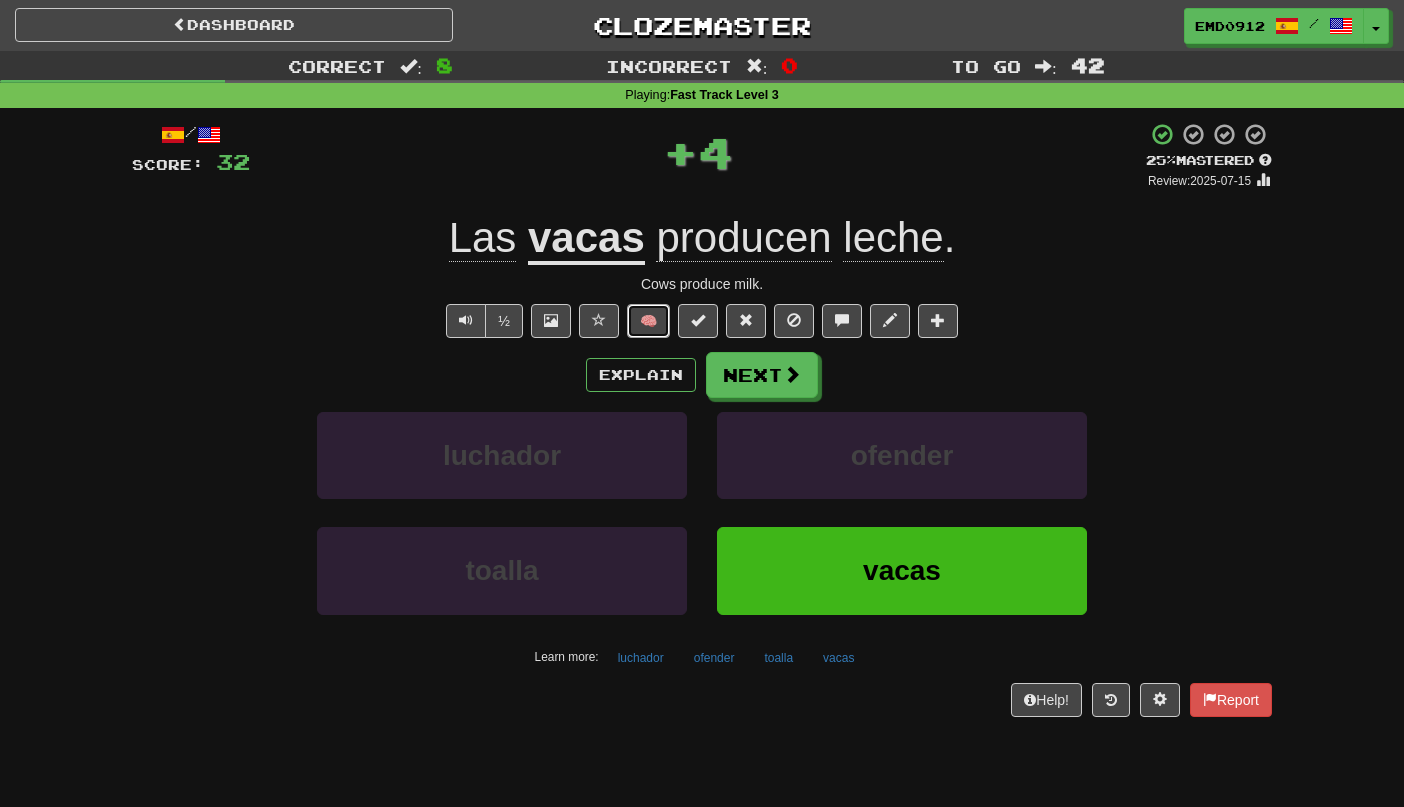 click on "🧠" at bounding box center [648, 321] 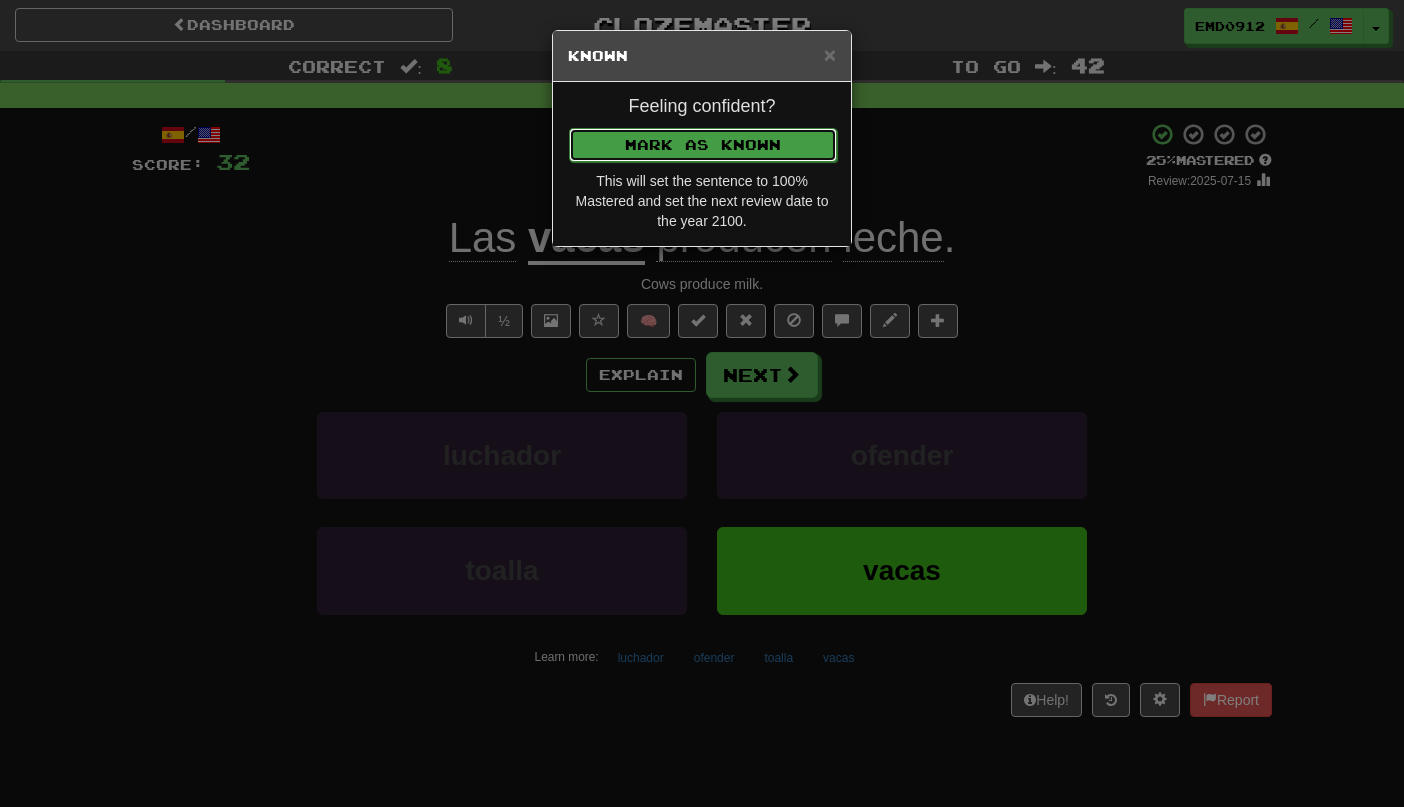 click on "Mark as Known" at bounding box center (703, 145) 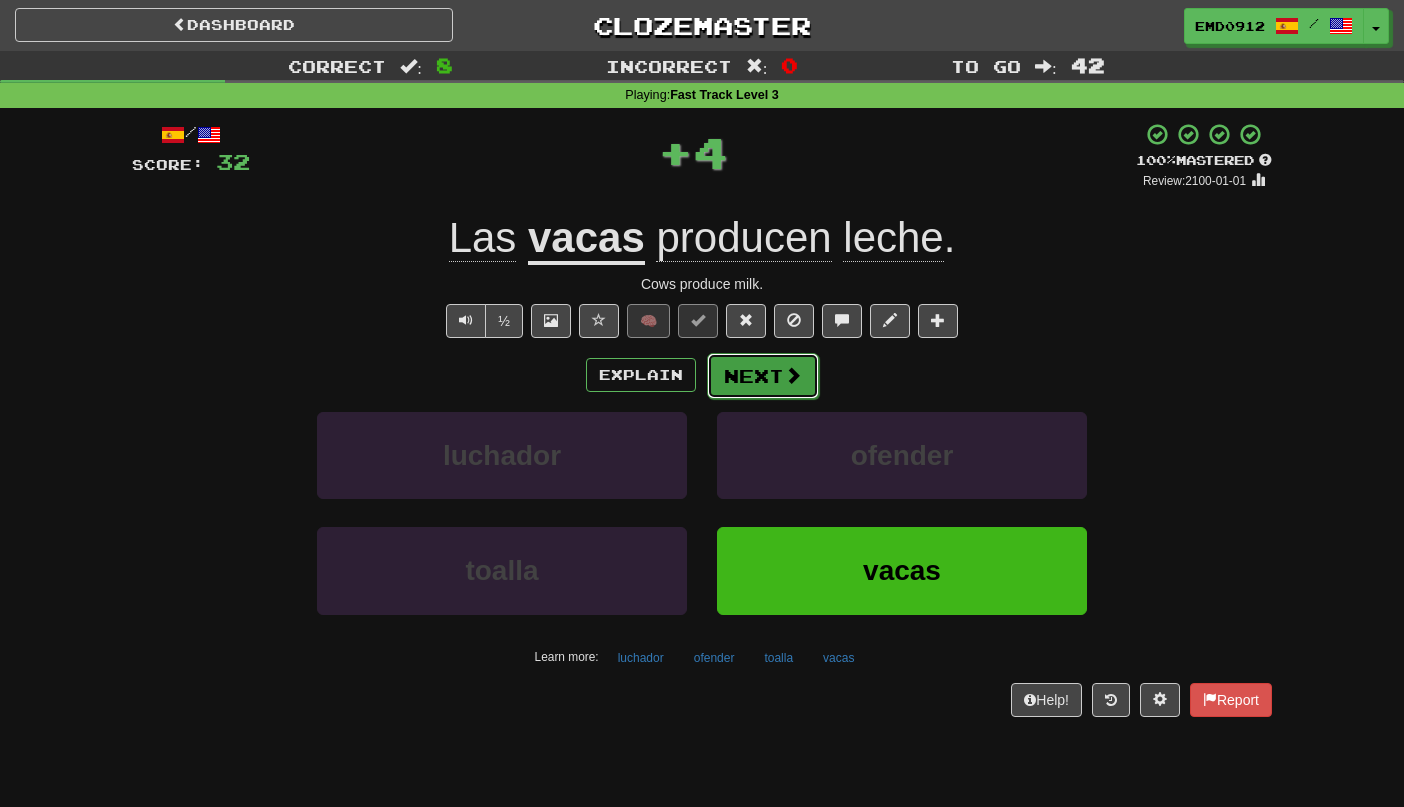 click on "Next" at bounding box center [763, 376] 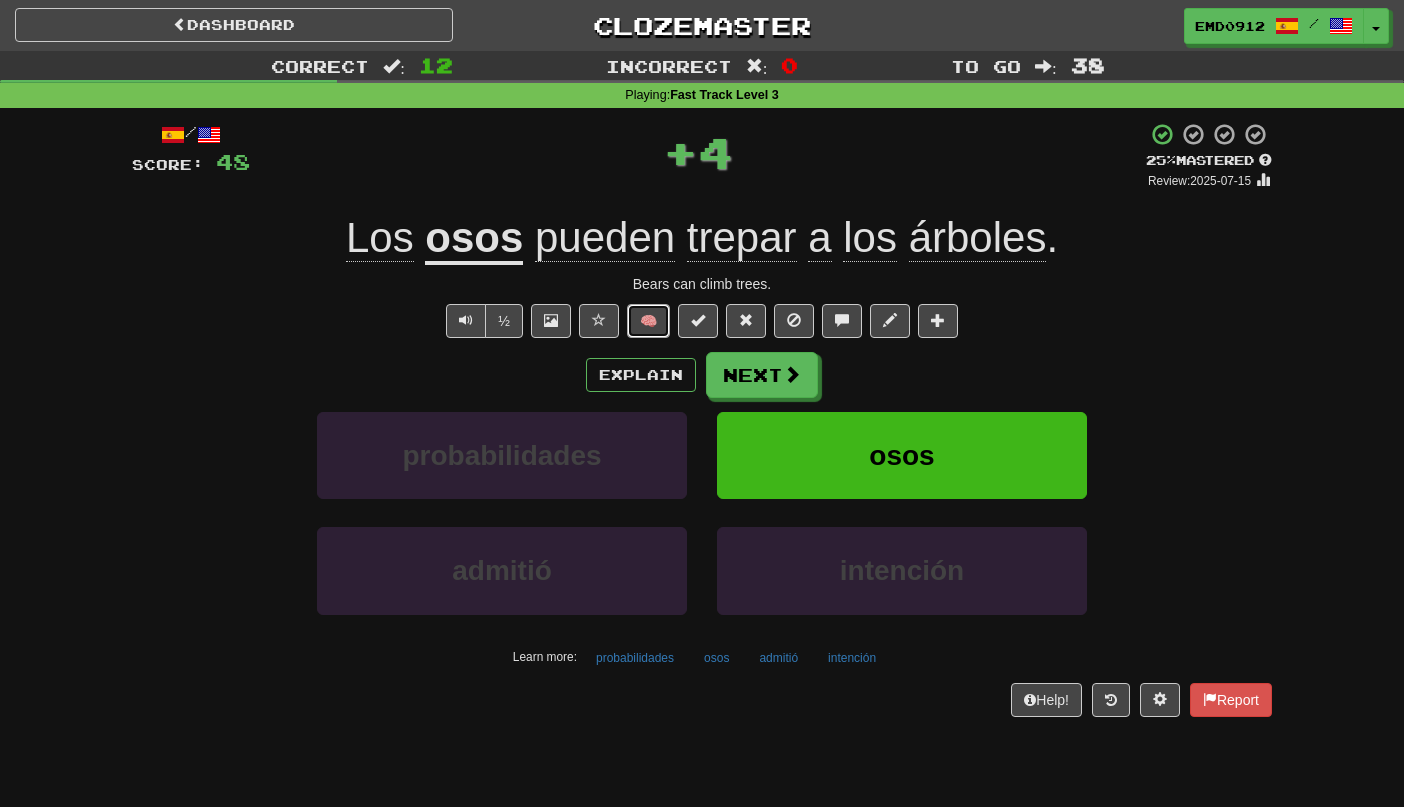 click on "🧠" at bounding box center (648, 321) 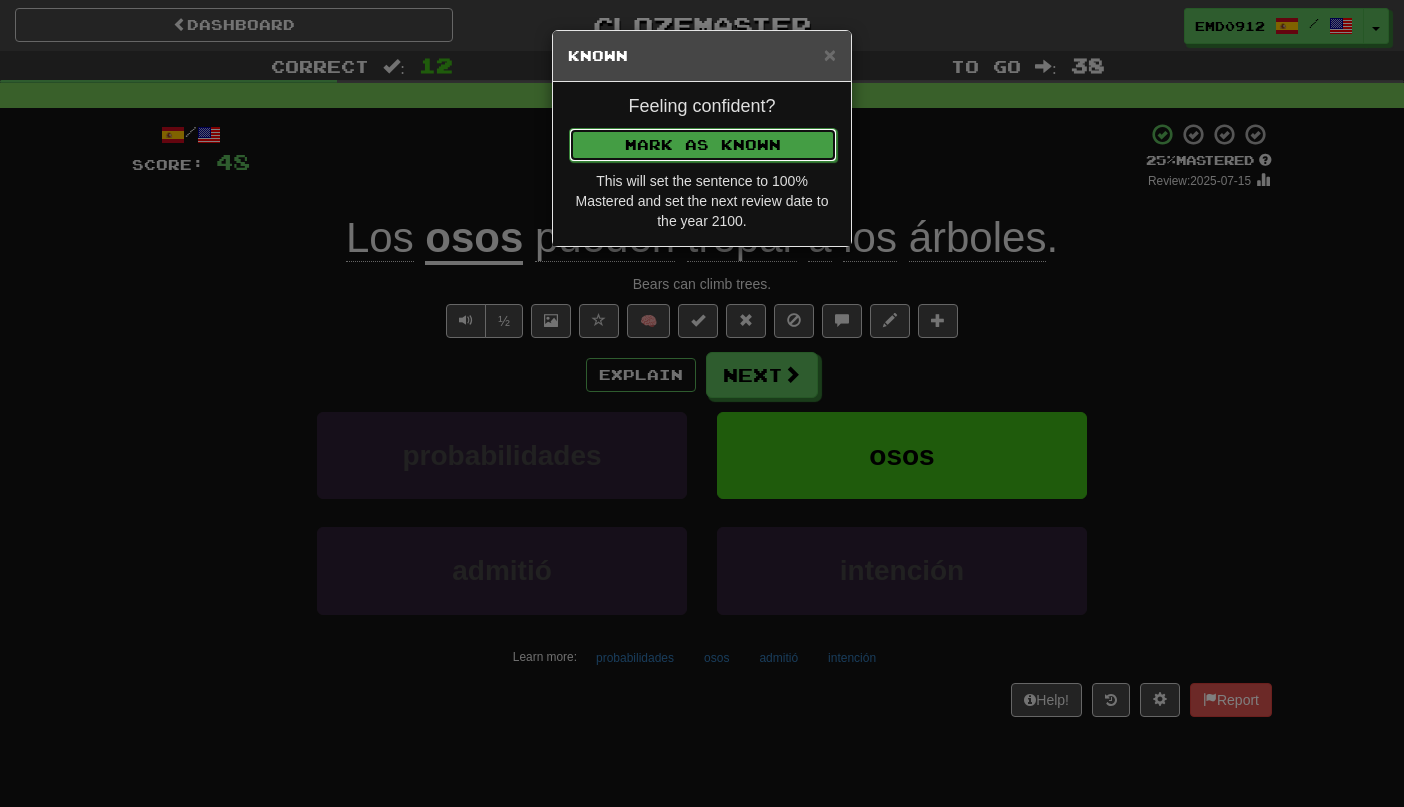 click on "Mark as Known" at bounding box center [703, 145] 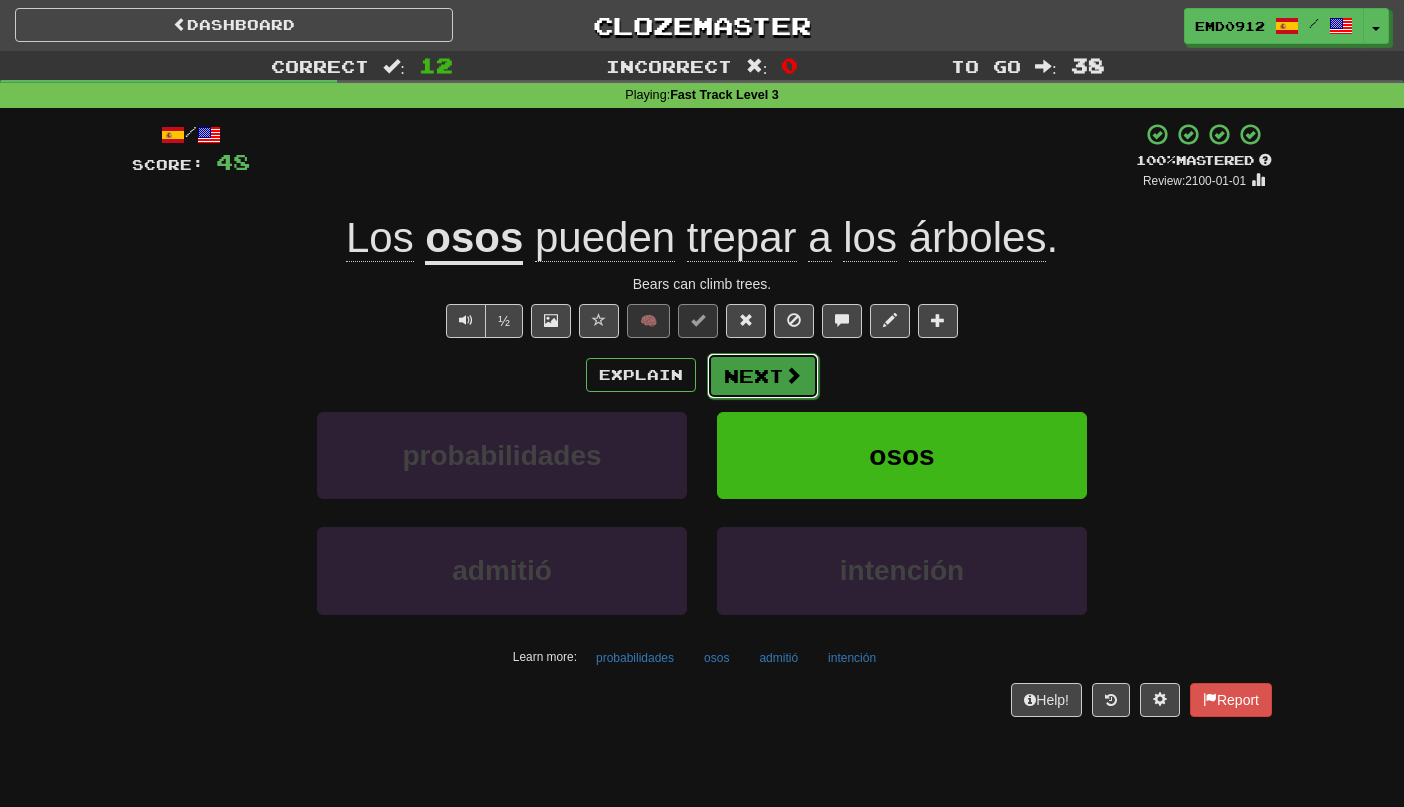 click on "Next" at bounding box center [763, 376] 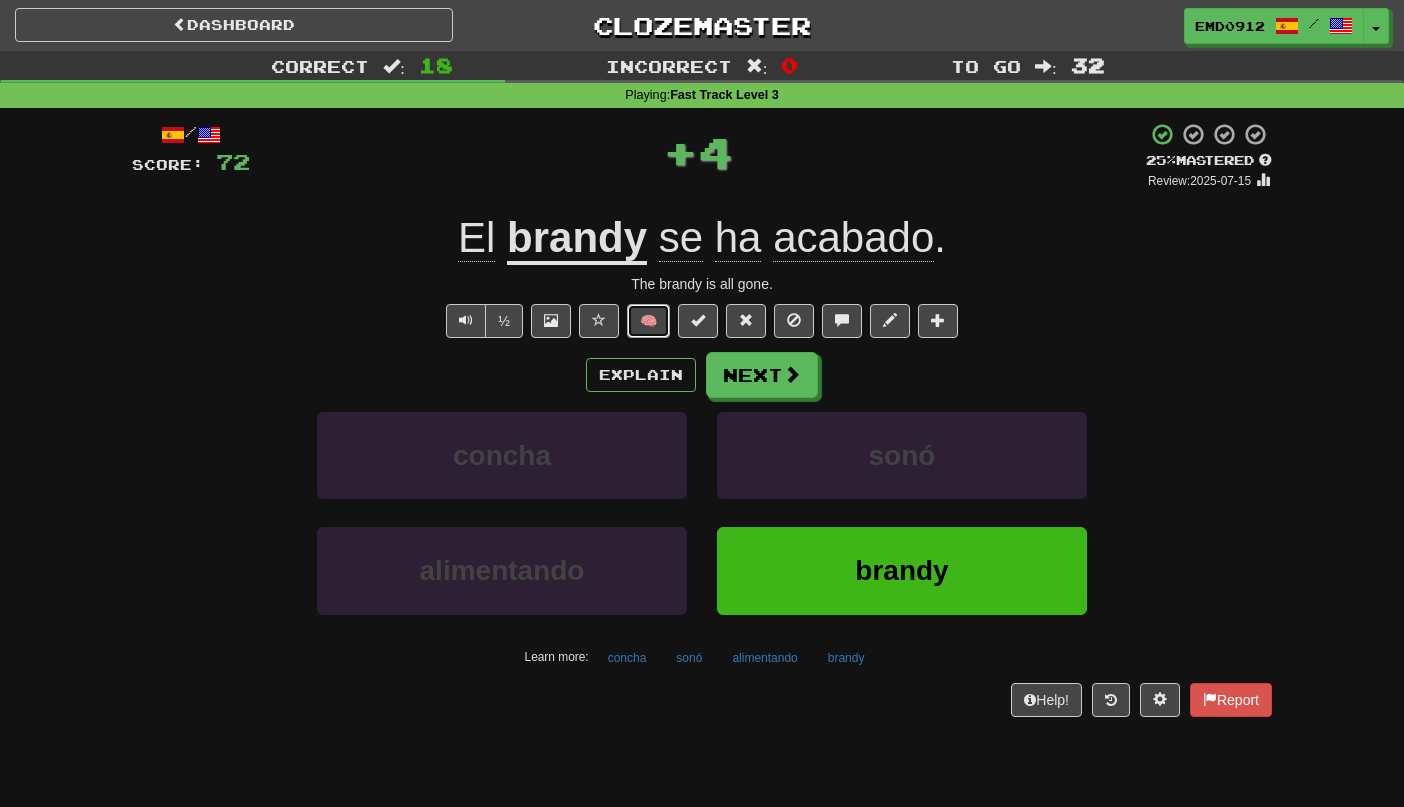 click on "🧠" at bounding box center (648, 321) 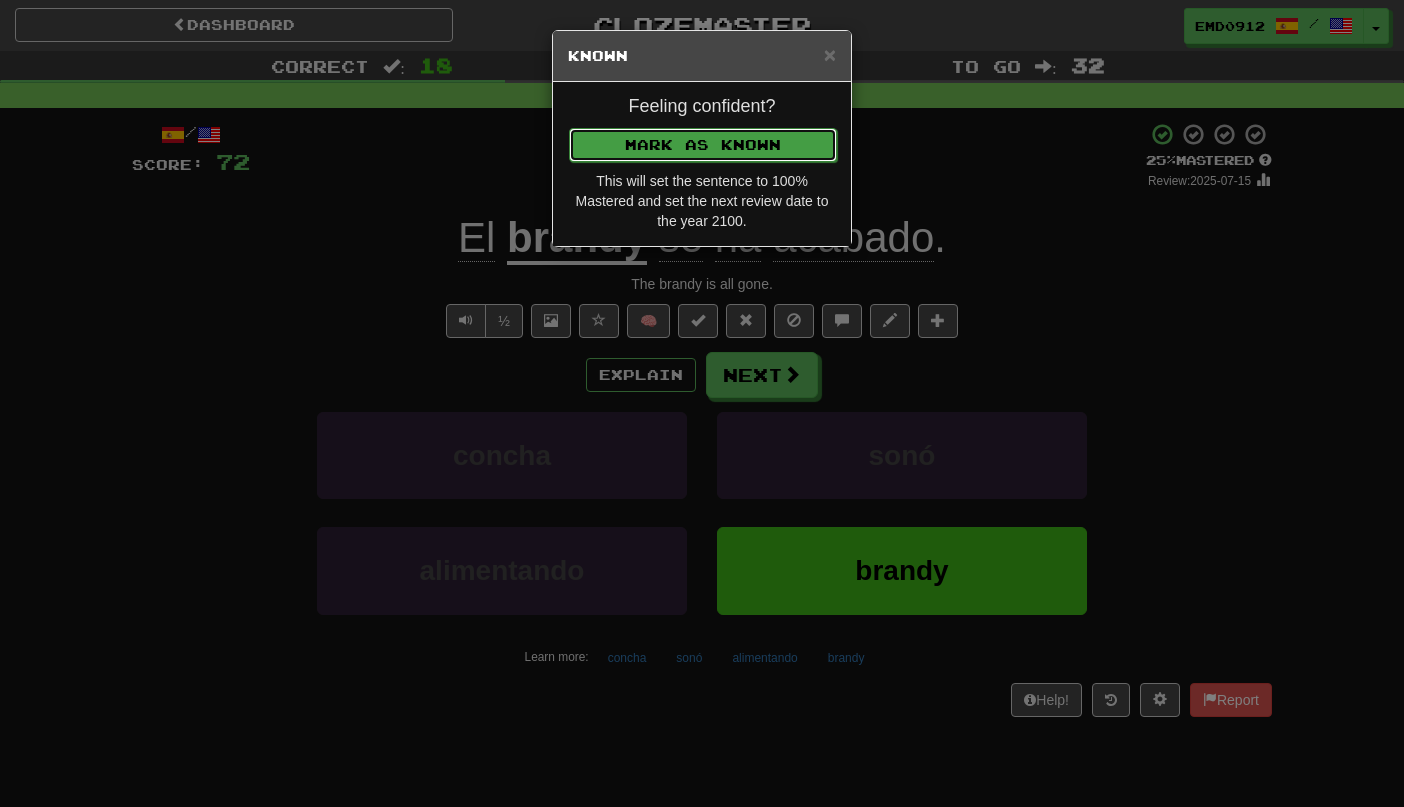 click on "Mark as Known" at bounding box center [703, 145] 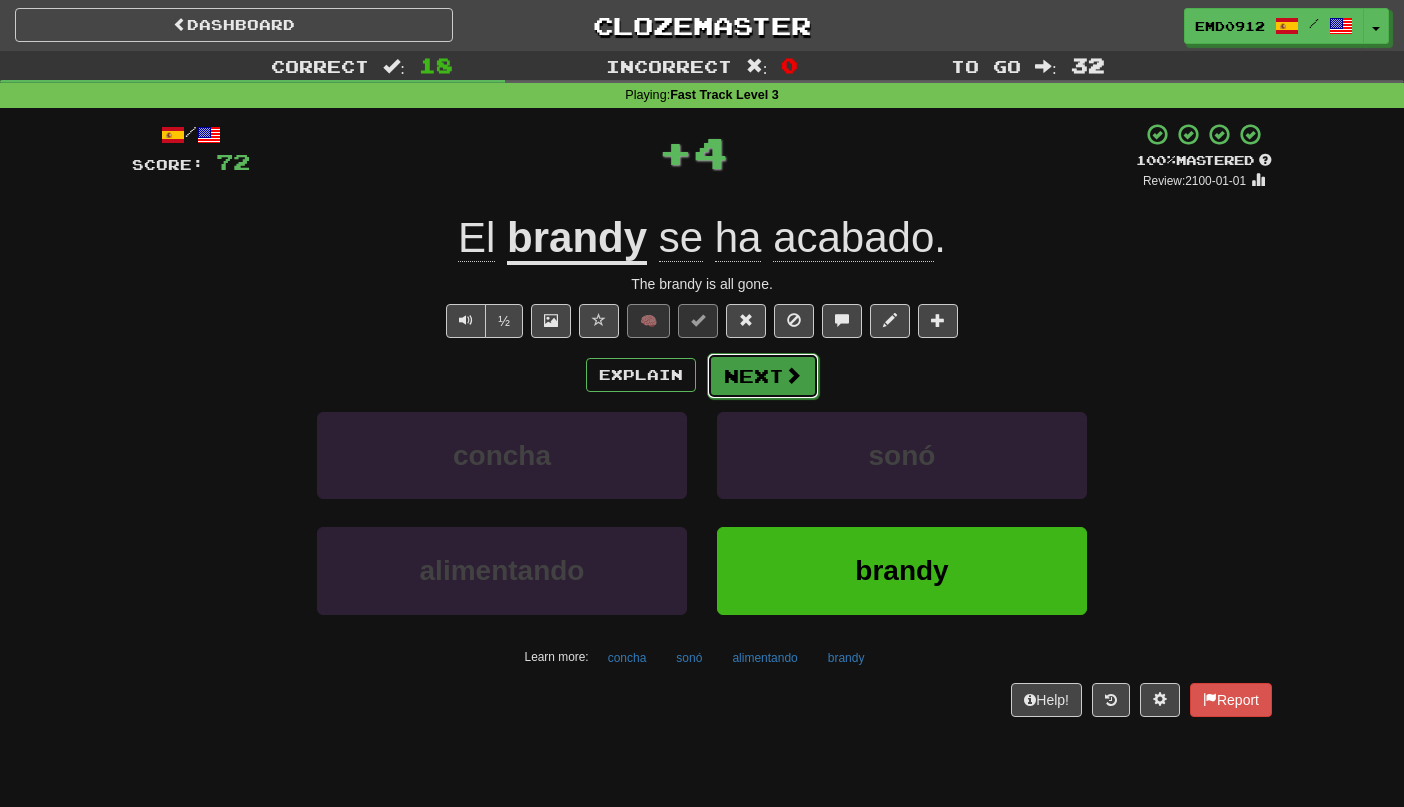 click on "Next" at bounding box center [763, 376] 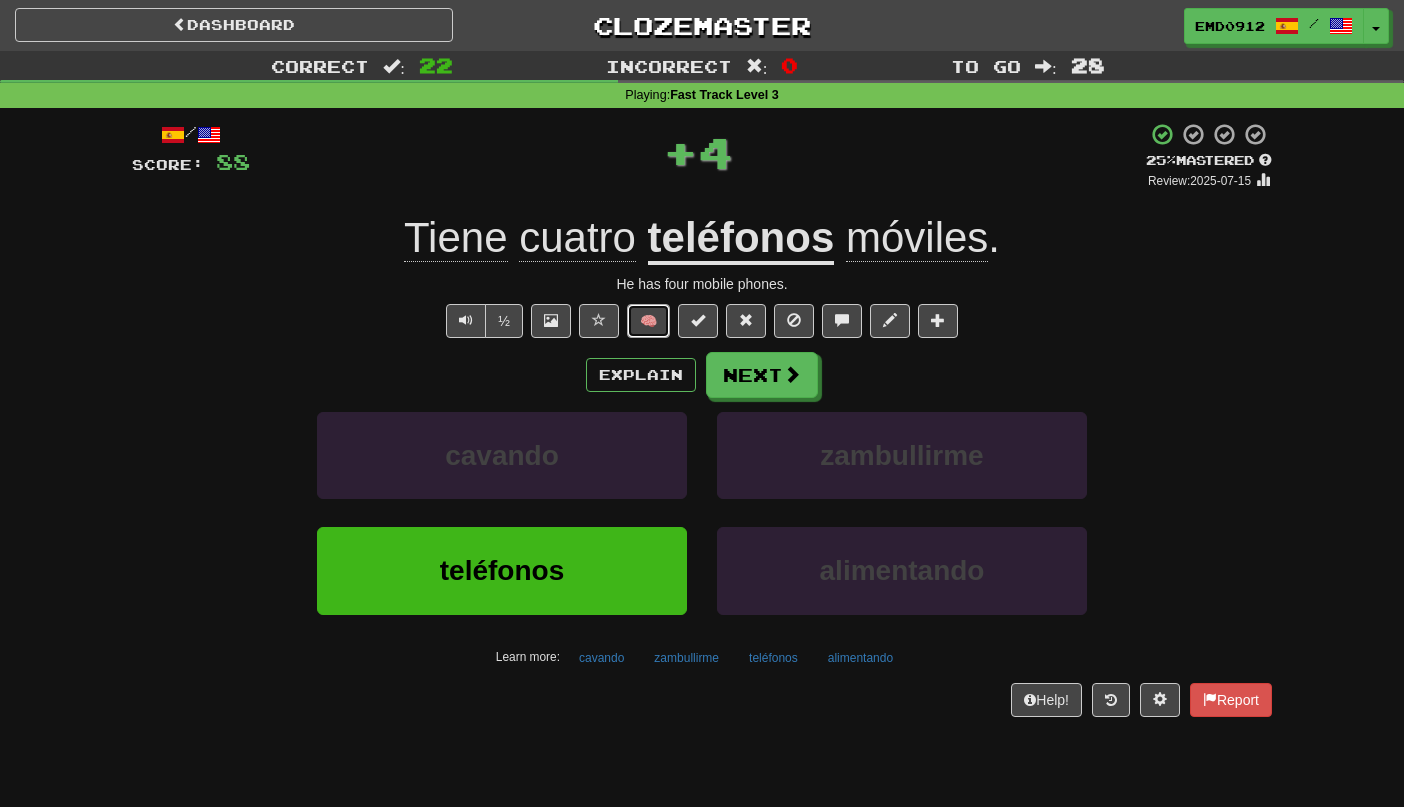 click on "🧠" at bounding box center [648, 321] 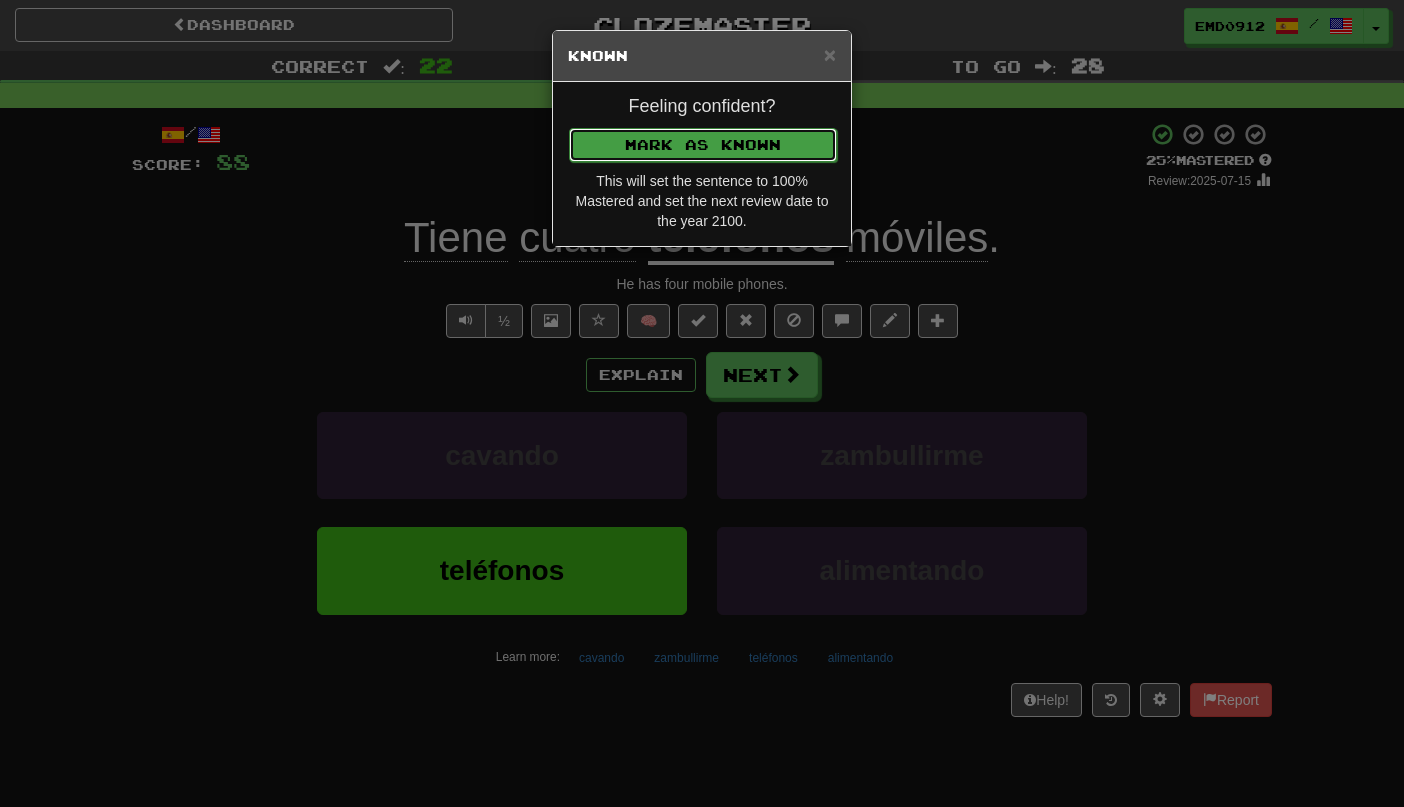 click on "Mark as Known" at bounding box center (703, 145) 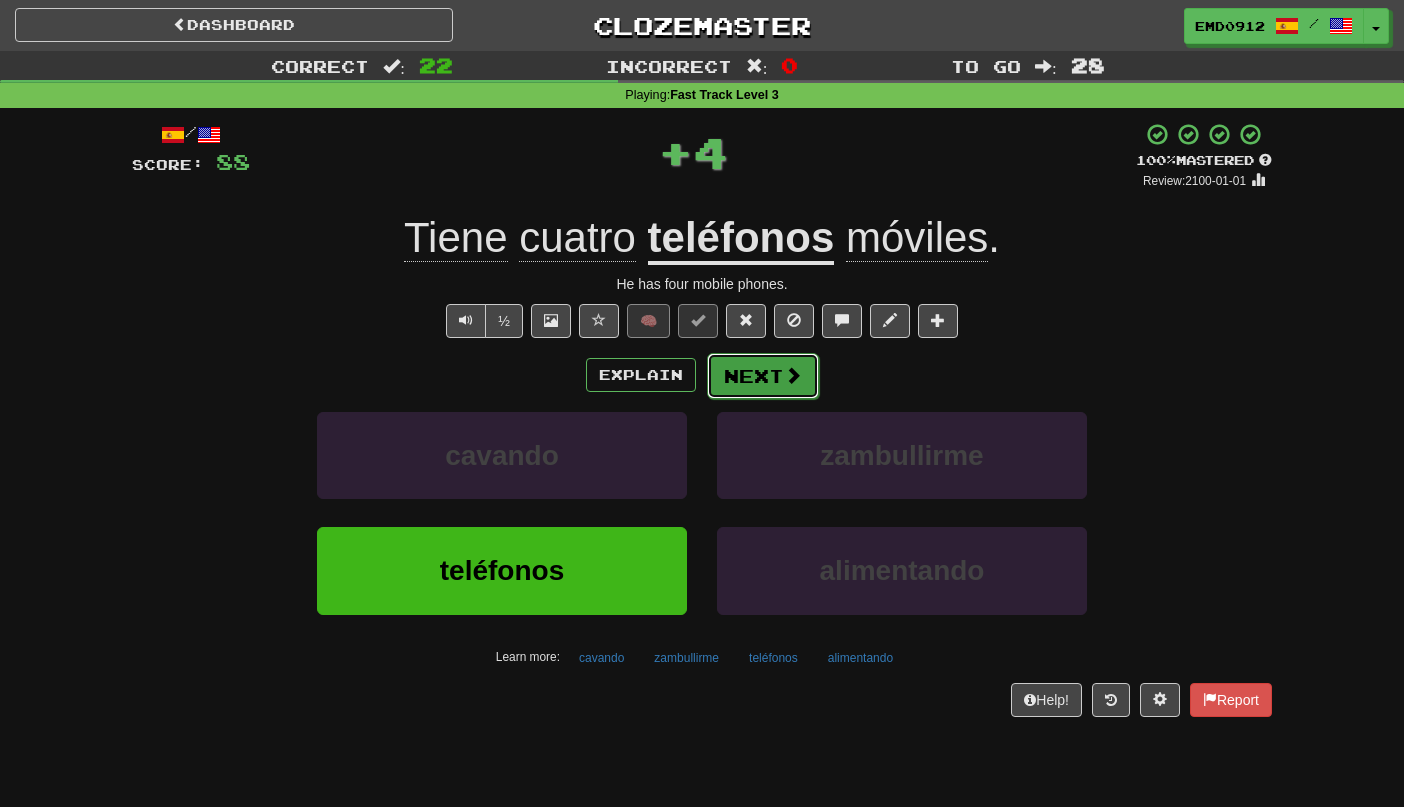 click on "Next" at bounding box center (763, 376) 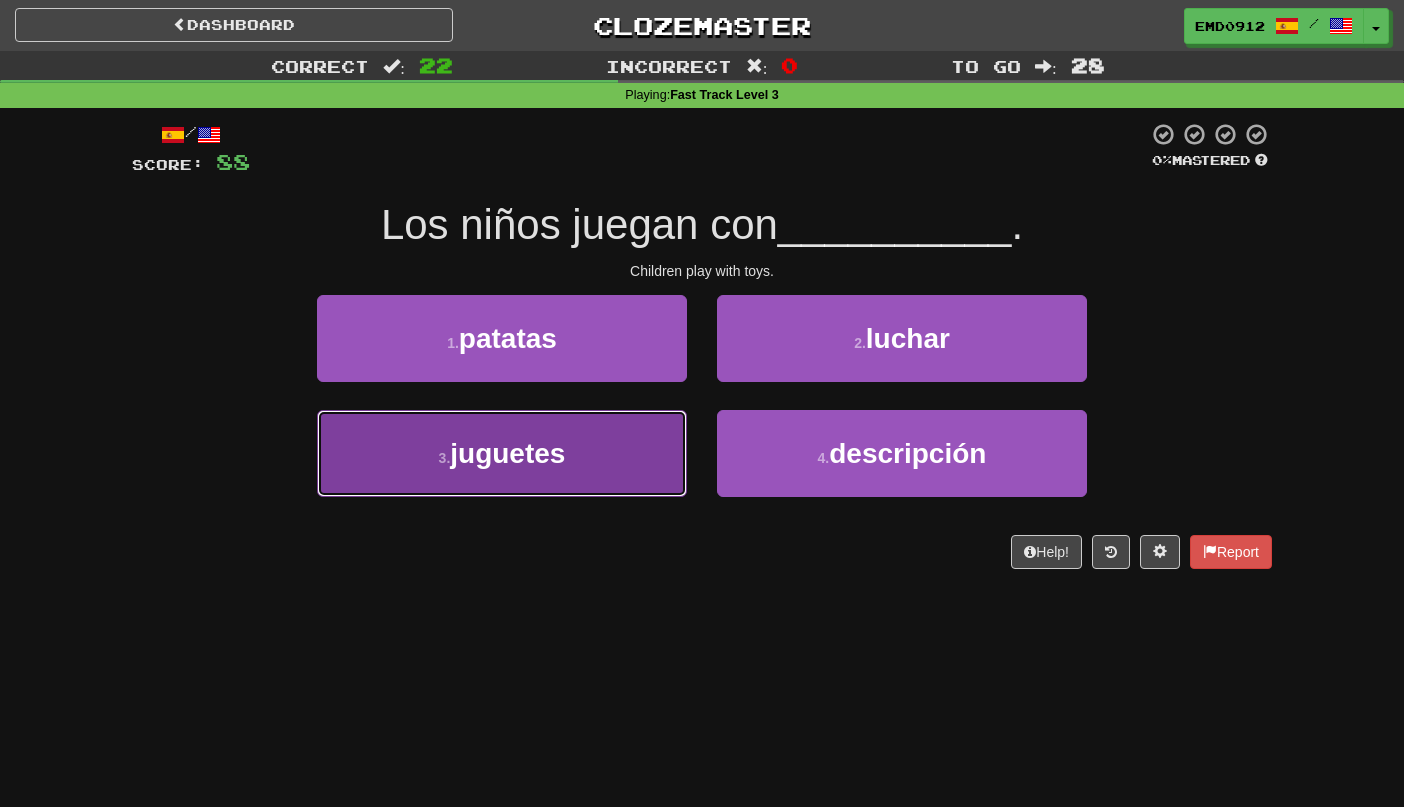click on "3 .  juguetes" at bounding box center (502, 453) 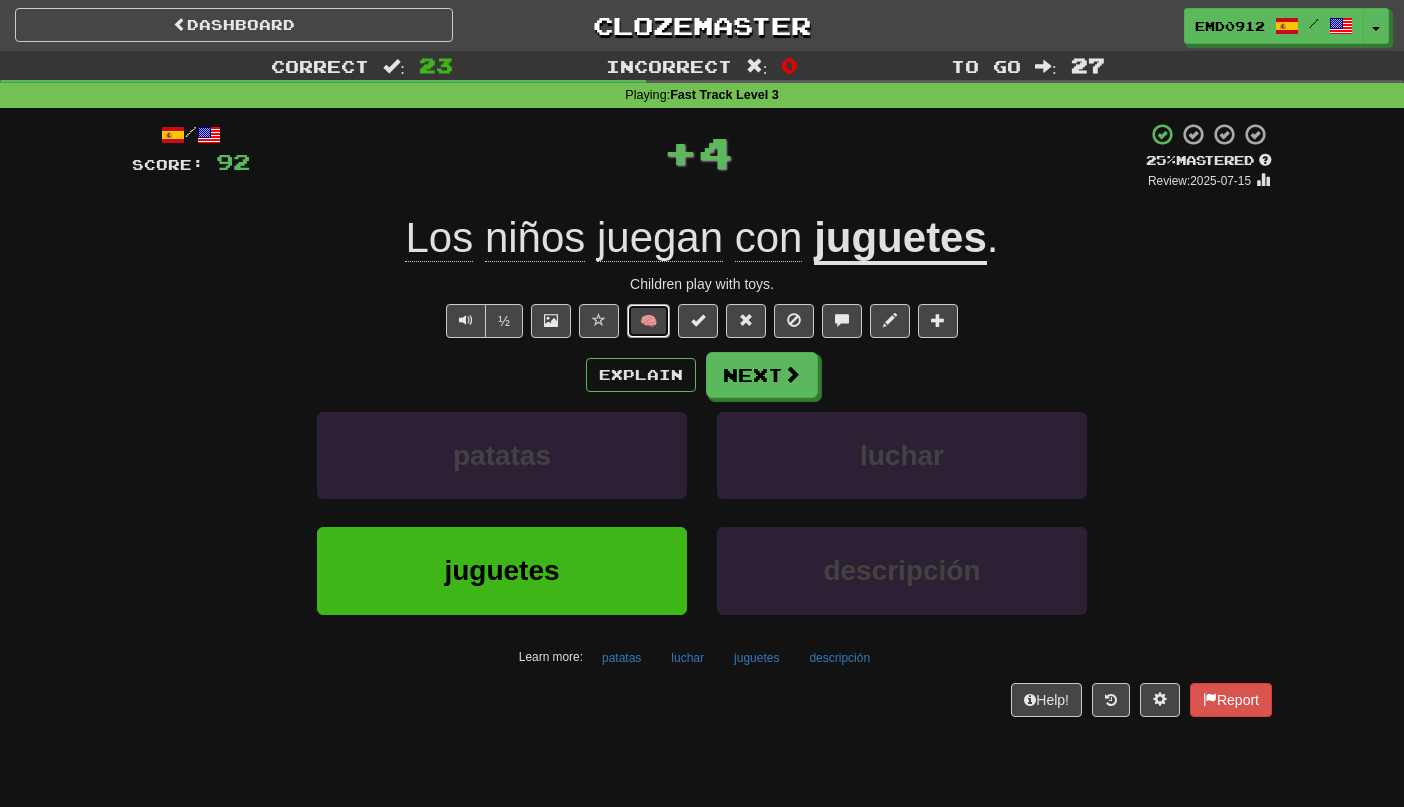 click on "🧠" at bounding box center [648, 321] 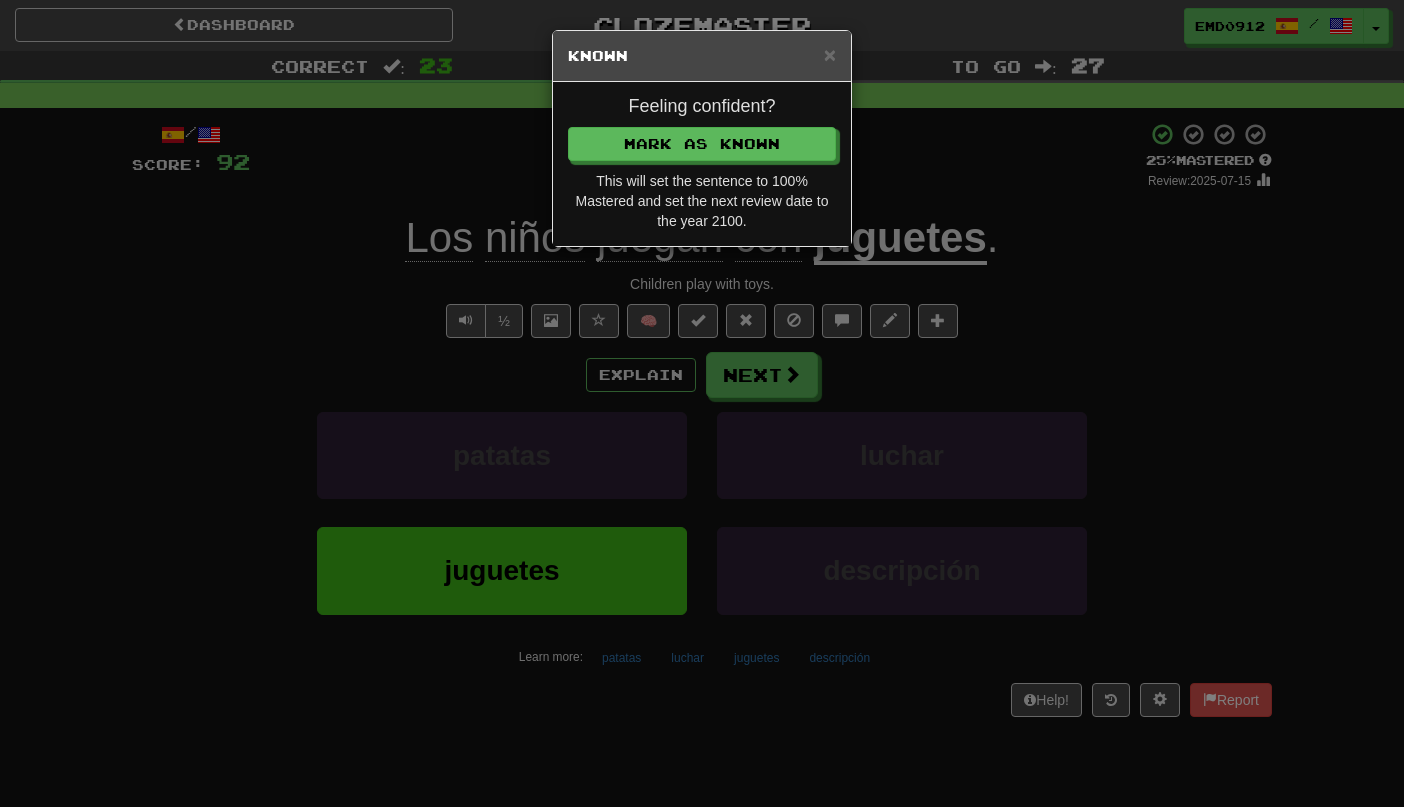 click on "Feeling confident? Mark as Known This will set the sentence to 100% Mastered and set the next review date to the year 2100." at bounding box center (702, 164) 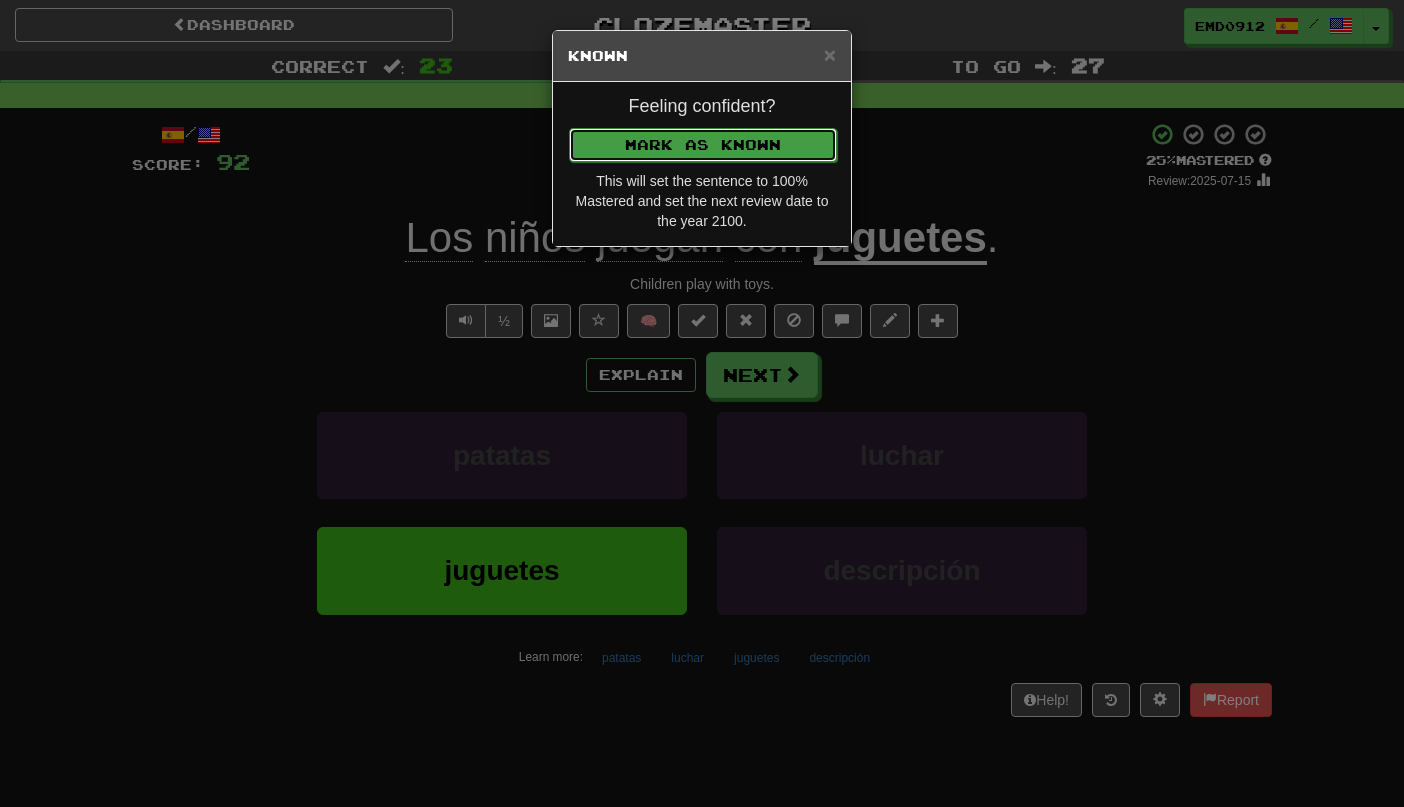 click on "Mark as Known" at bounding box center (703, 145) 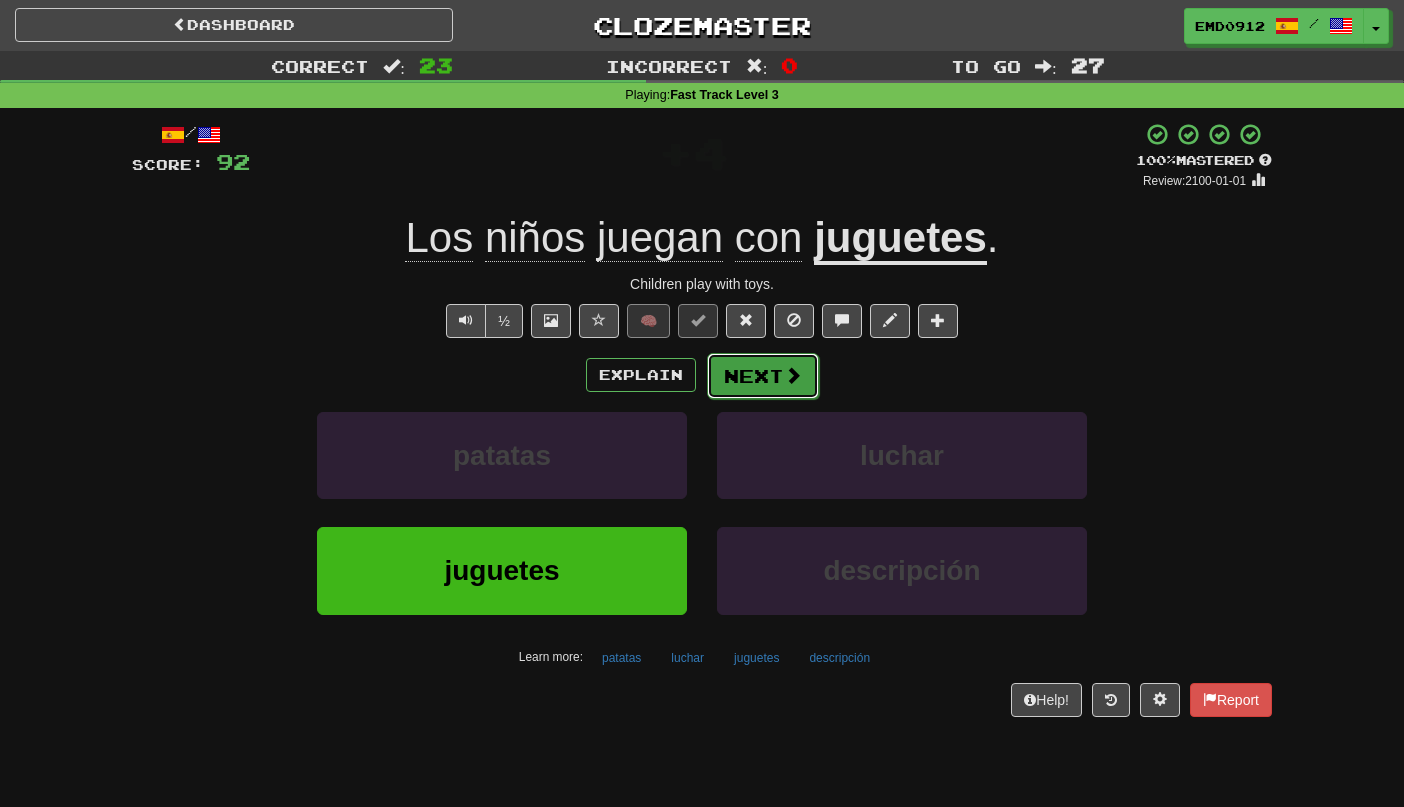 click on "Next" at bounding box center [763, 376] 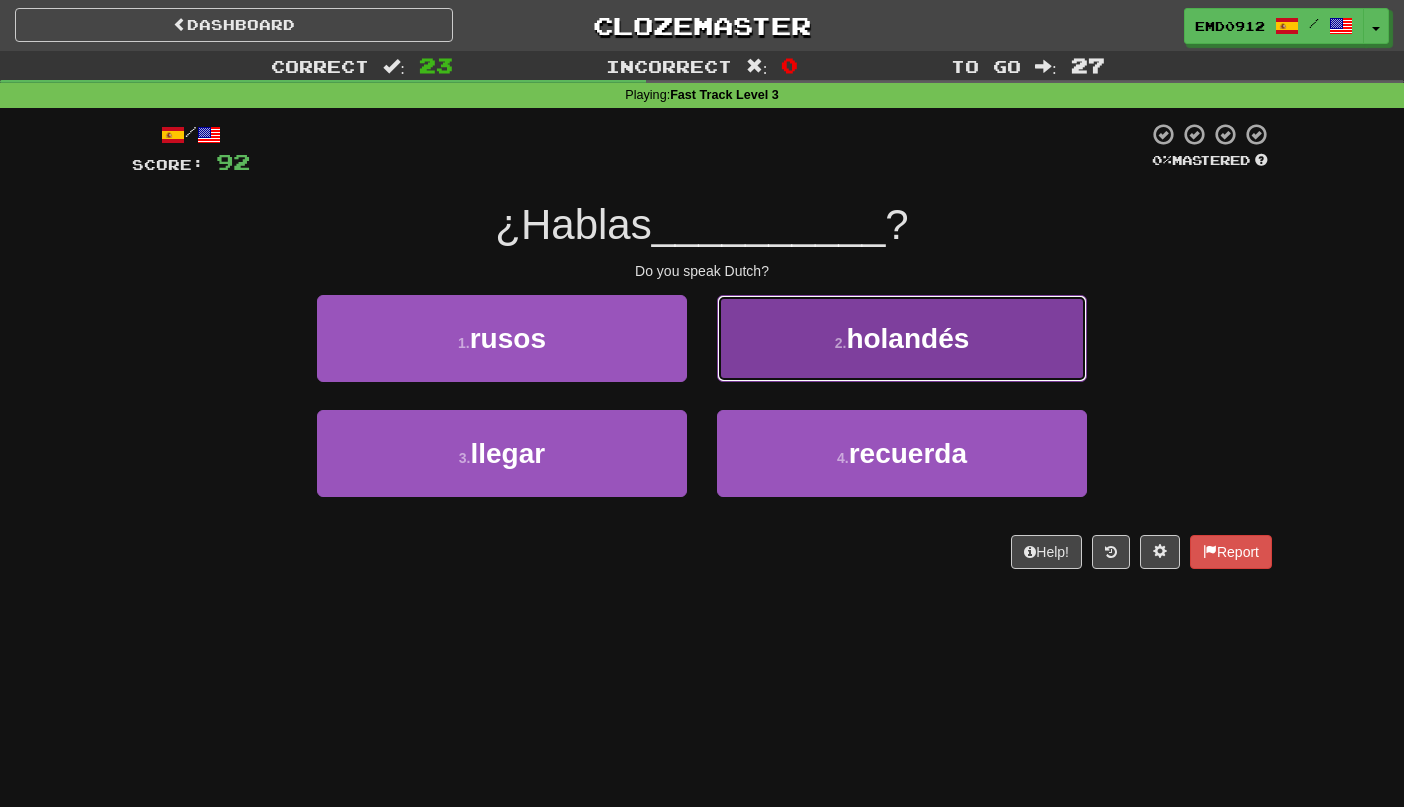 click on "2 .  holandés" at bounding box center (902, 338) 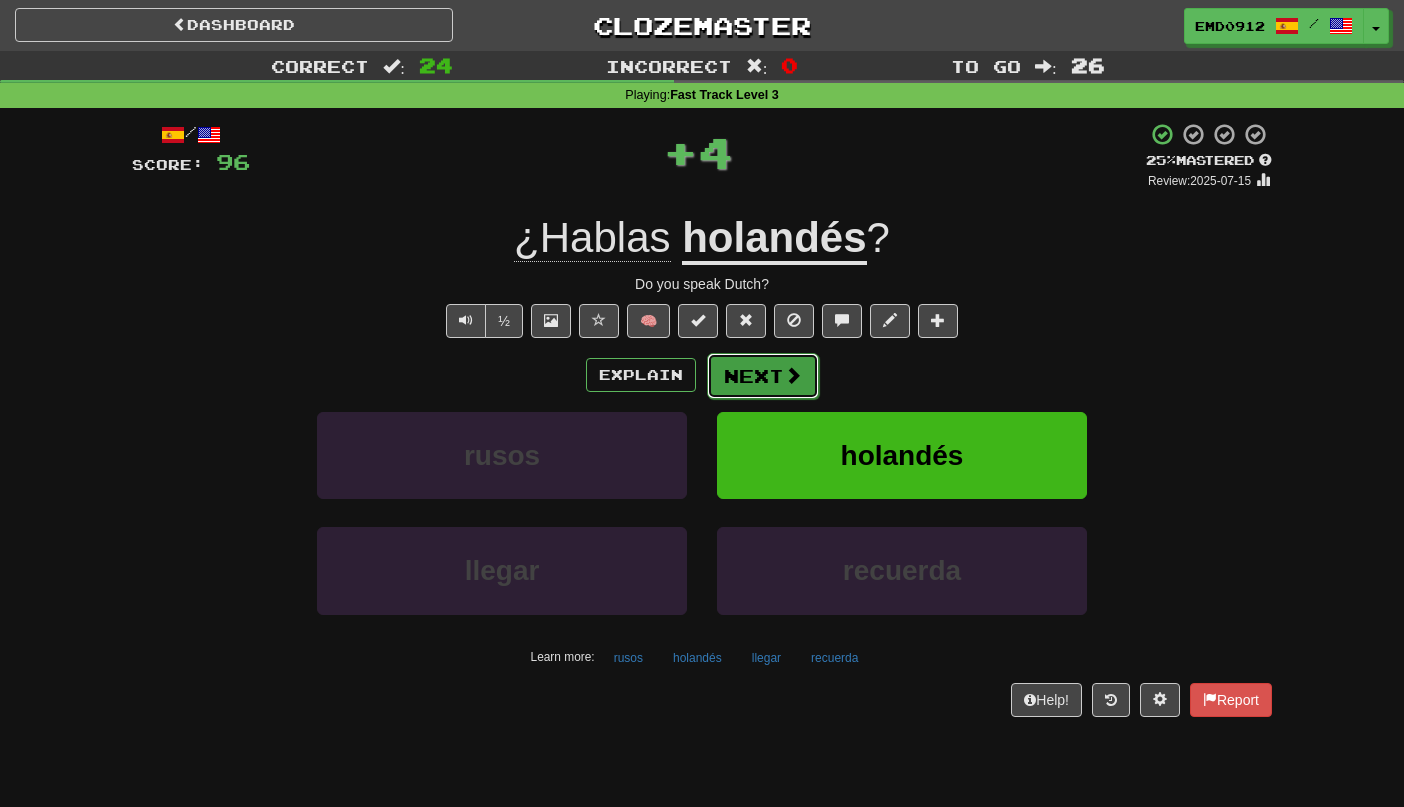 click on "Next" at bounding box center (763, 376) 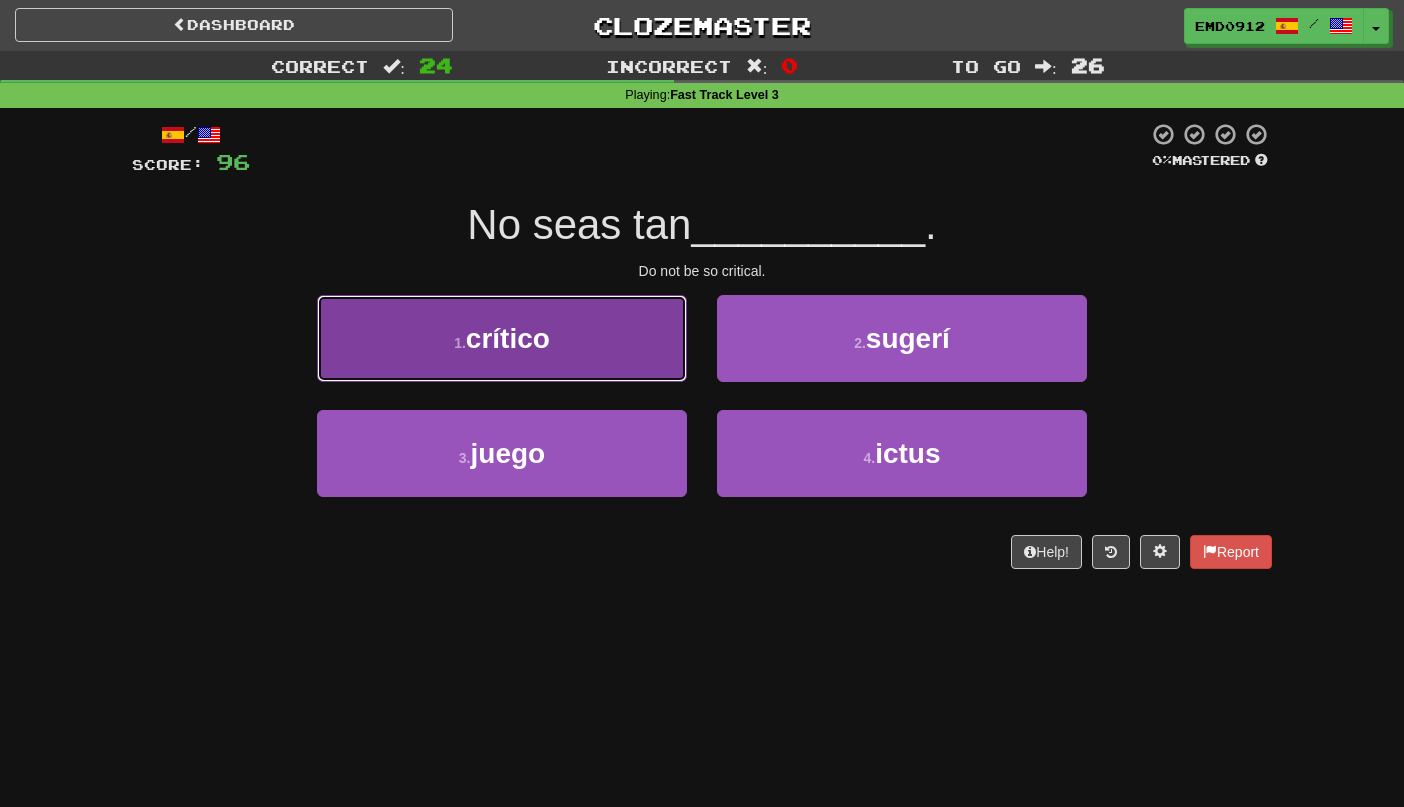 click on "1 .  crítico" at bounding box center (502, 338) 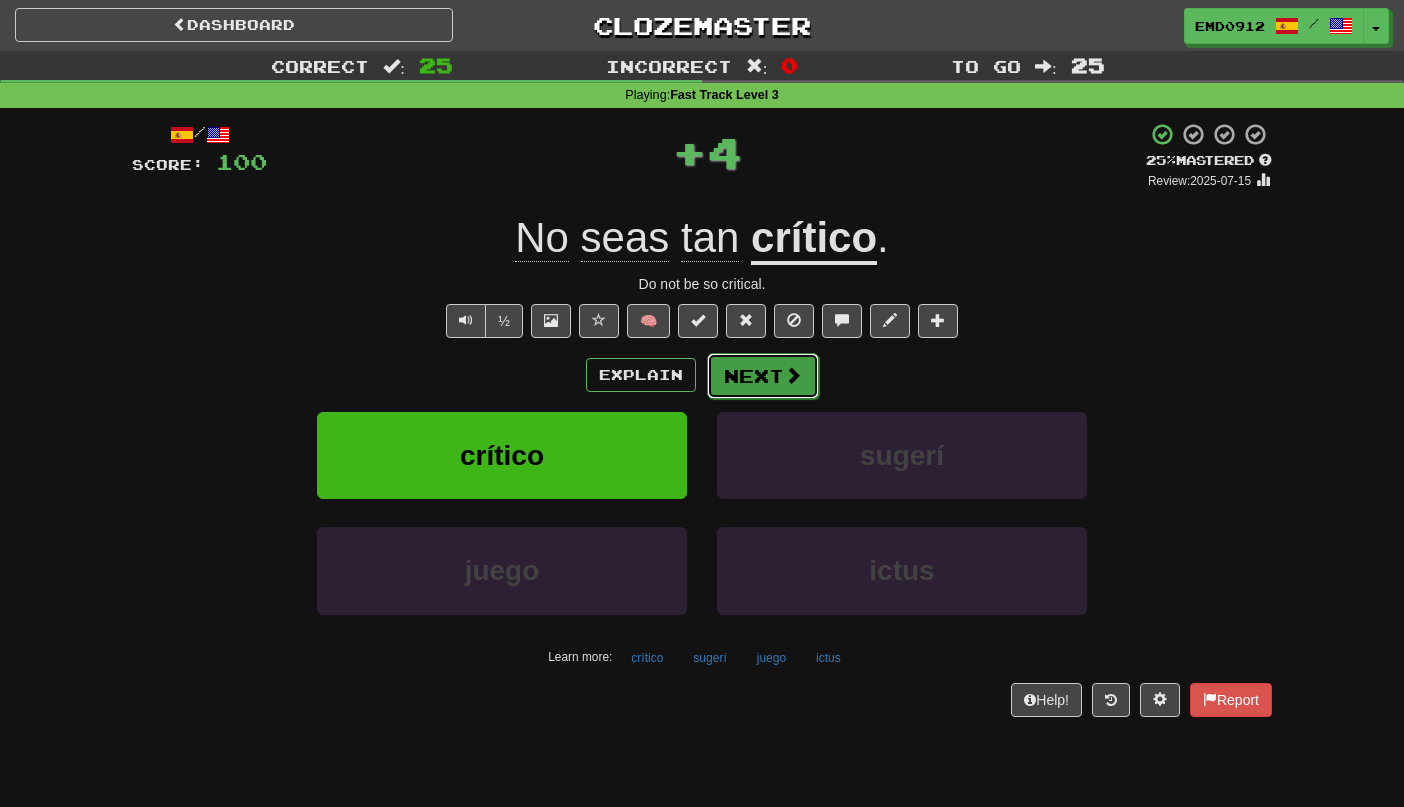 click on "Next" at bounding box center [763, 376] 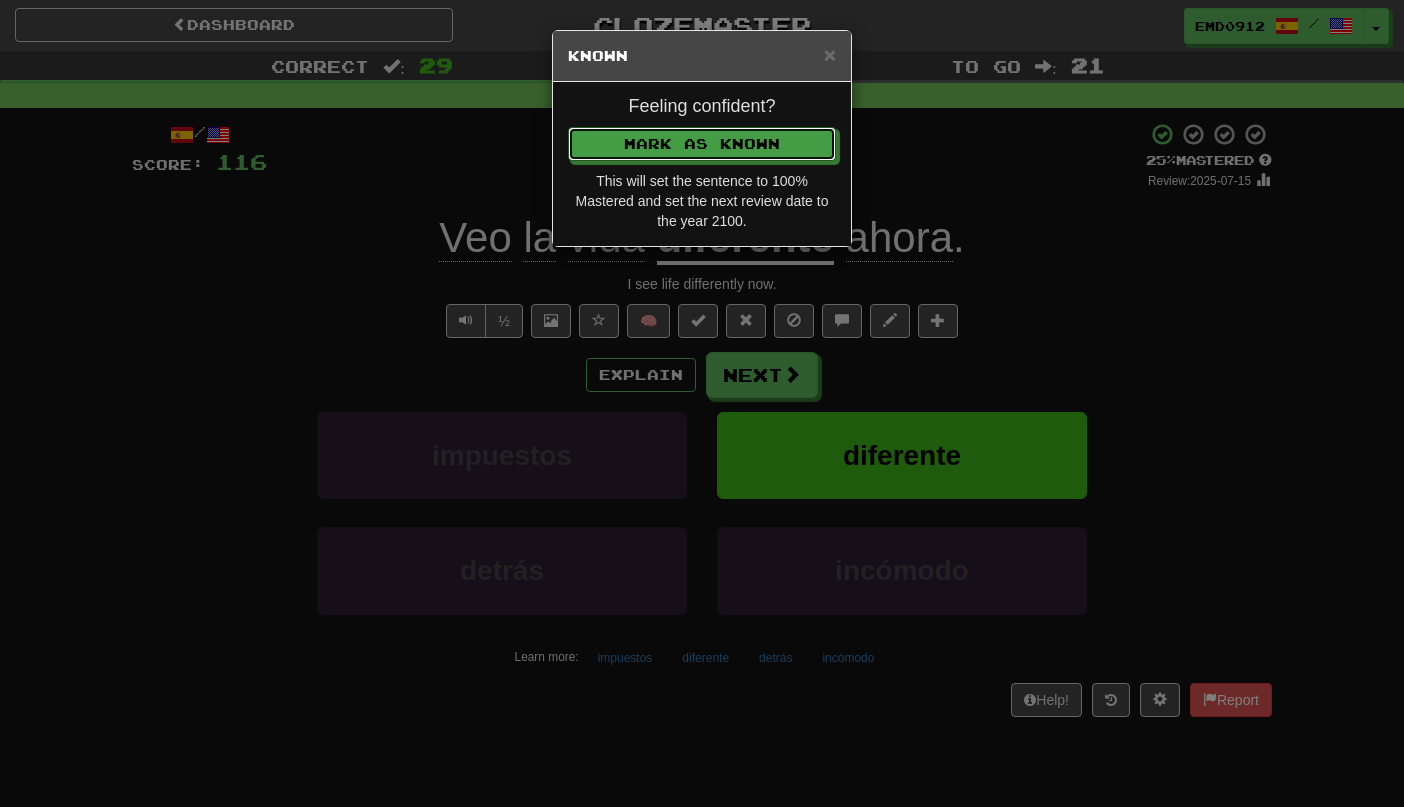 type 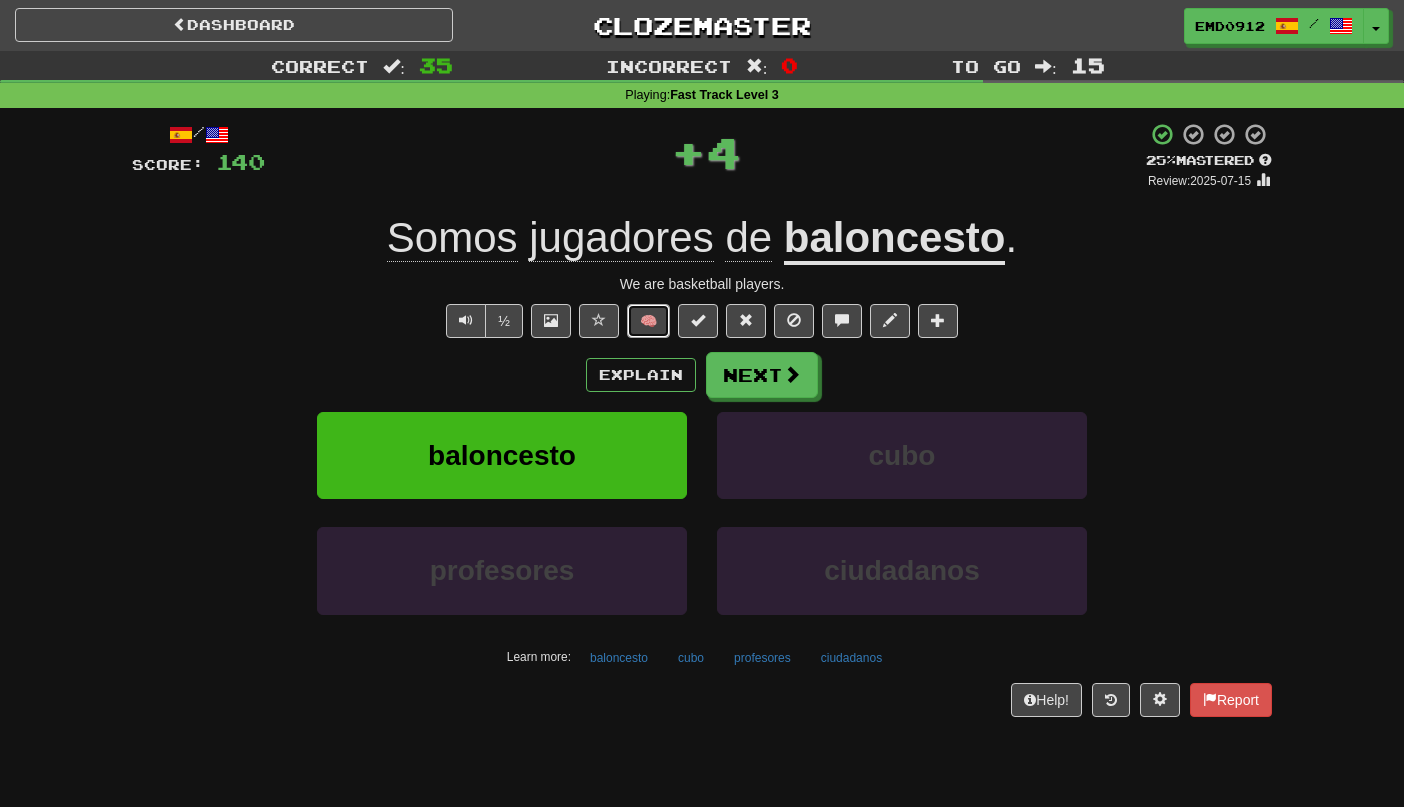 click on "🧠" at bounding box center (648, 321) 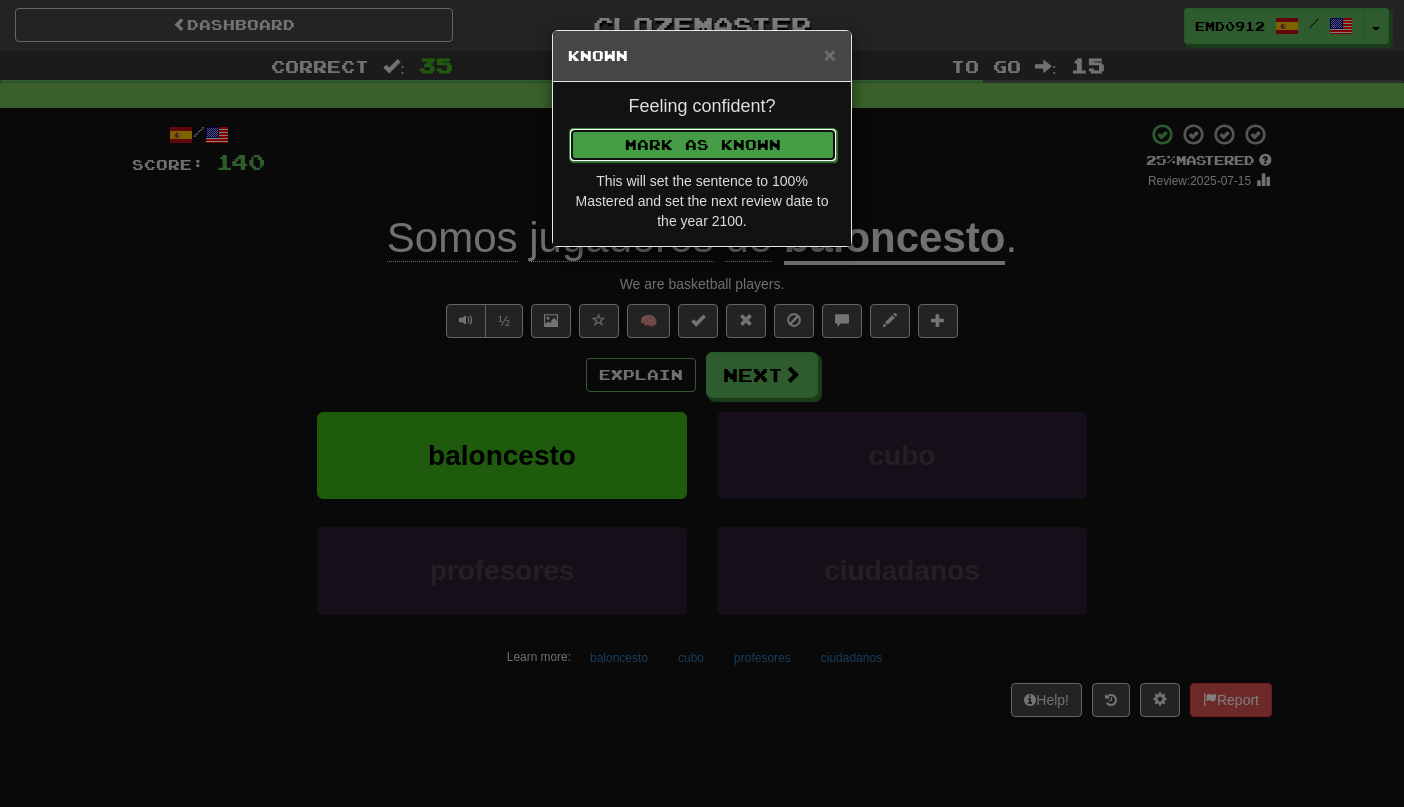 click on "Mark as Known" at bounding box center (703, 145) 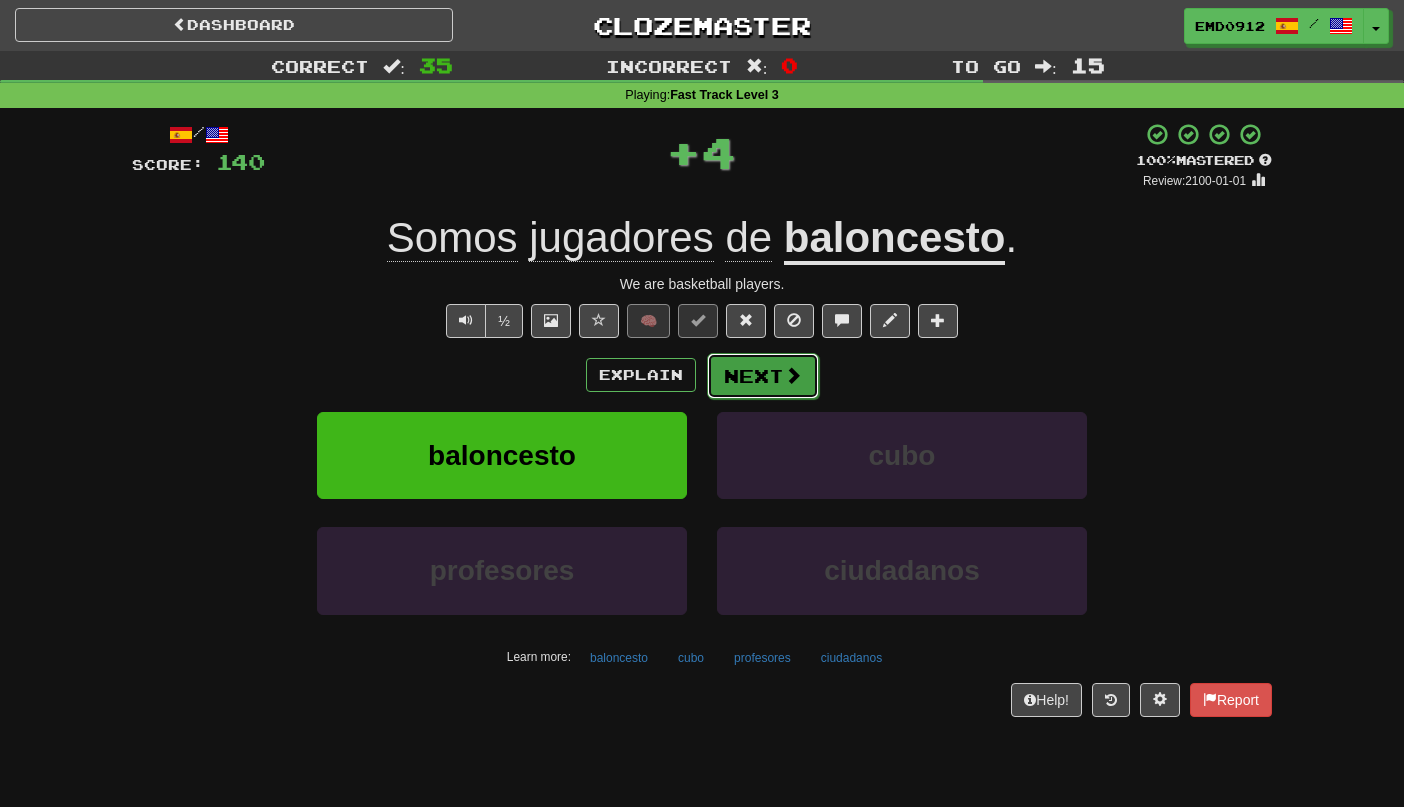 click on "Next" at bounding box center [763, 376] 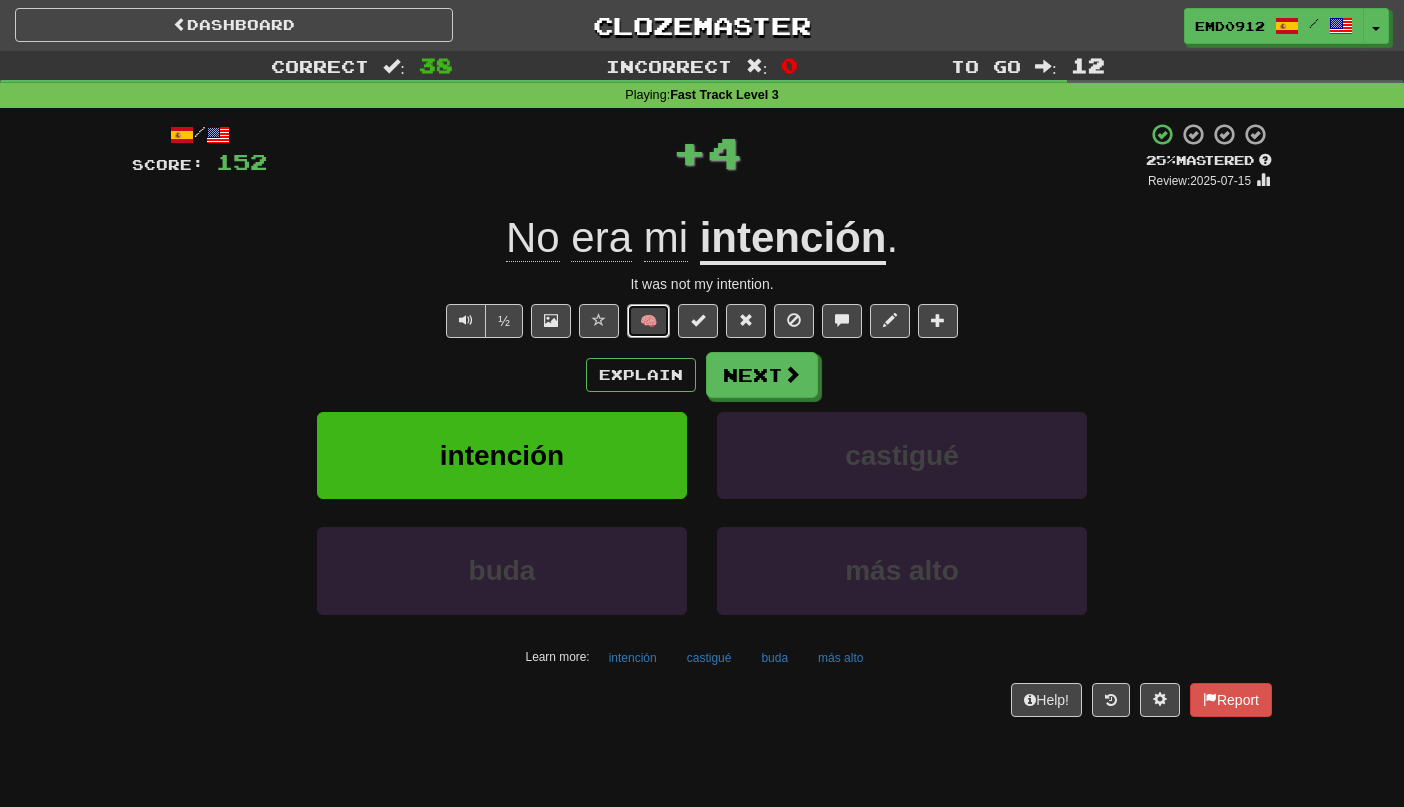 click on "🧠" at bounding box center (648, 321) 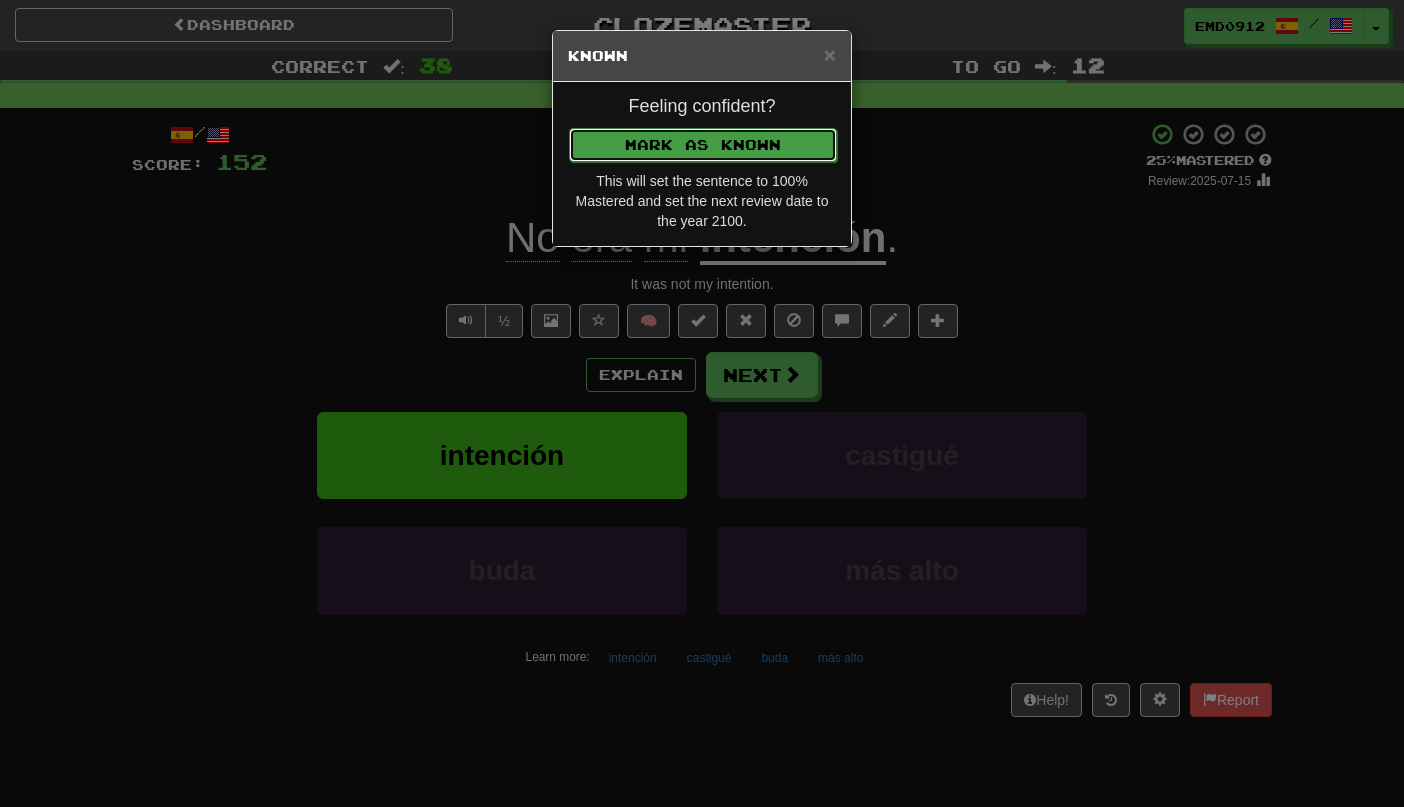 click on "Mark as Known" at bounding box center [703, 145] 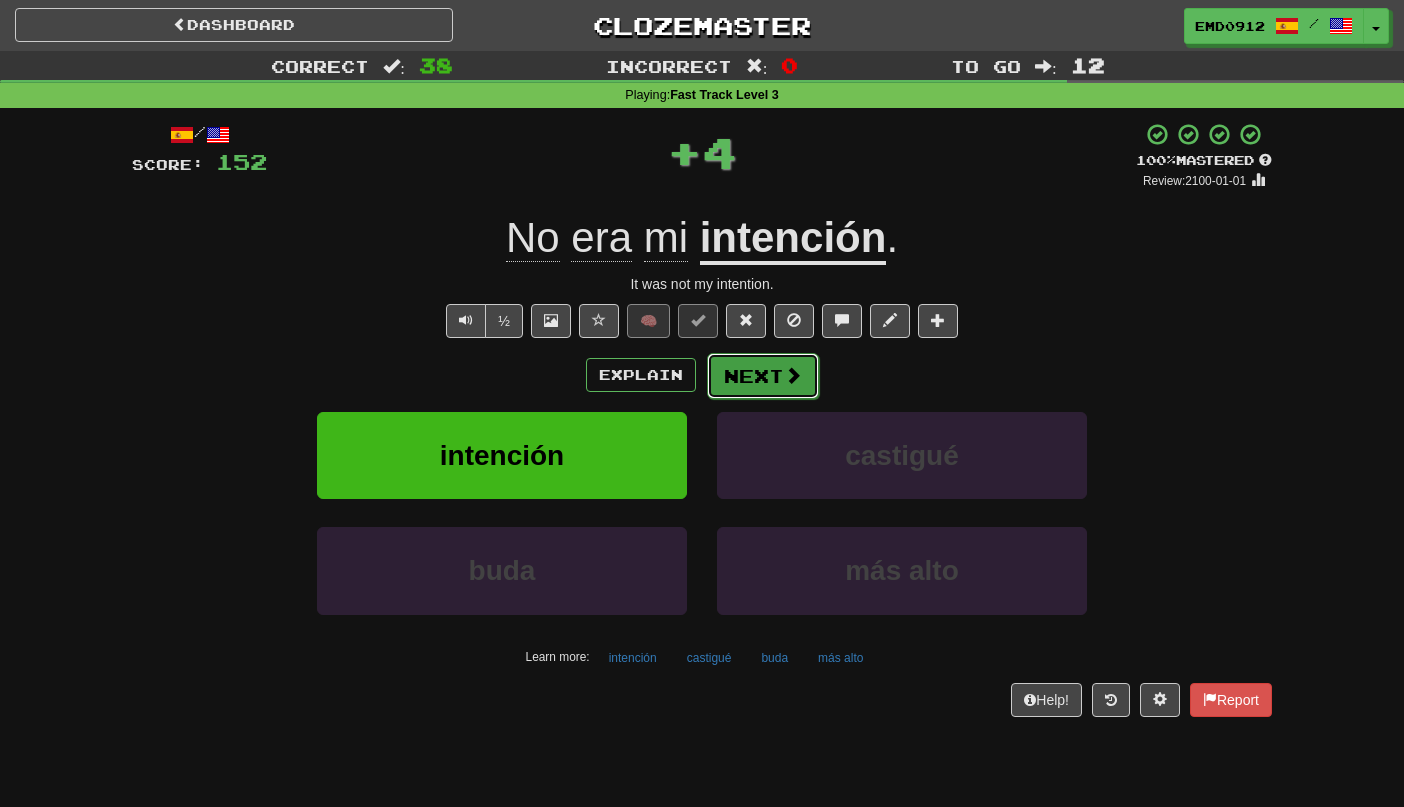 click on "Next" at bounding box center (763, 376) 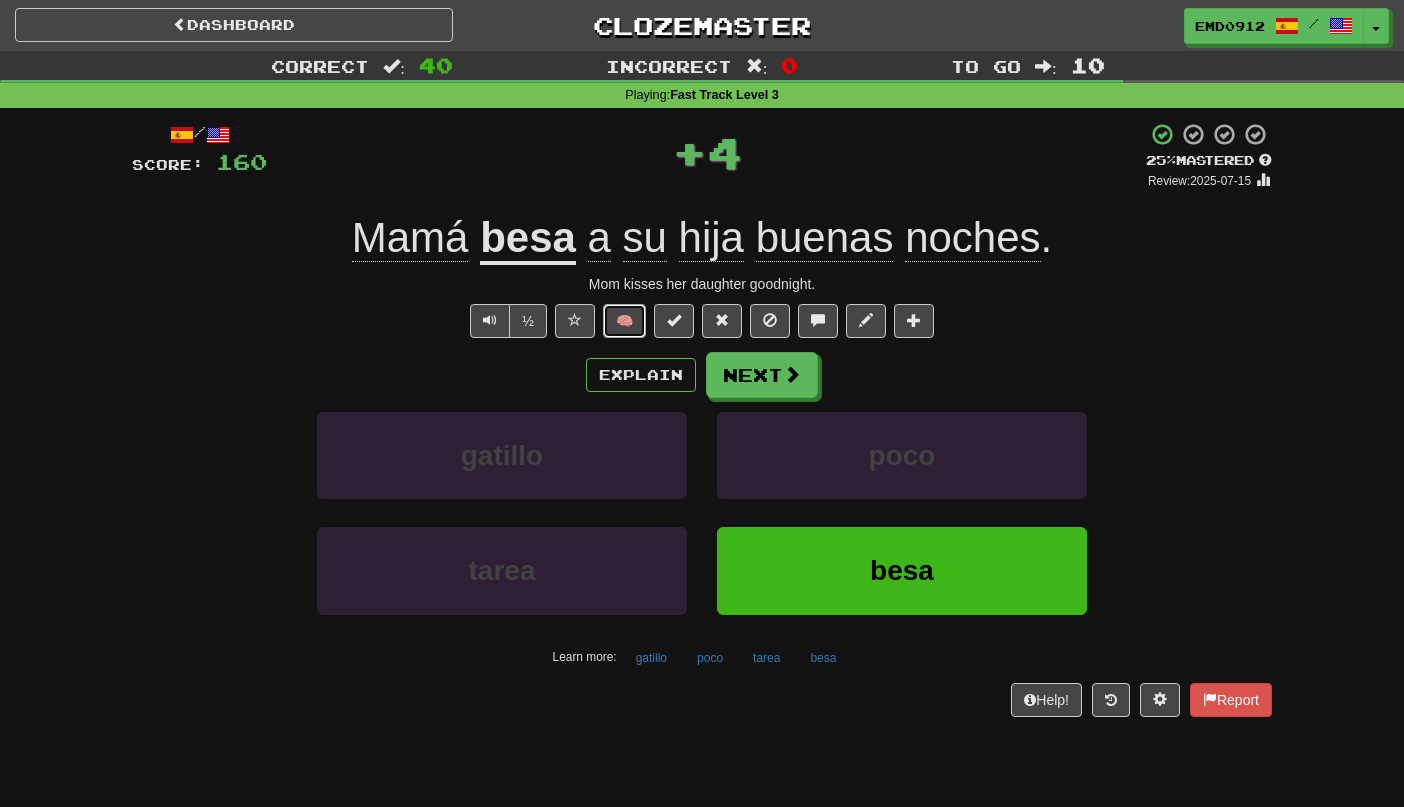 click on "🧠" at bounding box center [624, 321] 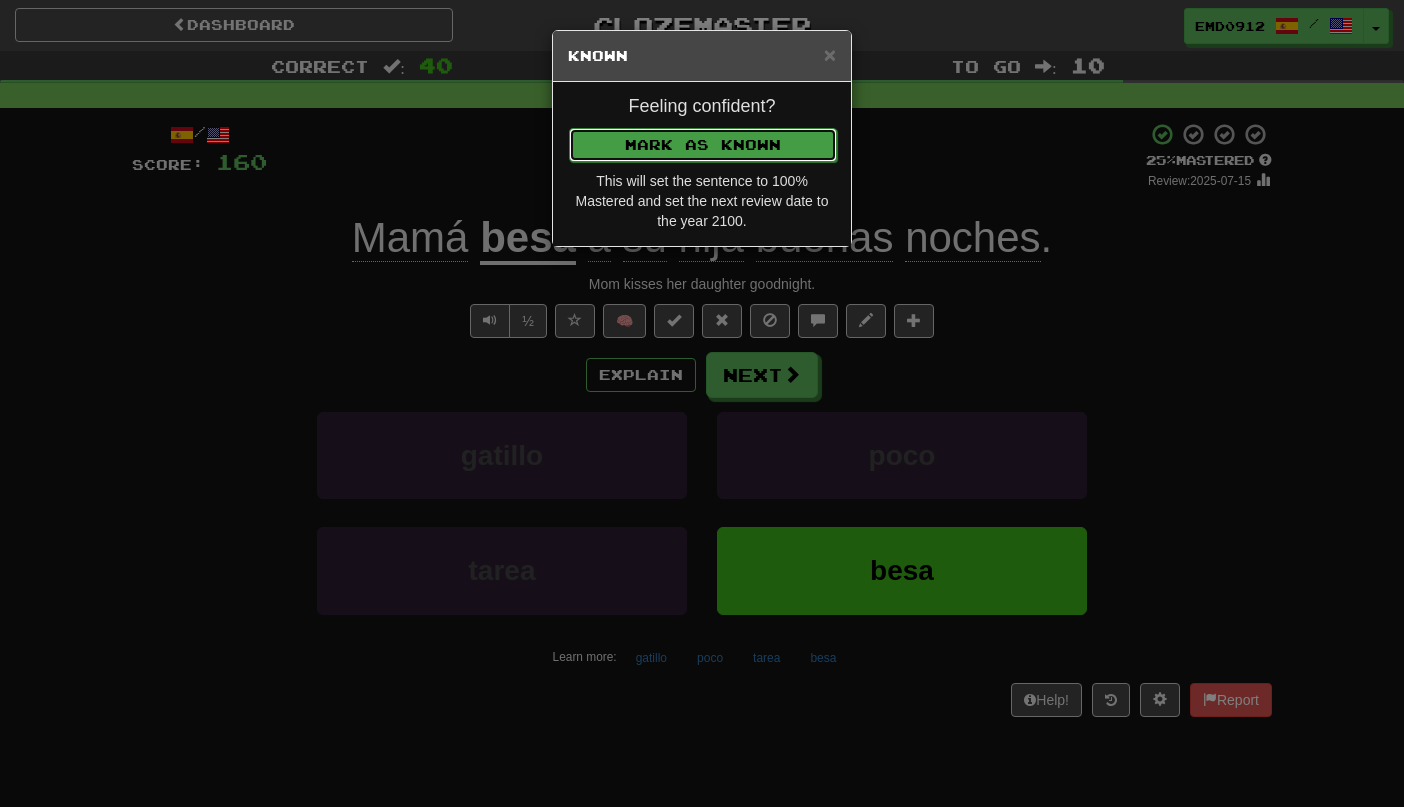 click on "Mark as Known" at bounding box center (703, 145) 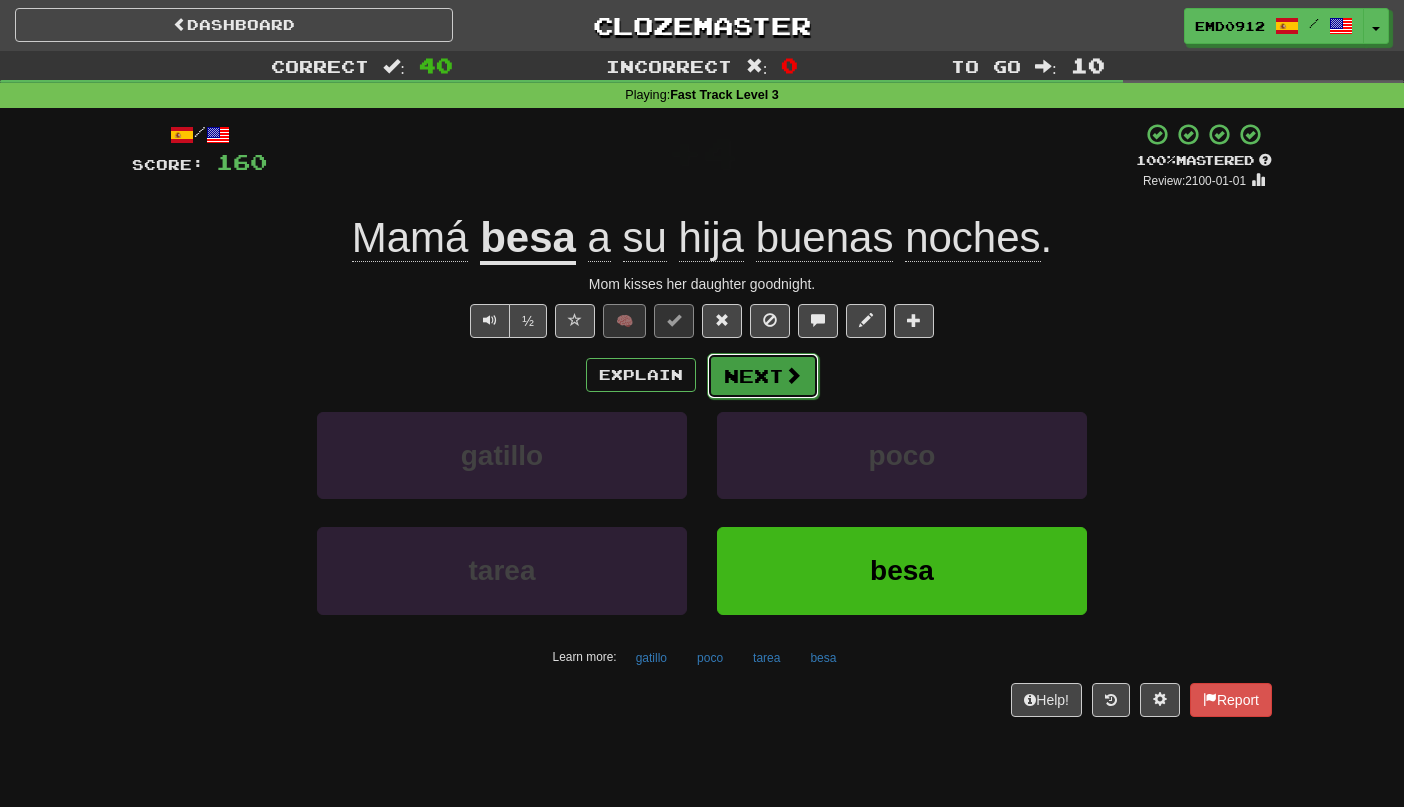 click on "Next" at bounding box center (763, 376) 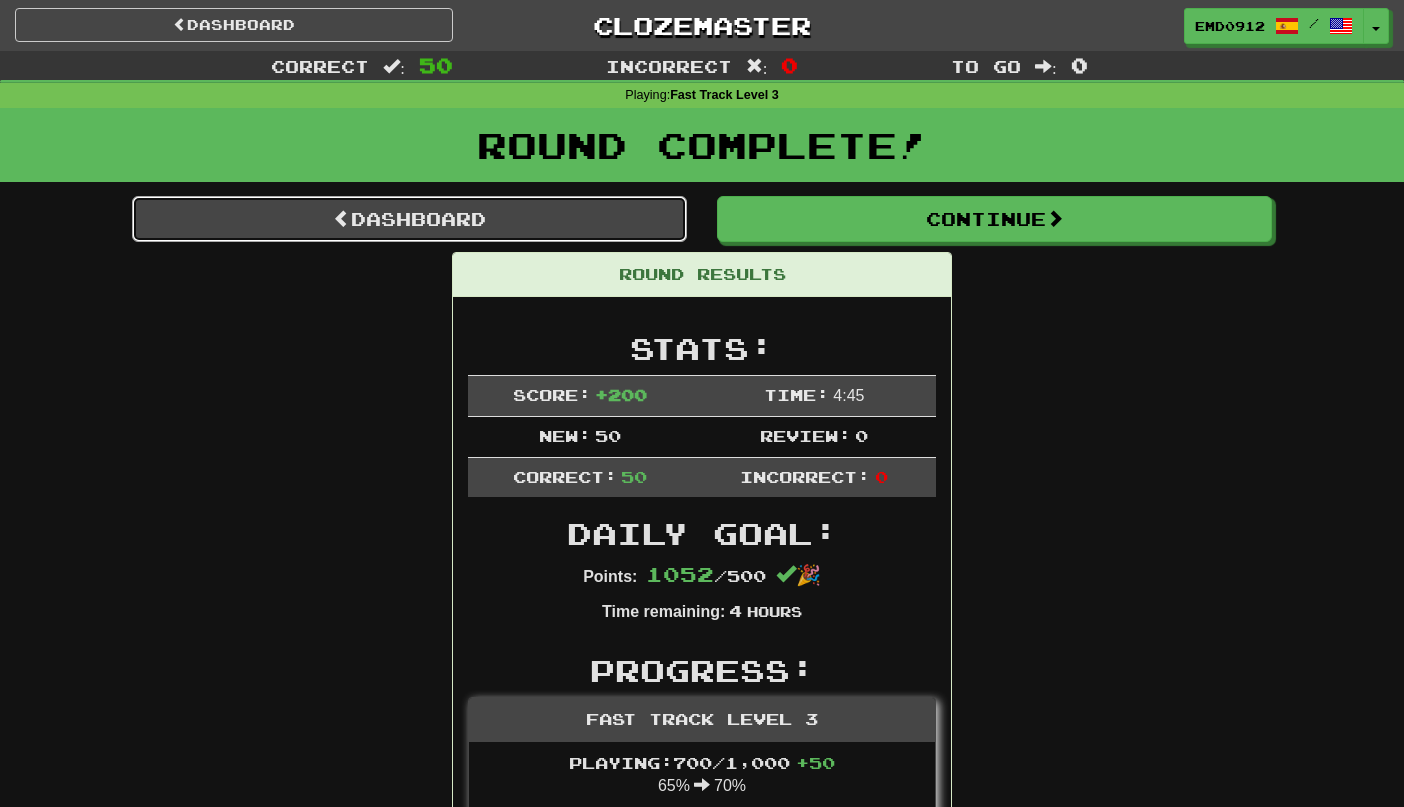 click on "Dashboard" at bounding box center [409, 219] 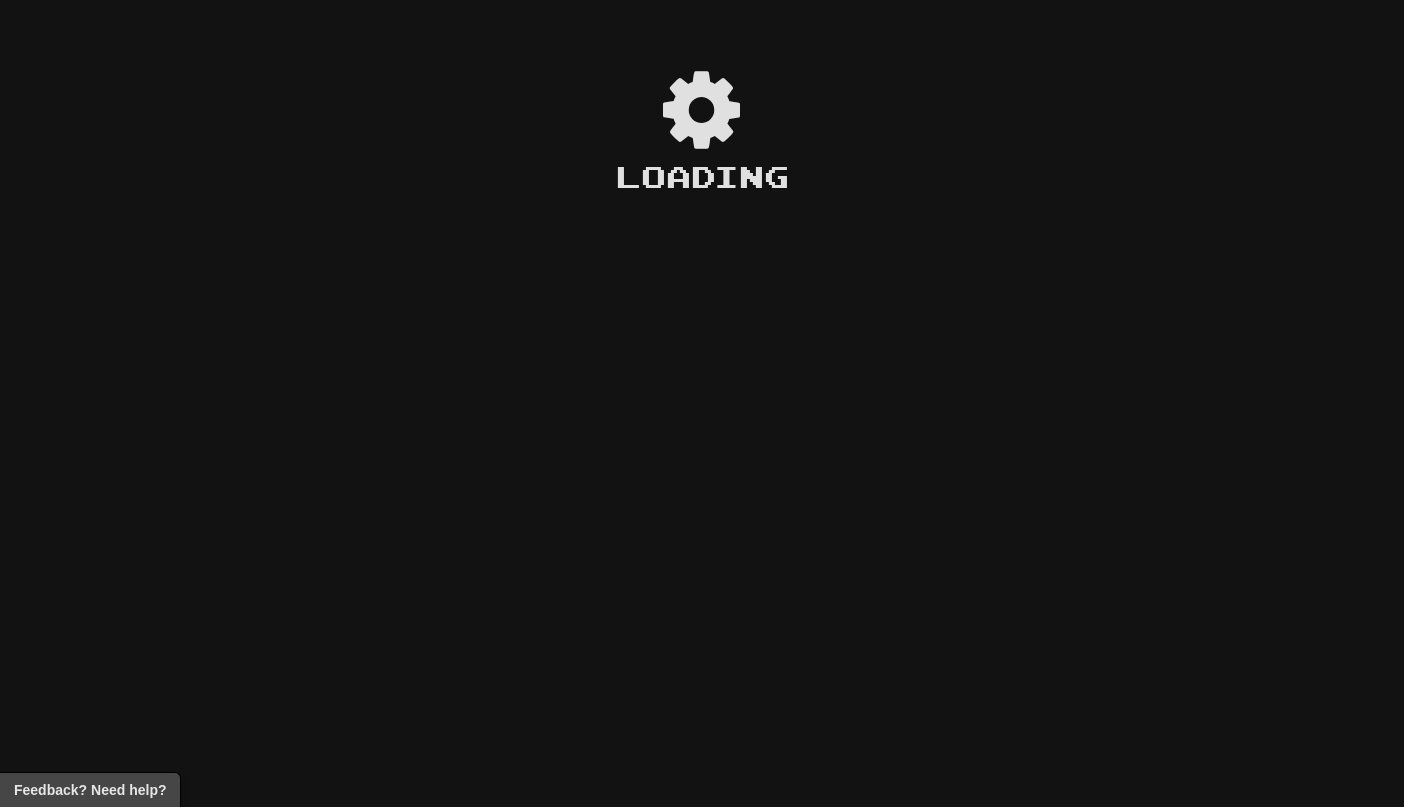 scroll, scrollTop: 0, scrollLeft: 0, axis: both 